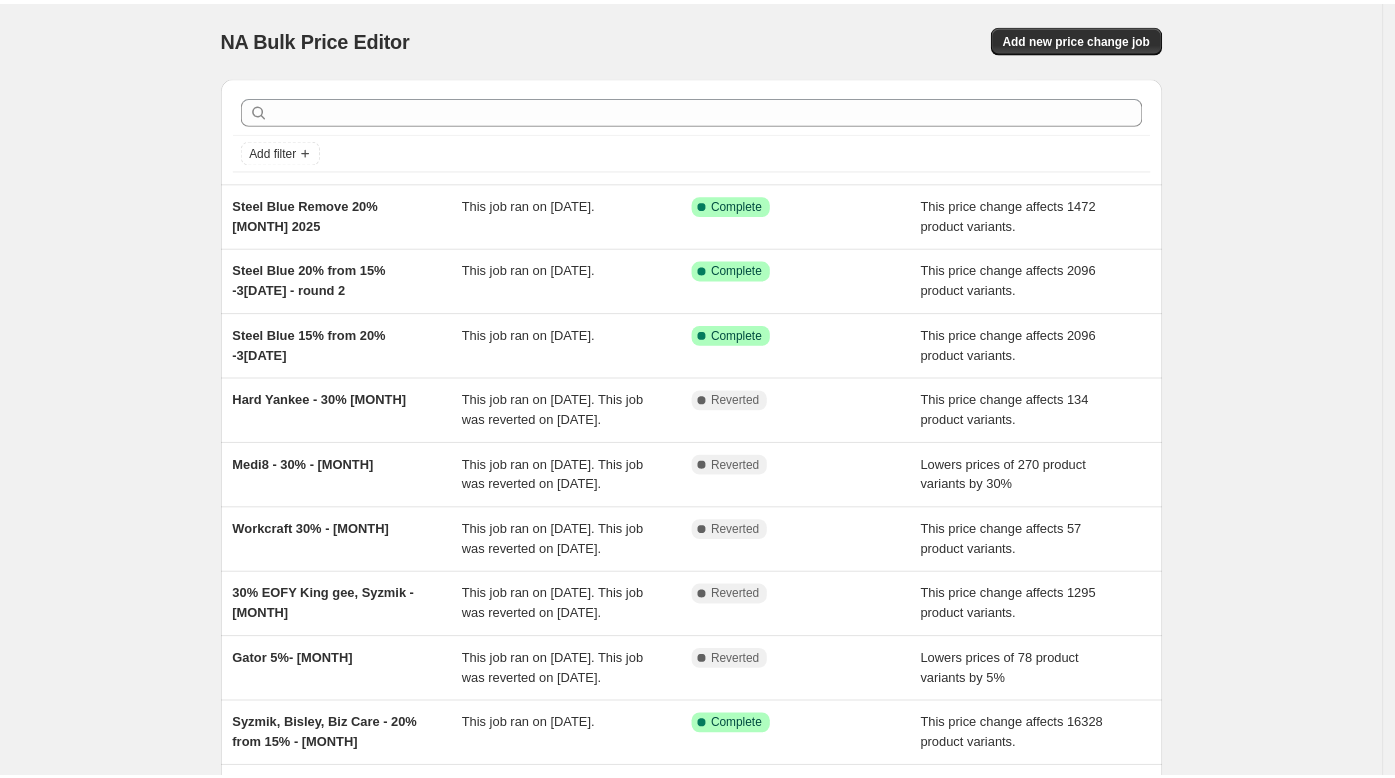 scroll, scrollTop: 0, scrollLeft: 0, axis: both 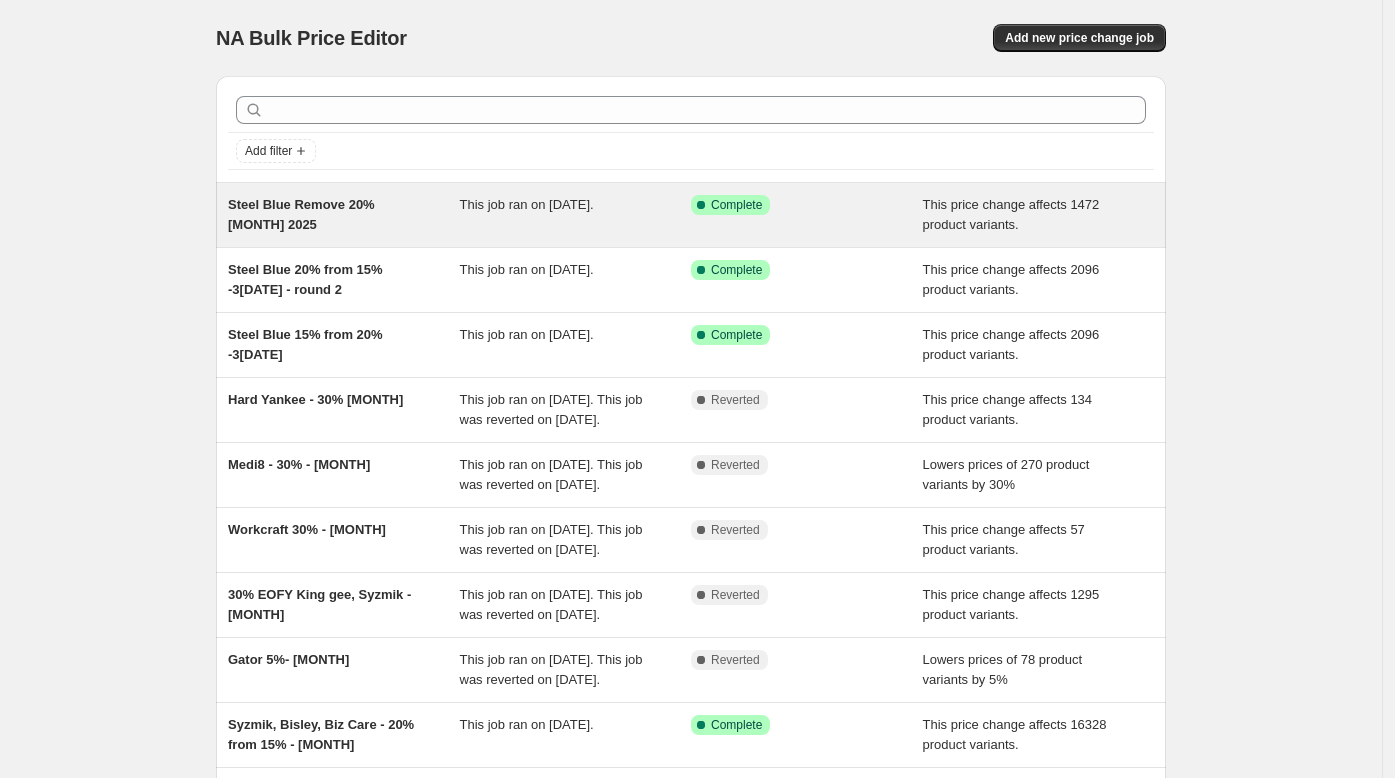 click on "Steel Blue Remove 20% [DATE]" at bounding box center (344, 215) 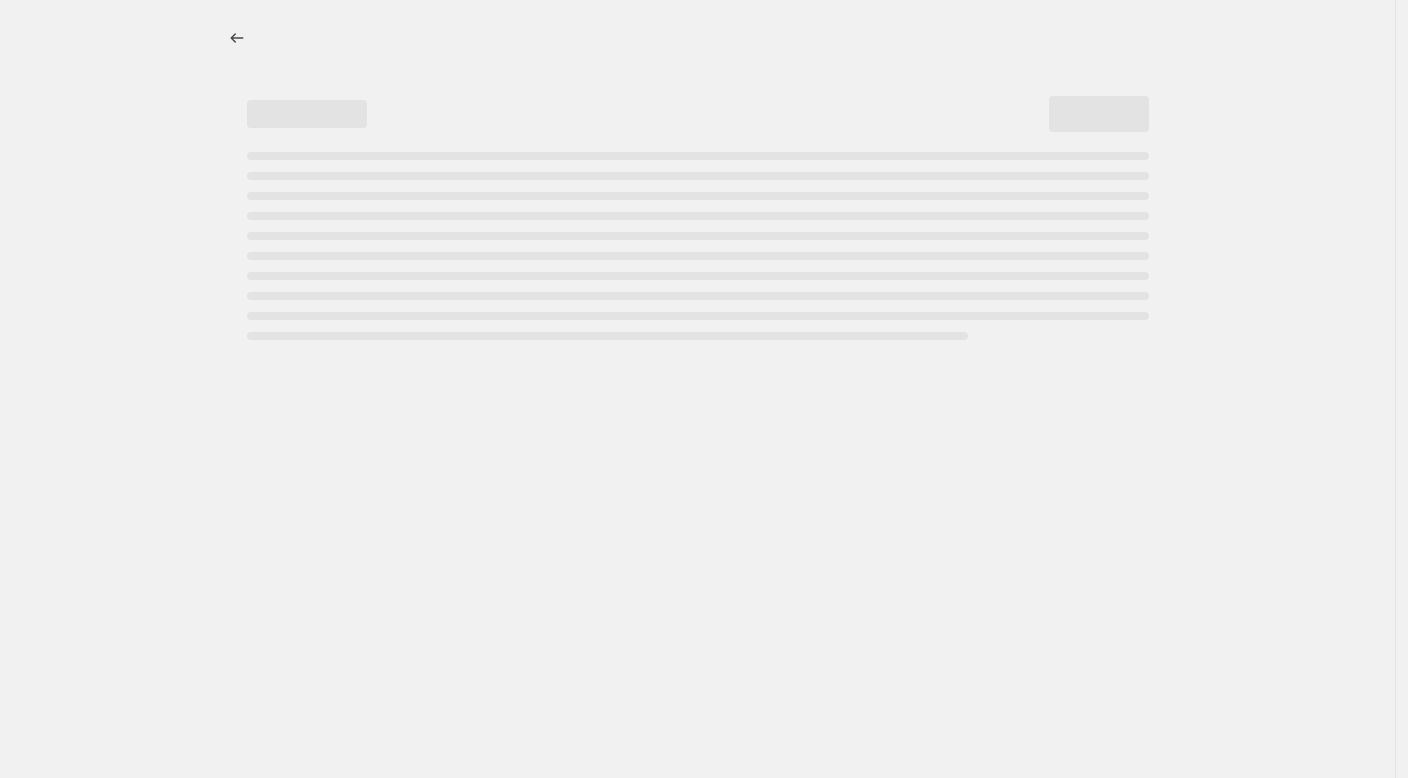 select on "ecap" 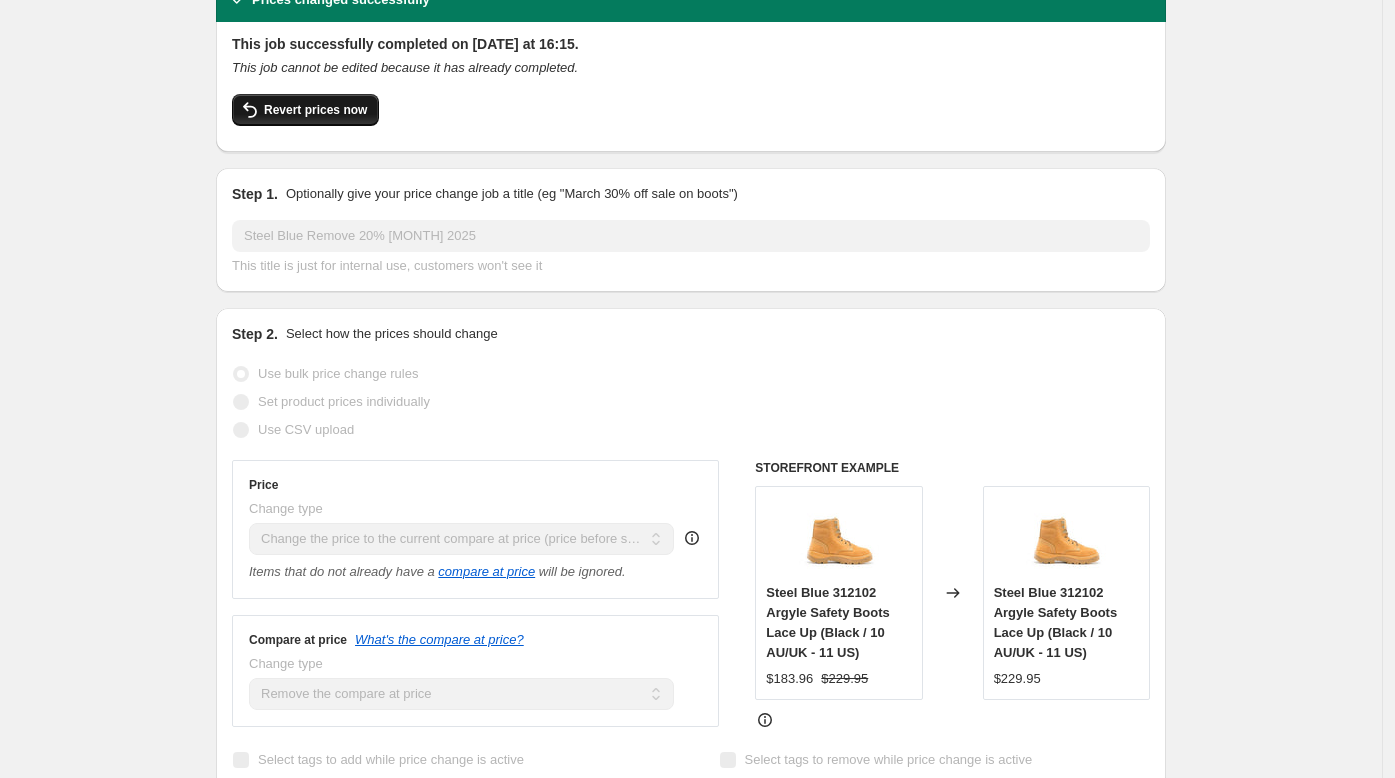 scroll, scrollTop: 0, scrollLeft: 0, axis: both 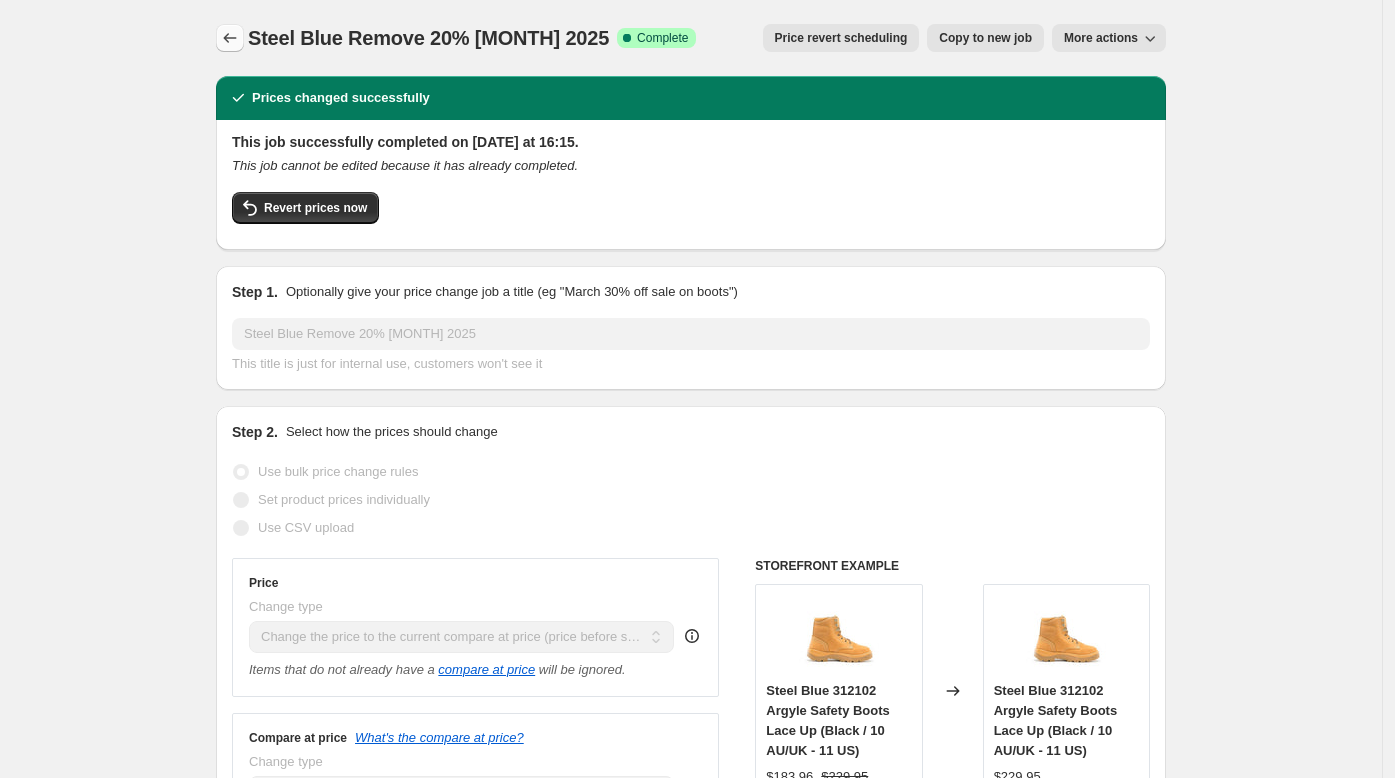 click 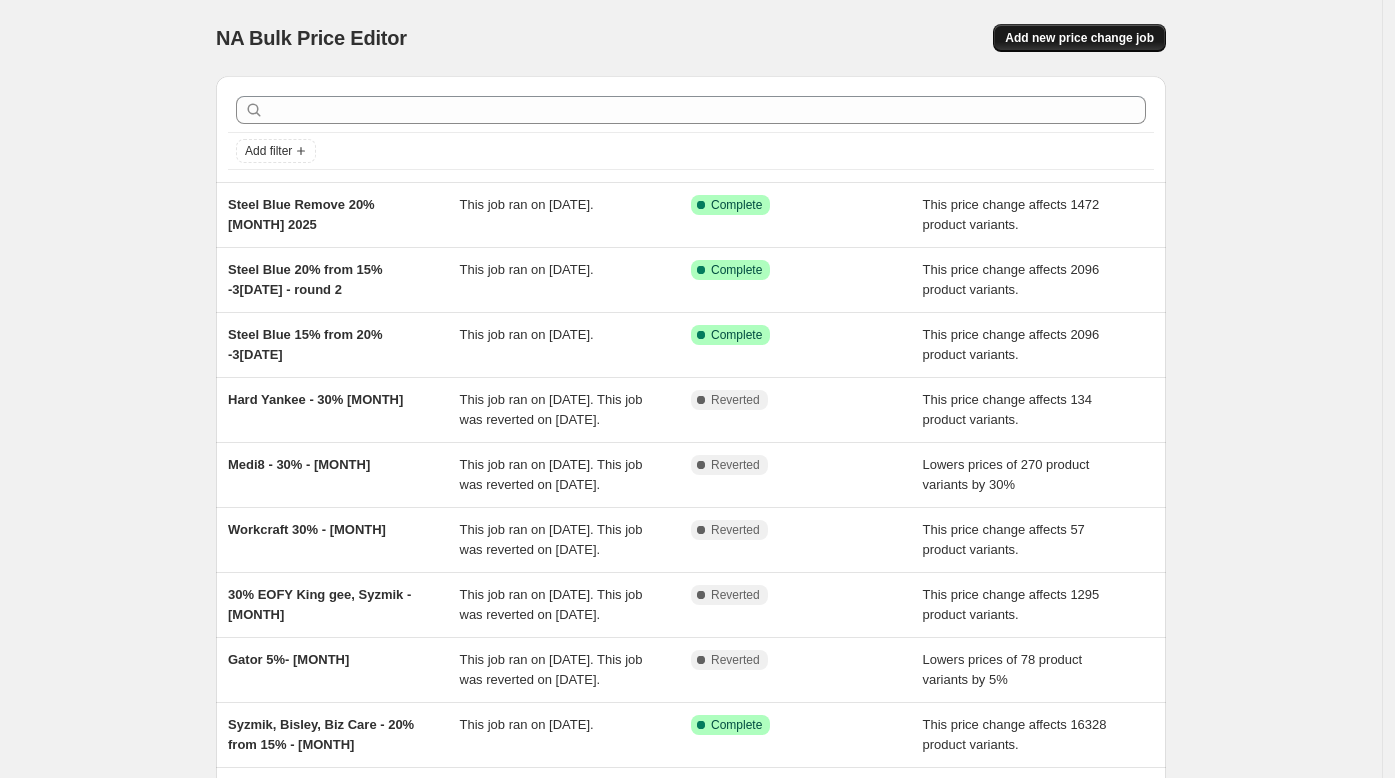 click on "Add new price change job" at bounding box center (1079, 38) 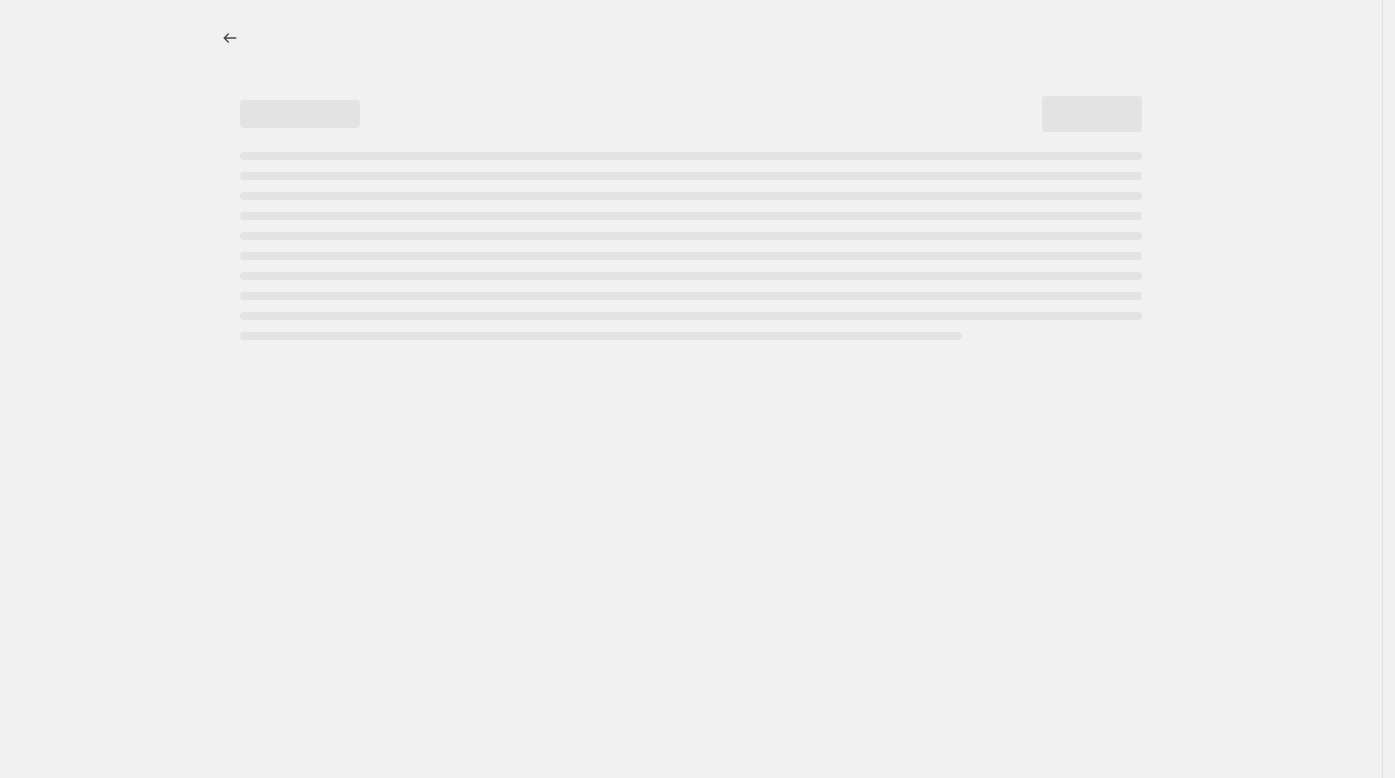 select on "percentage" 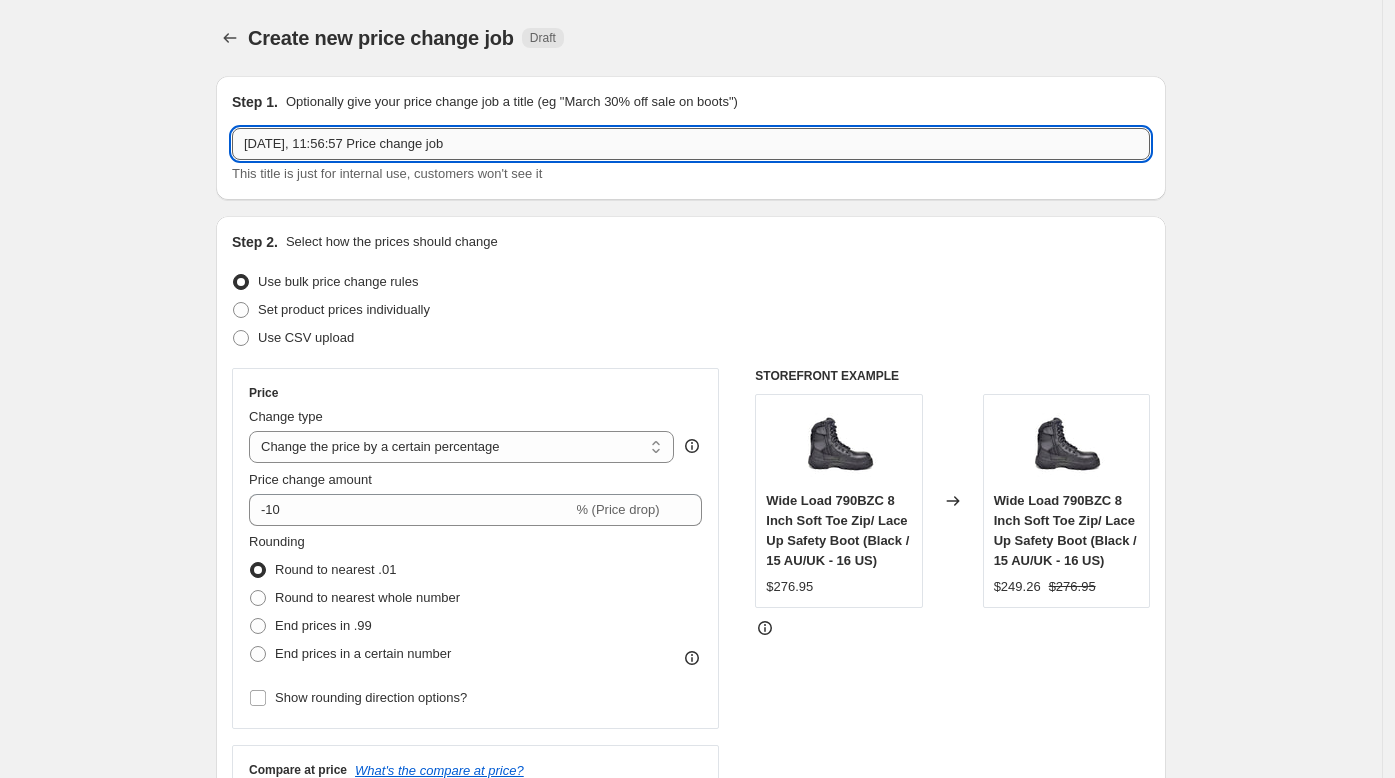 click on "1 Aug 2025, 11:56:57 Price change job" at bounding box center [691, 144] 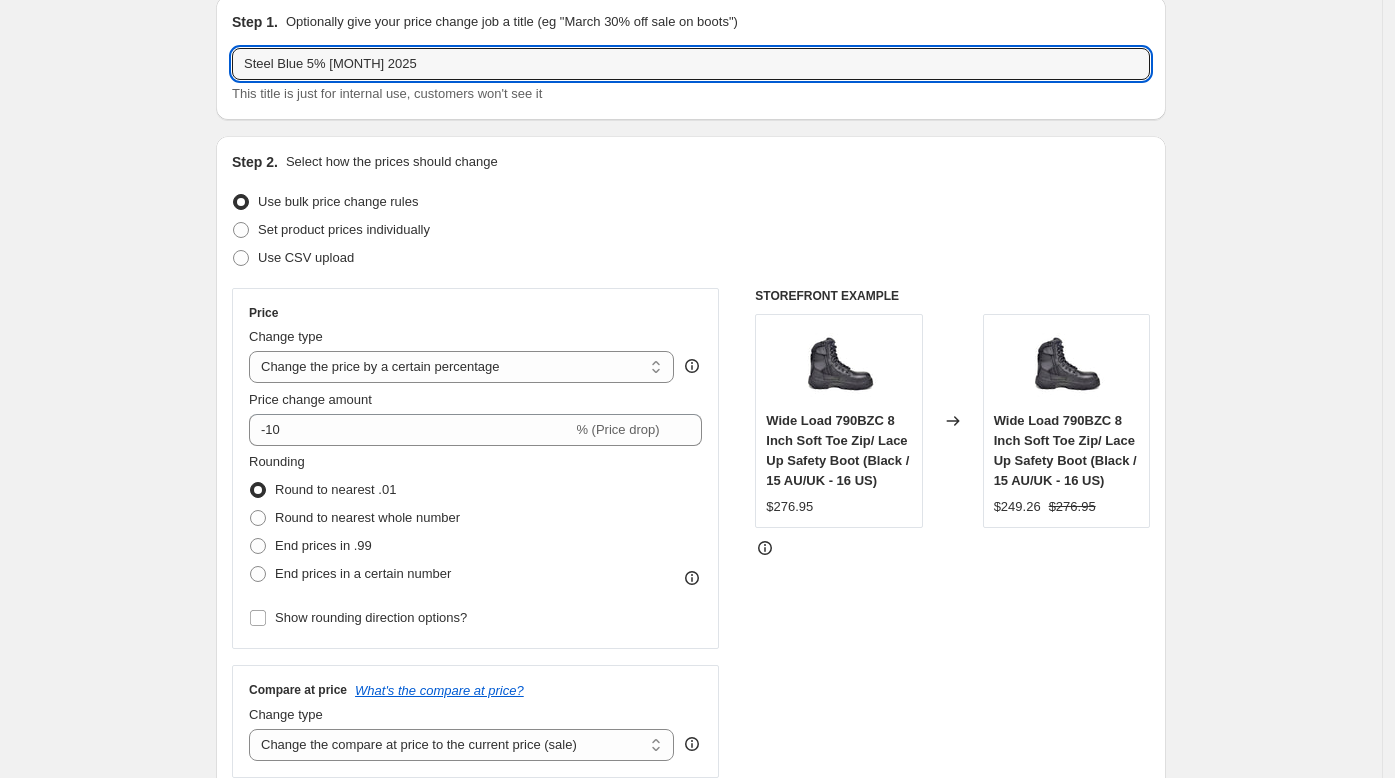 scroll, scrollTop: 195, scrollLeft: 0, axis: vertical 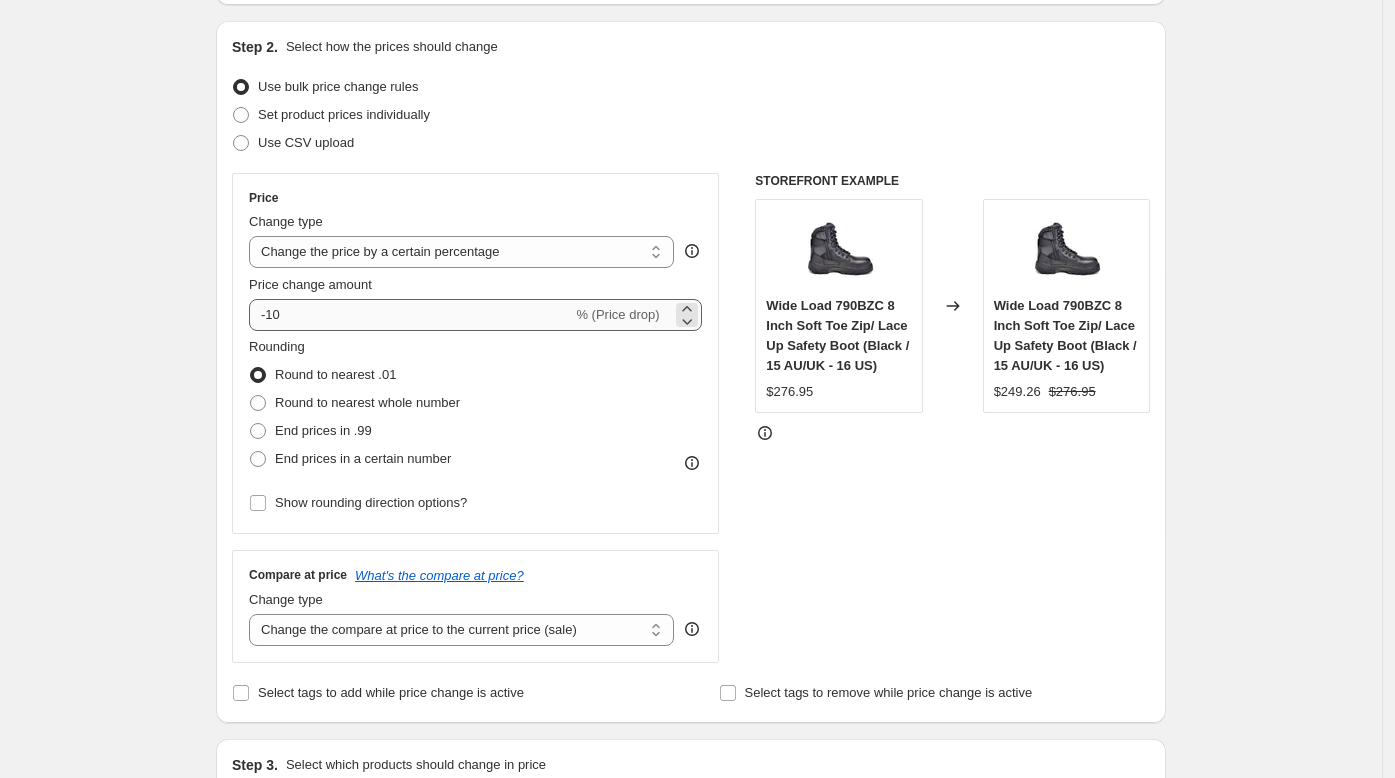 type on "Steel Blue 5% August 2025" 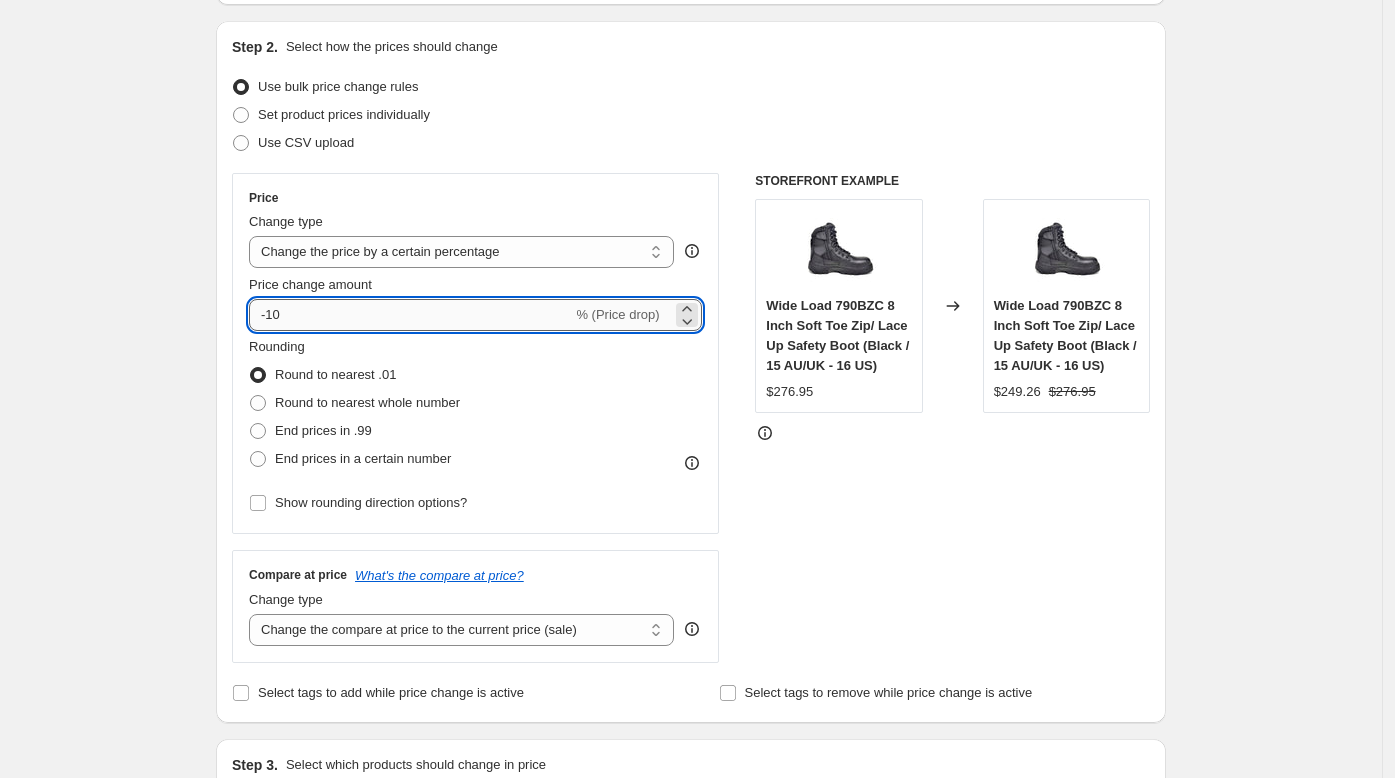 drag, startPoint x: 297, startPoint y: 319, endPoint x: 275, endPoint y: 319, distance: 22 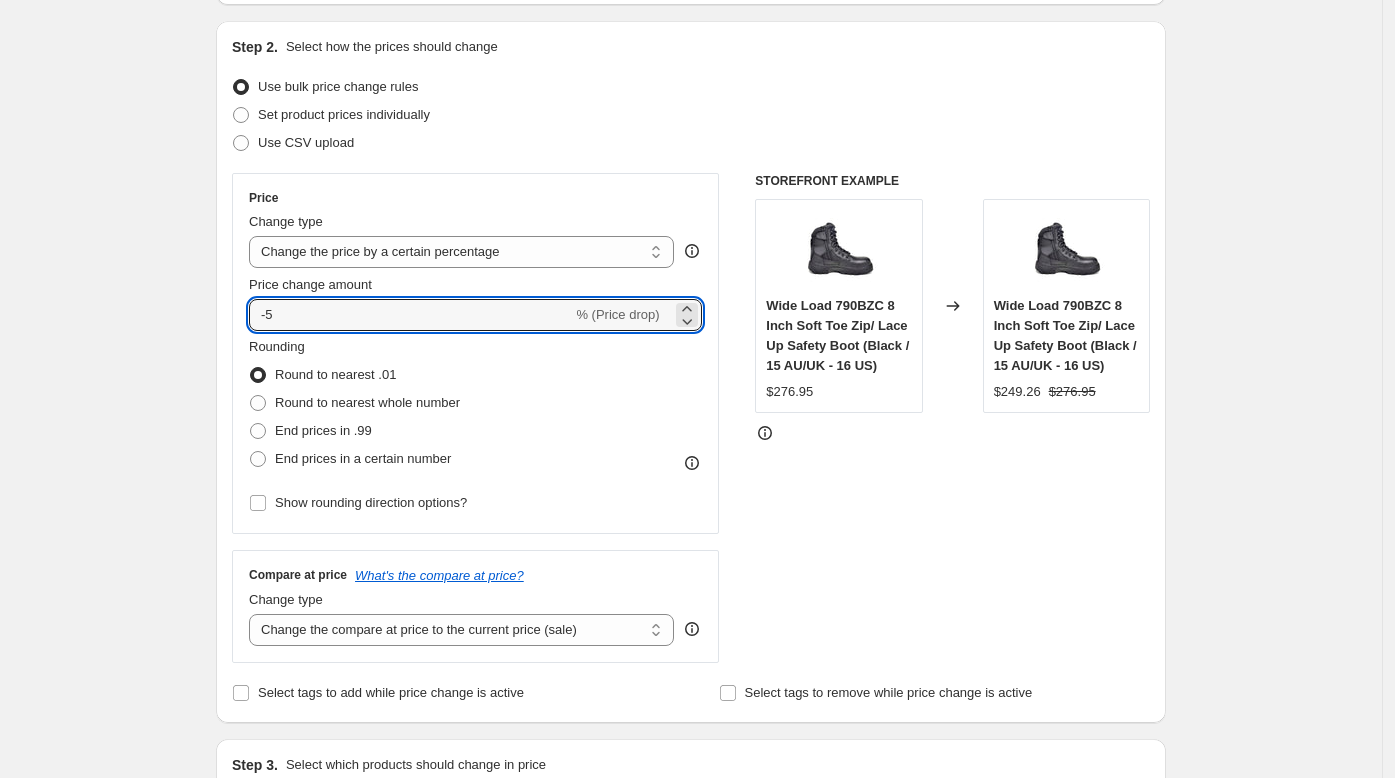 type on "-5" 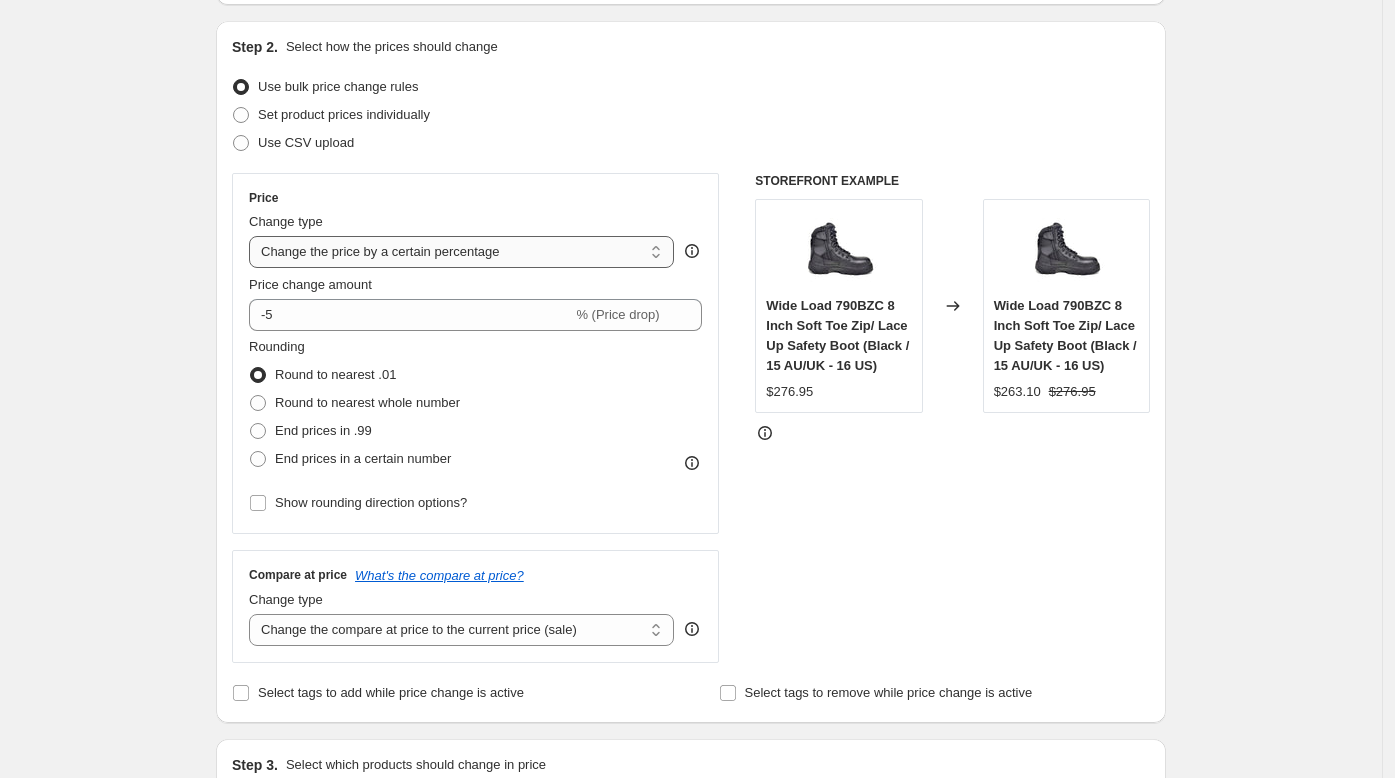 click on "Change the price to a certain amount Change the price by a certain amount Change the price by a certain percentage Change the price to the current compare at price (price before sale) Change the price by a certain amount relative to the compare at price Change the price by a certain percentage relative to the compare at price Don't change the price Change the price by a certain percentage relative to the cost per item Change price to certain cost margin" at bounding box center [461, 252] 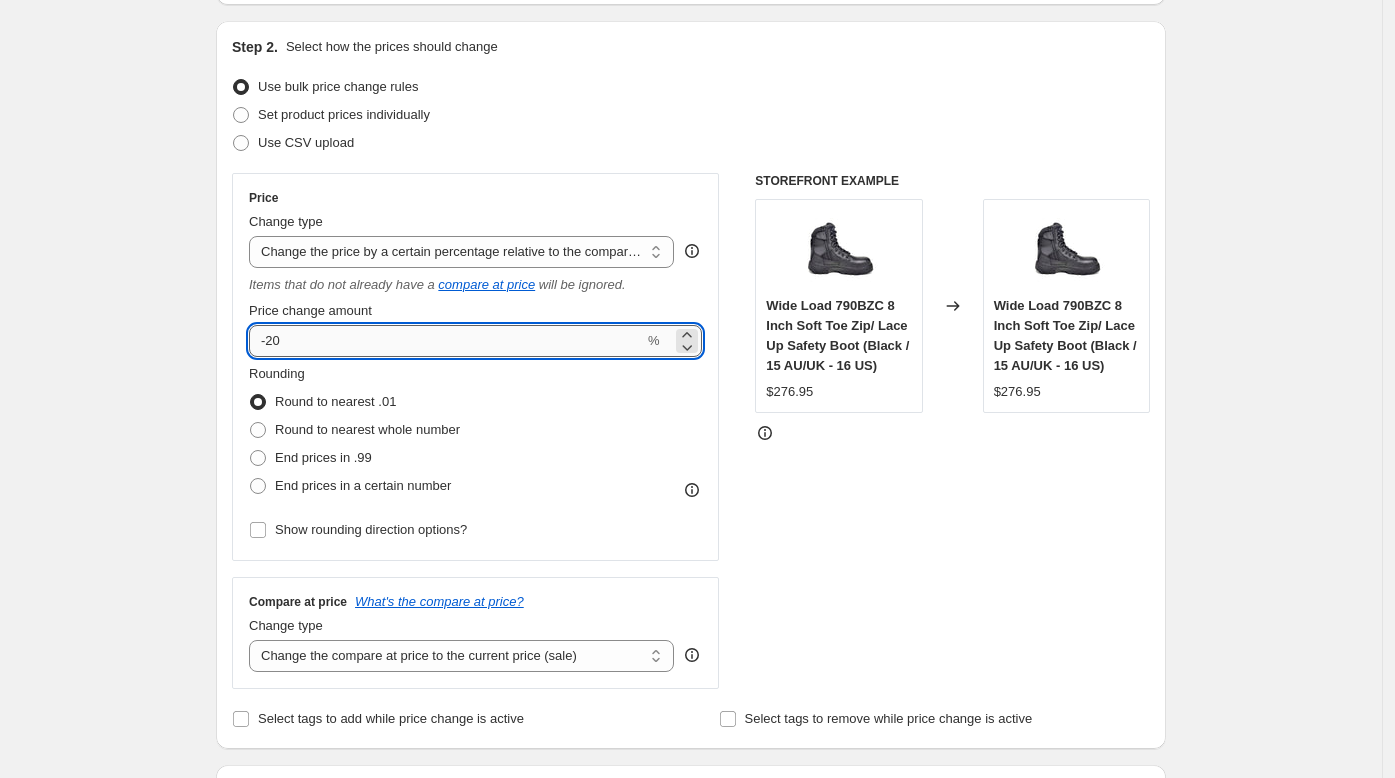 drag, startPoint x: 308, startPoint y: 347, endPoint x: 273, endPoint y: 346, distance: 35.014282 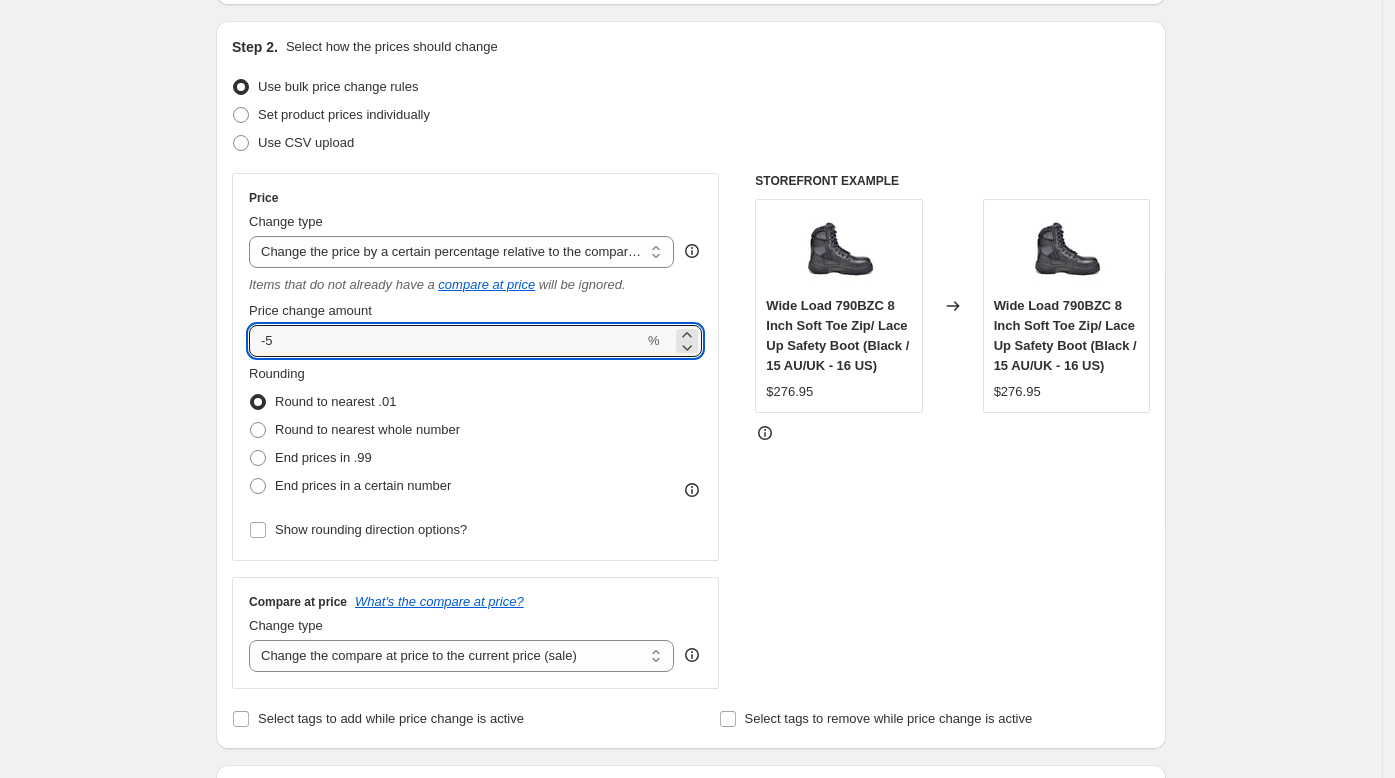 type on "-5" 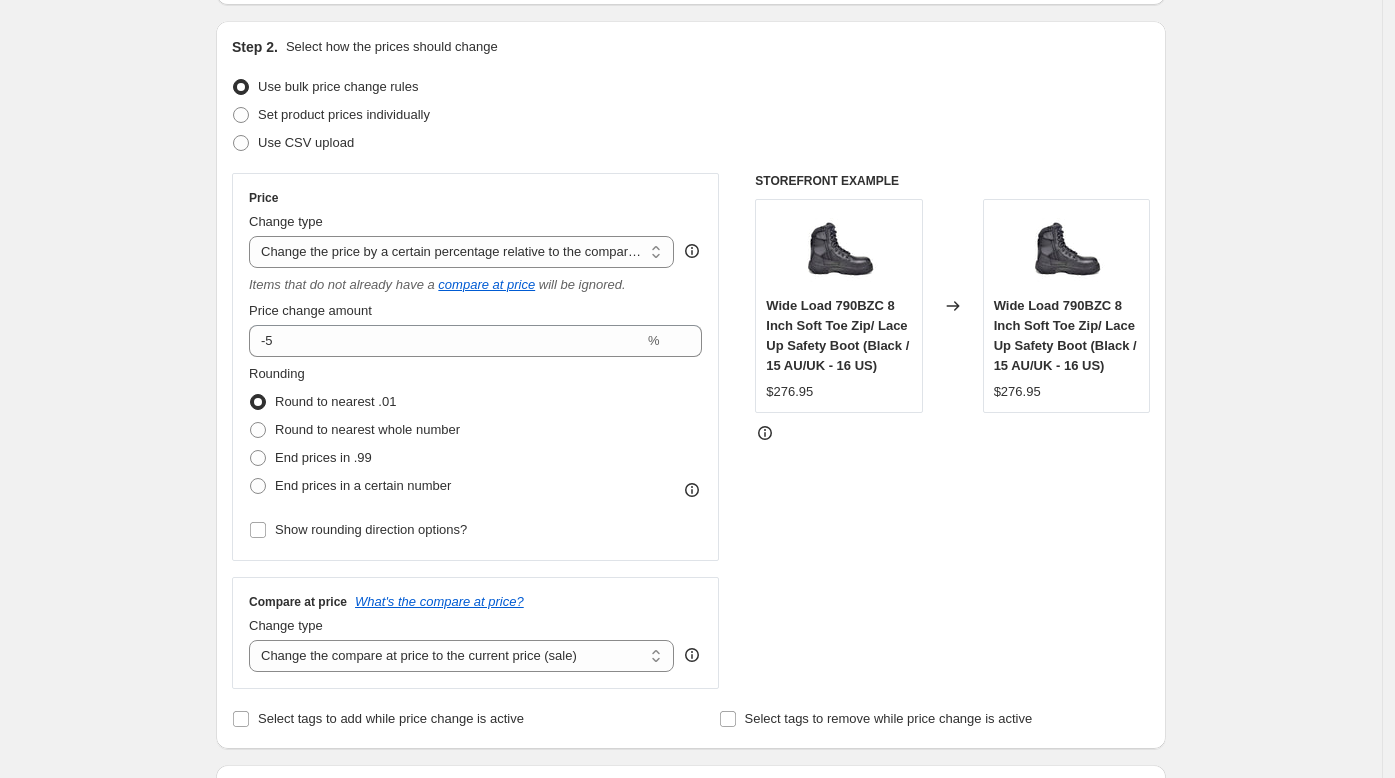 click on "STOREFRONT EXAMPLE Wide Load 790BZC 8 Inch Soft Toe Zip/ Lace Up Safety Boot (Black / 15 AU/UK - 16 US) $276.95 Changed to Wide Load 790BZC 8 Inch Soft Toe Zip/ Lace Up Safety Boot (Black / 15 AU/UK - 16 US) $276.95" at bounding box center (952, 431) 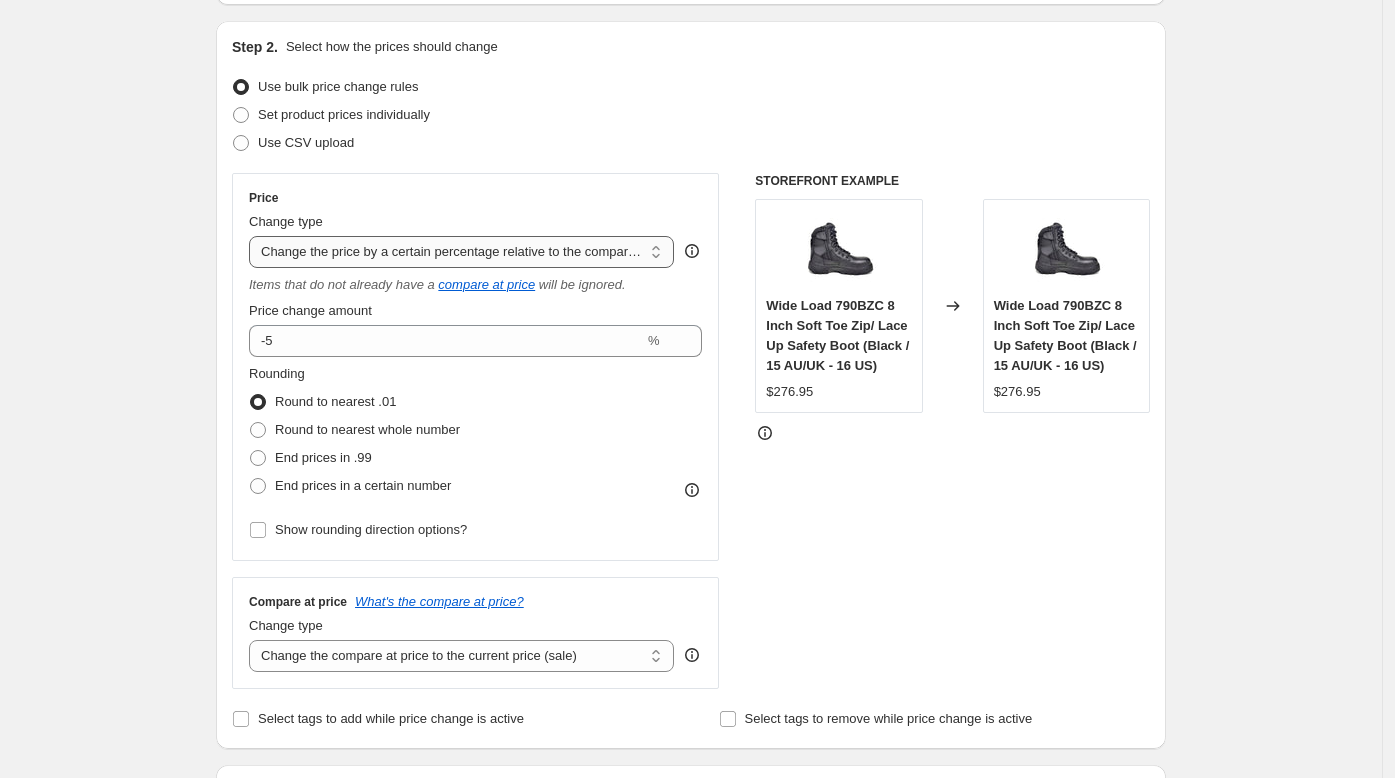 click on "Change the price to a certain amount Change the price by a certain amount Change the price by a certain percentage Change the price to the current compare at price (price before sale) Change the price by a certain amount relative to the compare at price Change the price by a certain percentage relative to the compare at price Don't change the price Change the price by a certain percentage relative to the cost per item Change price to certain cost margin" at bounding box center [461, 252] 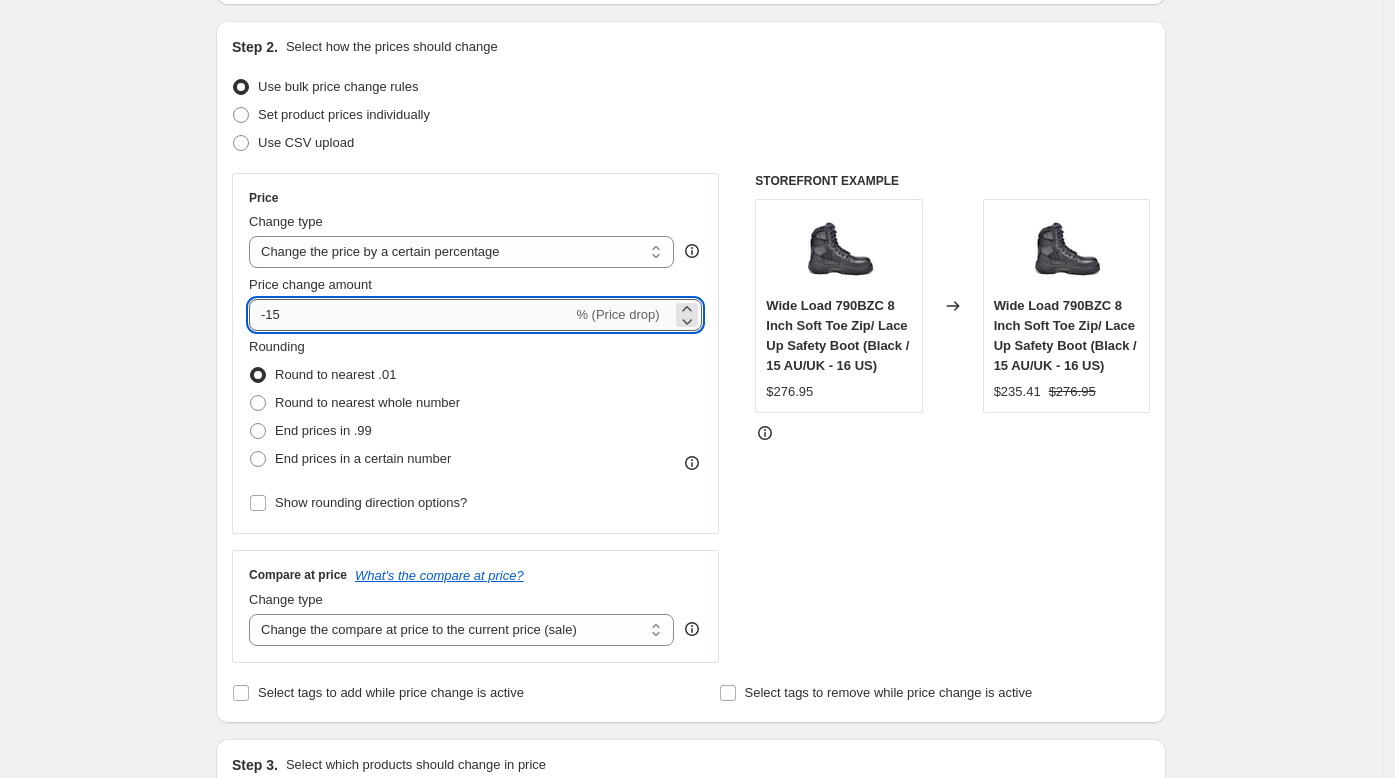 drag, startPoint x: 316, startPoint y: 320, endPoint x: 276, endPoint y: 319, distance: 40.012497 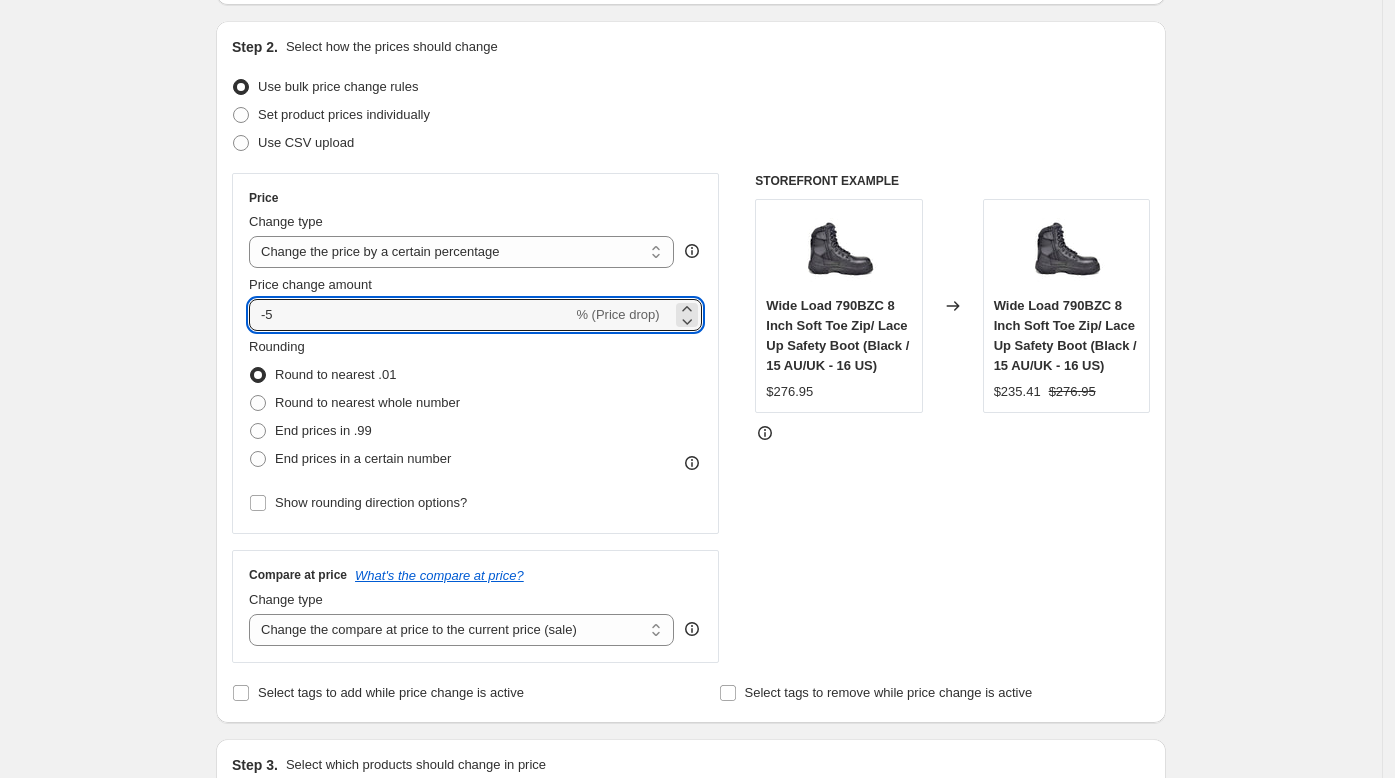 type on "-5" 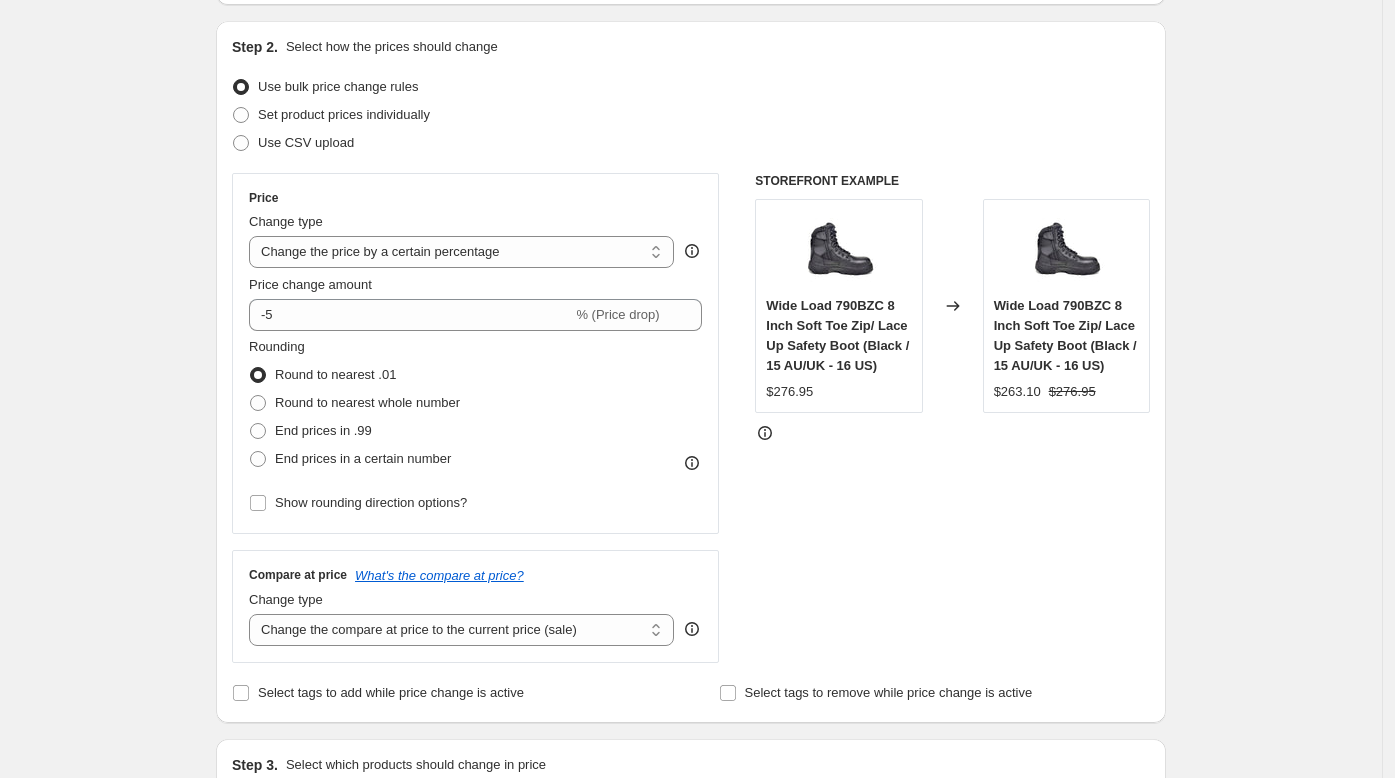 click on "STOREFRONT EXAMPLE Wide Load 790BZC 8 Inch Soft Toe Zip/ Lace Up Safety Boot (Black / 15 AU/UK - 16 US) $276.95 Changed to Wide Load 790BZC 8 Inch Soft Toe Zip/ Lace Up Safety Boot (Black / 15 AU/UK - 16 US) $263.10 $276.95" at bounding box center [952, 418] 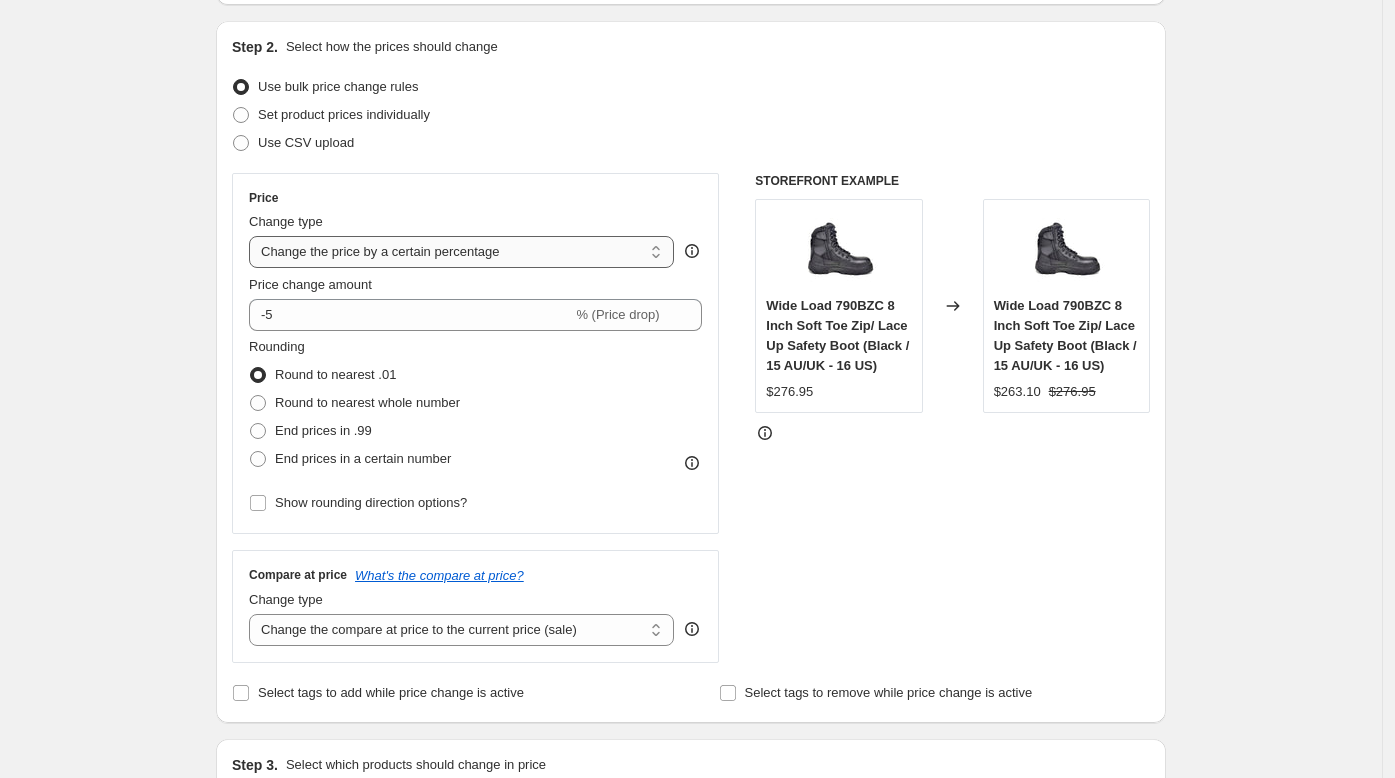 click on "Change the price to a certain amount Change the price by a certain amount Change the price by a certain percentage Change the price to the current compare at price (price before sale) Change the price by a certain amount relative to the compare at price Change the price by a certain percentage relative to the compare at price Don't change the price Change the price by a certain percentage relative to the cost per item Change price to certain cost margin" at bounding box center [461, 252] 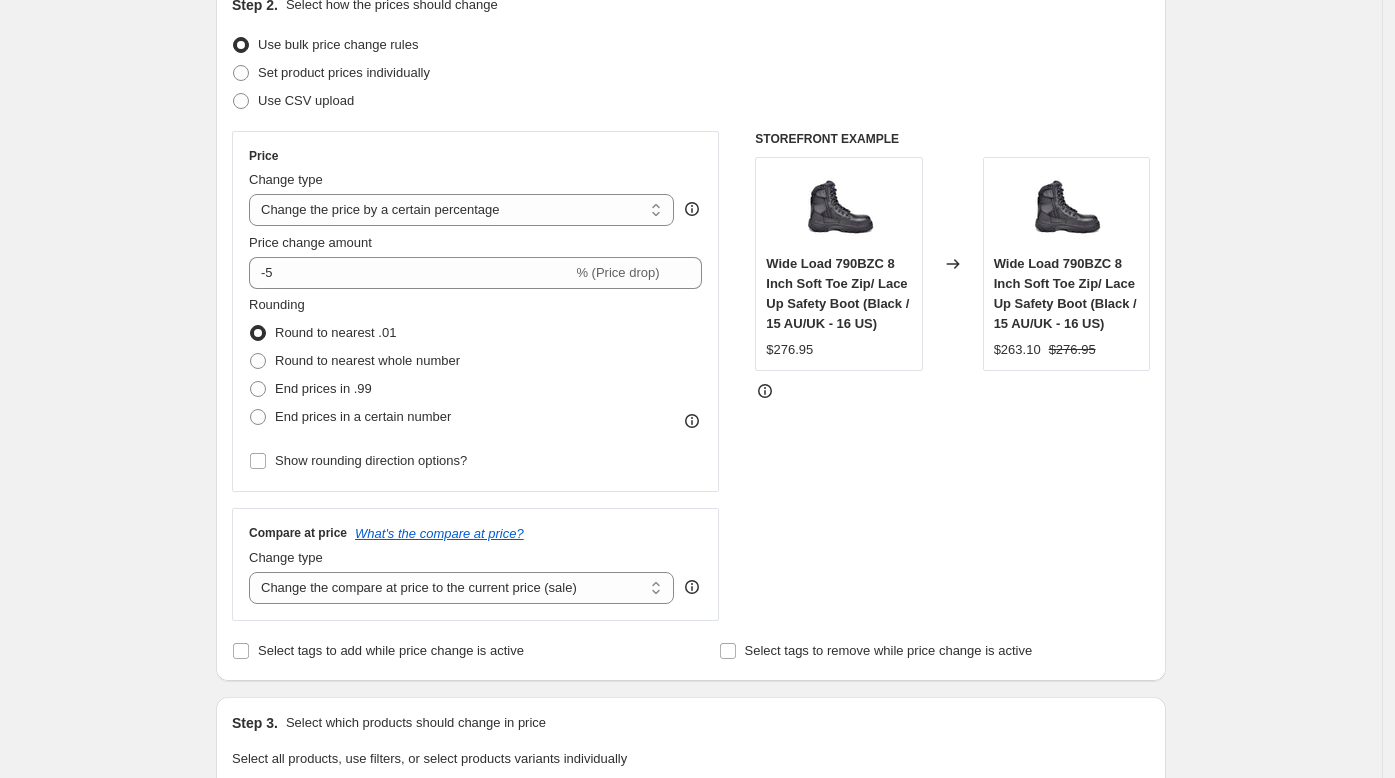 scroll, scrollTop: 238, scrollLeft: 0, axis: vertical 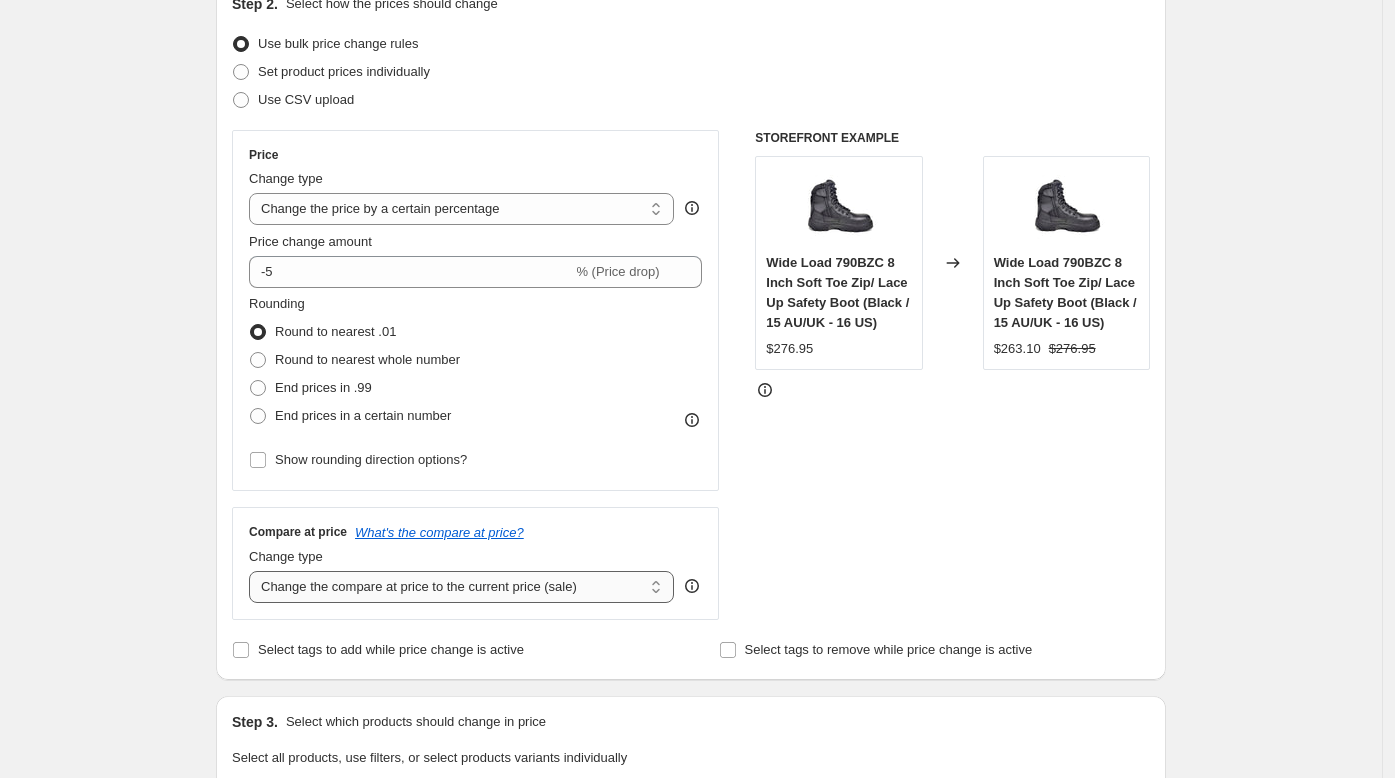 click on "Change the compare at price to the current price (sale) Change the compare at price to a certain amount Change the compare at price by a certain amount Change the compare at price by a certain percentage Change the compare at price by a certain amount relative to the actual price Change the compare at price by a certain percentage relative to the actual price Don't change the compare at price Remove the compare at price" at bounding box center [461, 587] 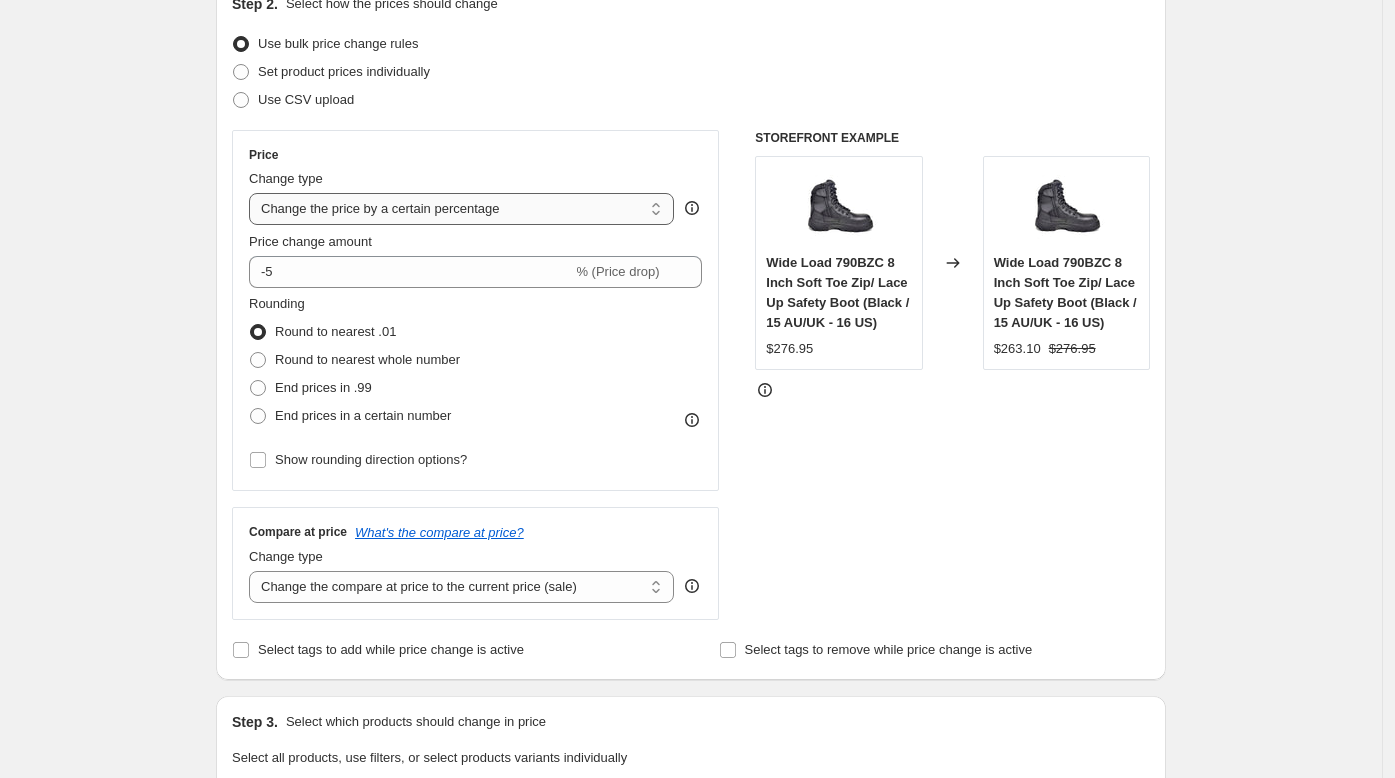 click on "Change the price to a certain amount Change the price by a certain amount Change the price by a certain percentage Change the price to the current compare at price (price before sale) Change the price by a certain amount relative to the compare at price Change the price by a certain percentage relative to the compare at price Don't change the price Change the price by a certain percentage relative to the cost per item Change price to certain cost margin" at bounding box center (461, 209) 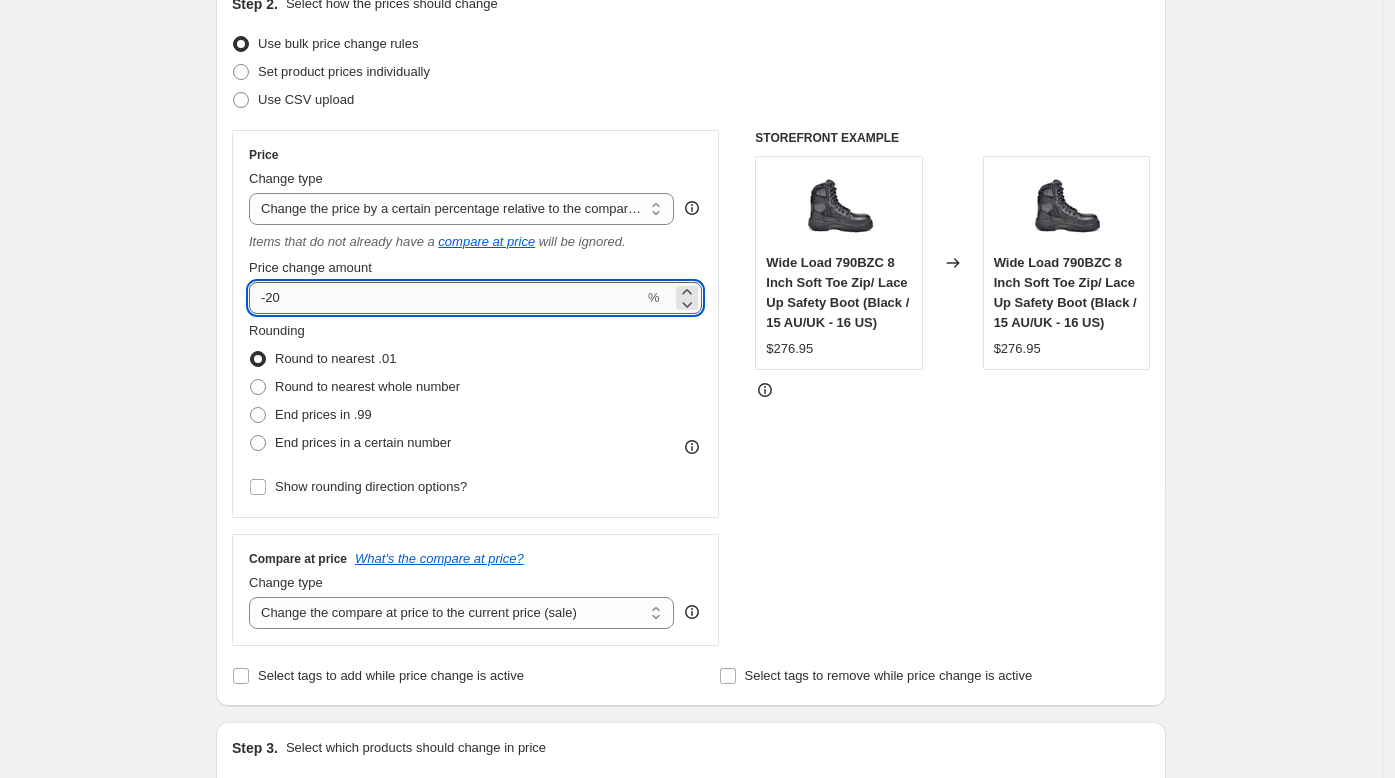 drag, startPoint x: 285, startPoint y: 299, endPoint x: 275, endPoint y: 301, distance: 10.198039 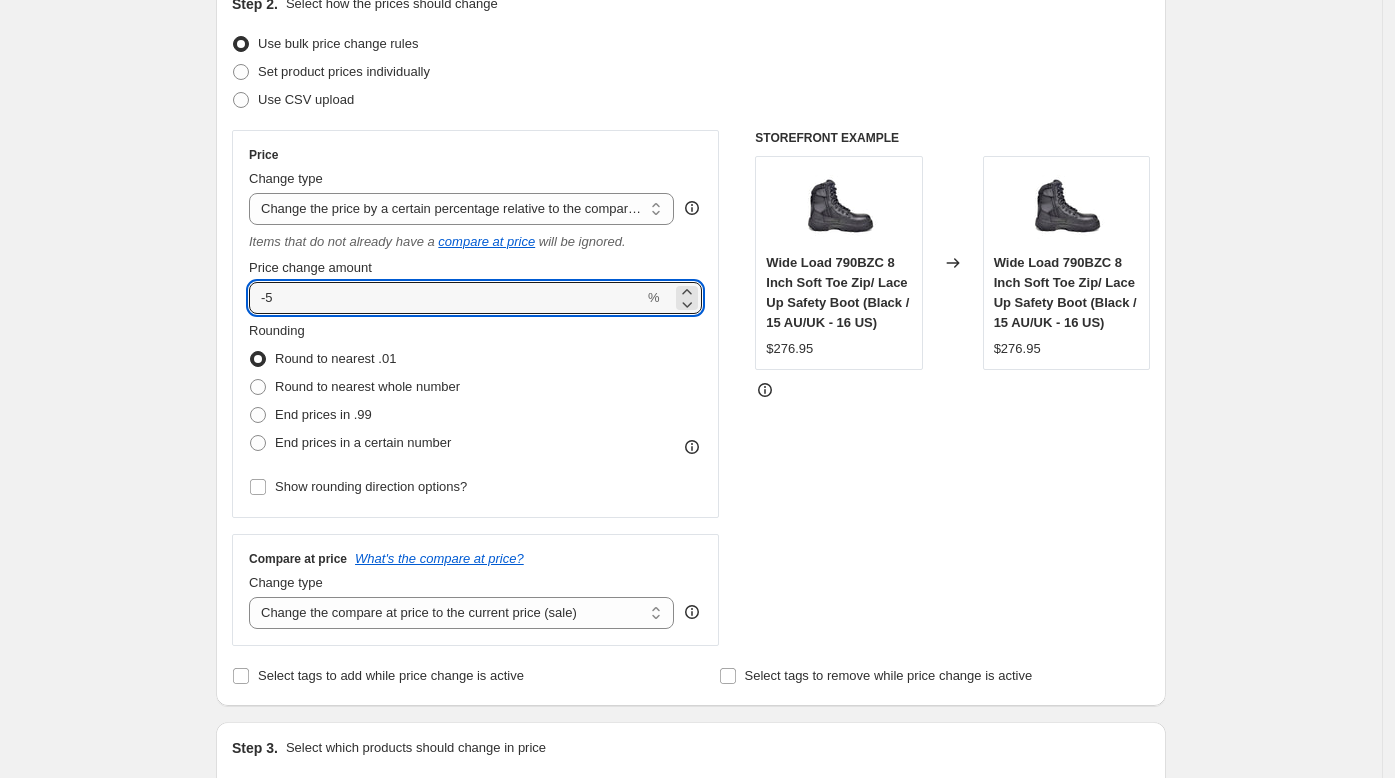 type on "-5" 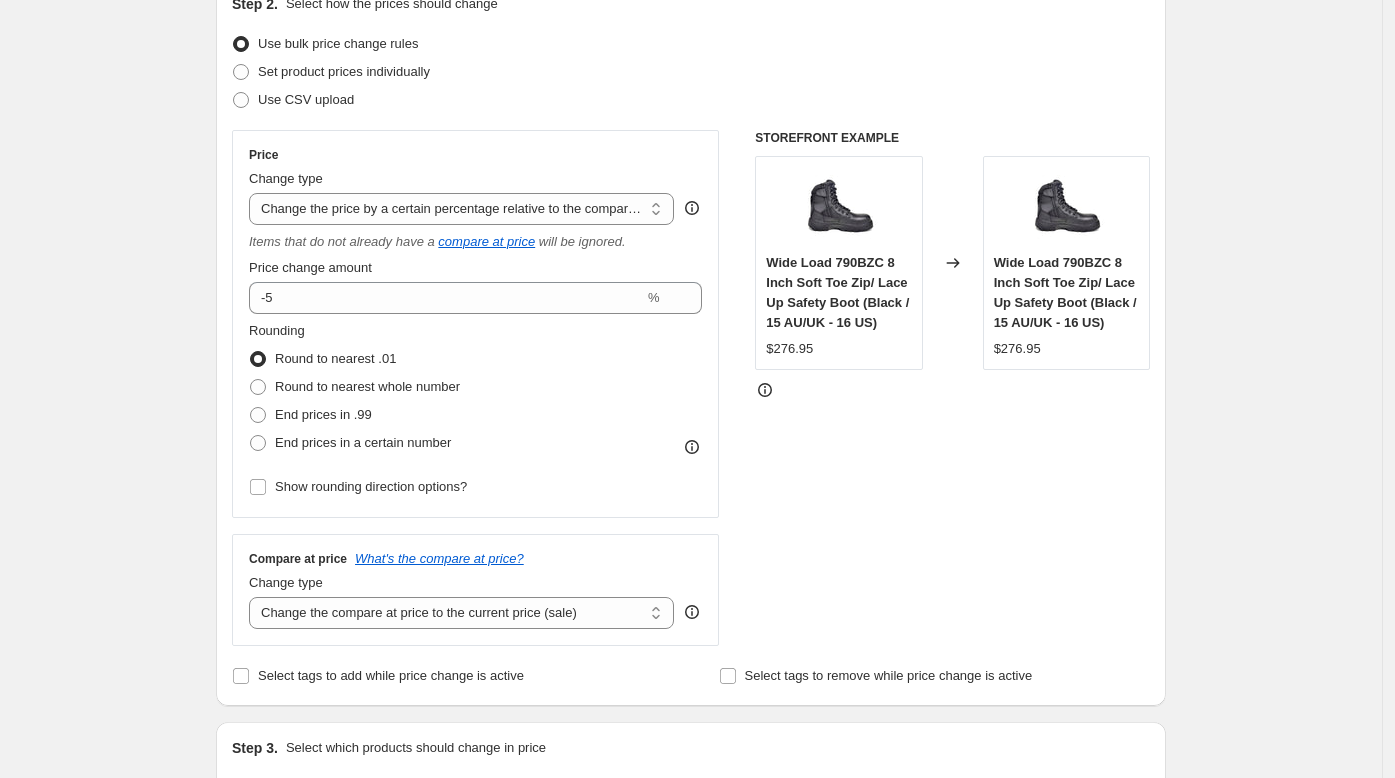 click on "STOREFRONT EXAMPLE Wide Load 790BZC 8 Inch Soft Toe Zip/ Lace Up Safety Boot (Black / 15 AU/UK - 16 US) $276.95 Changed to Wide Load 790BZC 8 Inch Soft Toe Zip/ Lace Up Safety Boot (Black / 15 AU/UK - 16 US) $276.95" at bounding box center [952, 388] 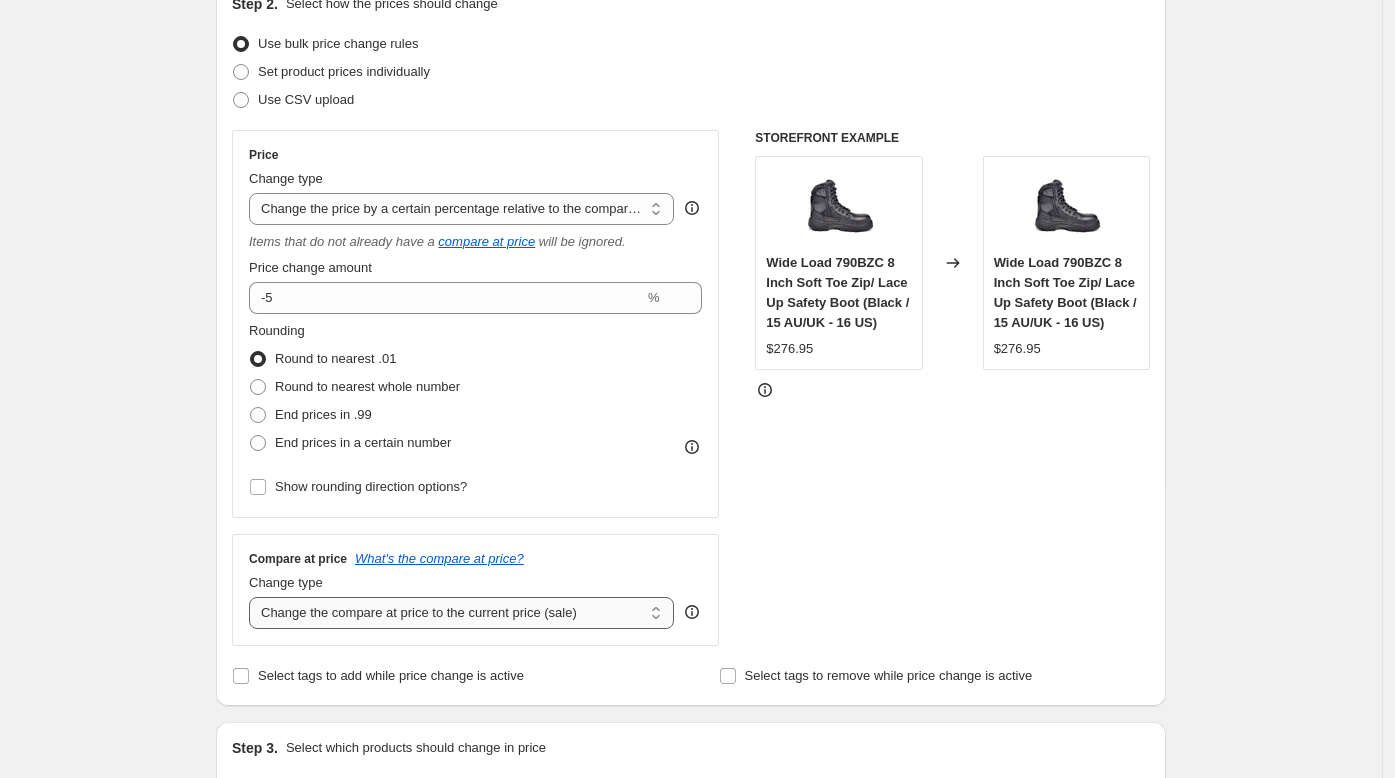 click on "Change the compare at price to the current price (sale) Change the compare at price to a certain amount Change the compare at price by a certain amount Change the compare at price by a certain percentage Change the compare at price by a certain amount relative to the actual price Change the compare at price by a certain percentage relative to the actual price Don't change the compare at price Remove the compare at price" at bounding box center (461, 613) 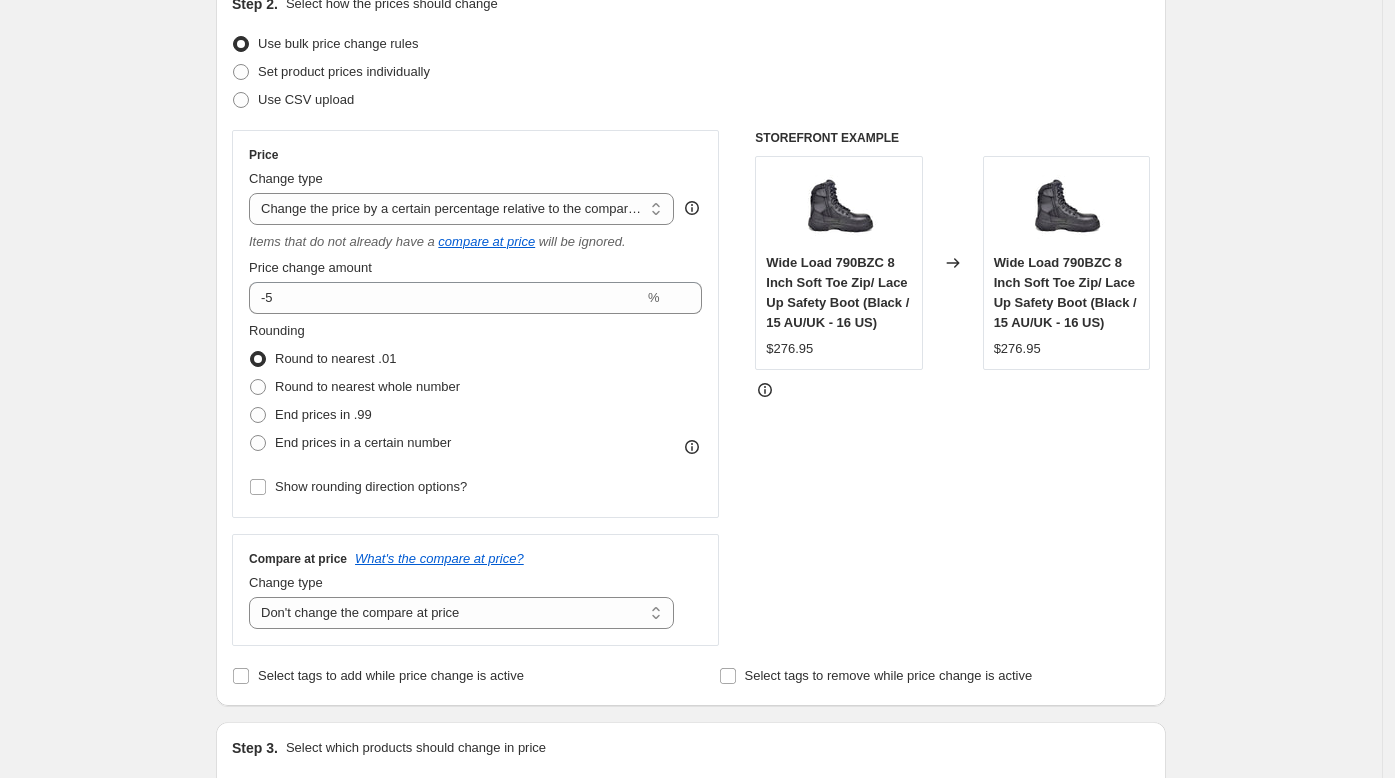 click on "STOREFRONT EXAMPLE Wide Load 790BZC 8 Inch Soft Toe Zip/ Lace Up Safety Boot (Black / 15 AU/UK - 16 US) $276.95 Changed to Wide Load 790BZC 8 Inch Soft Toe Zip/ Lace Up Safety Boot (Black / 15 AU/UK - 16 US) $276.95" at bounding box center (952, 388) 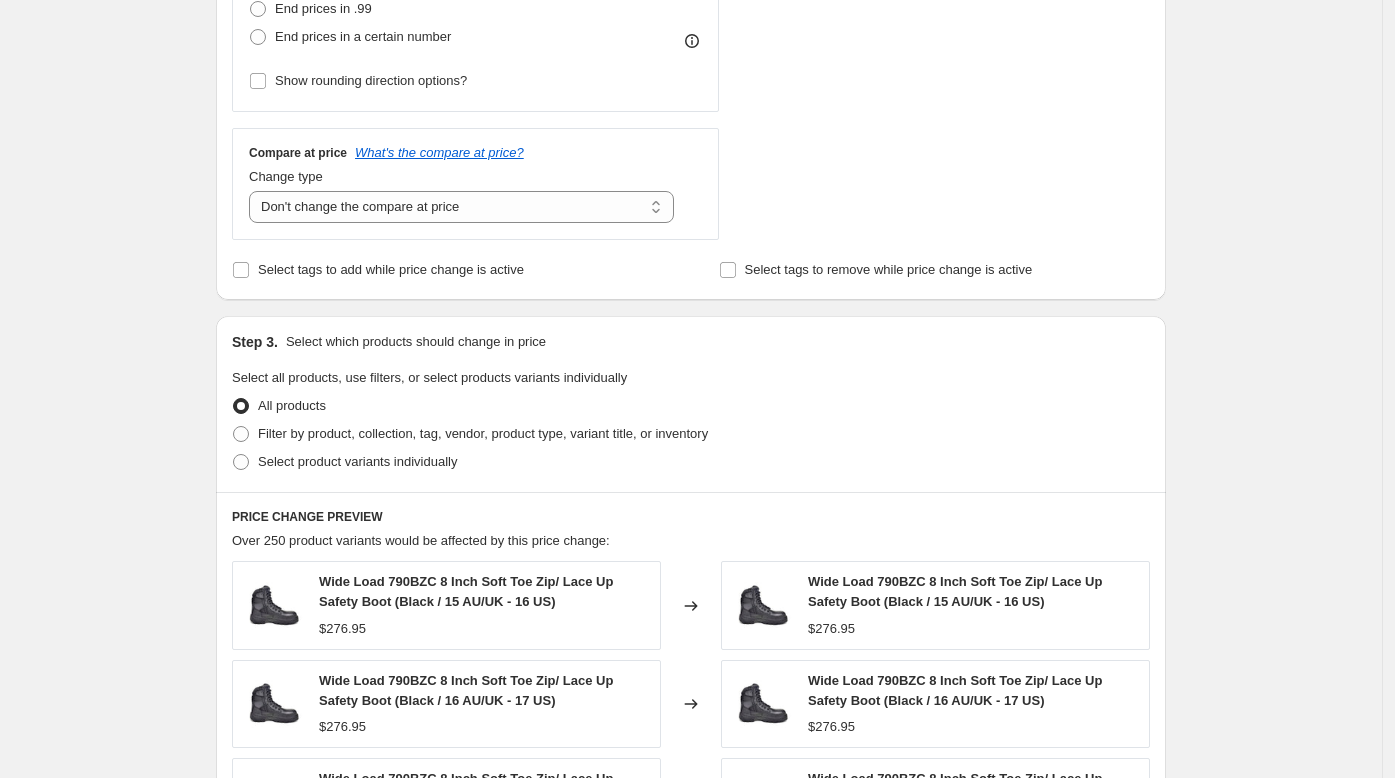scroll, scrollTop: 648, scrollLeft: 0, axis: vertical 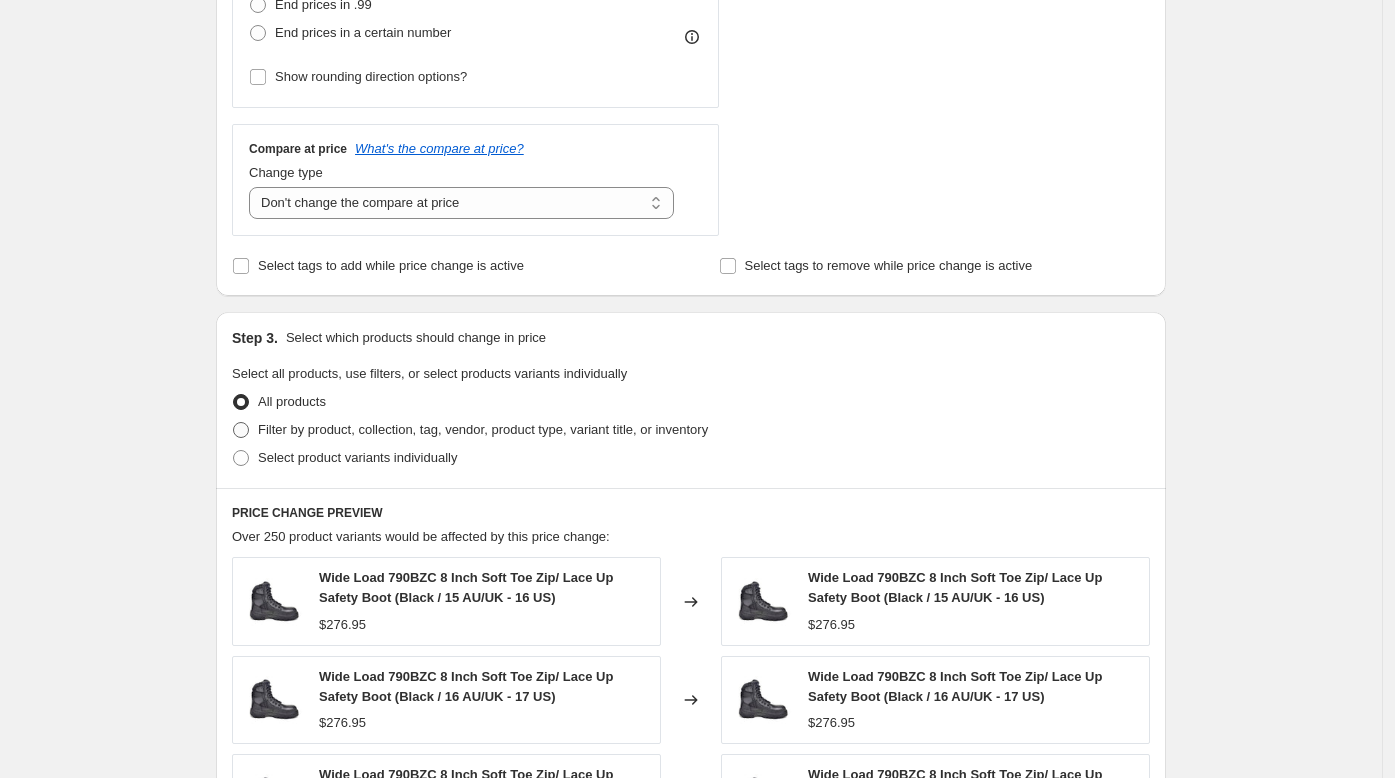 click on "Filter by product, collection, tag, vendor, product type, variant title, or inventory" at bounding box center [483, 429] 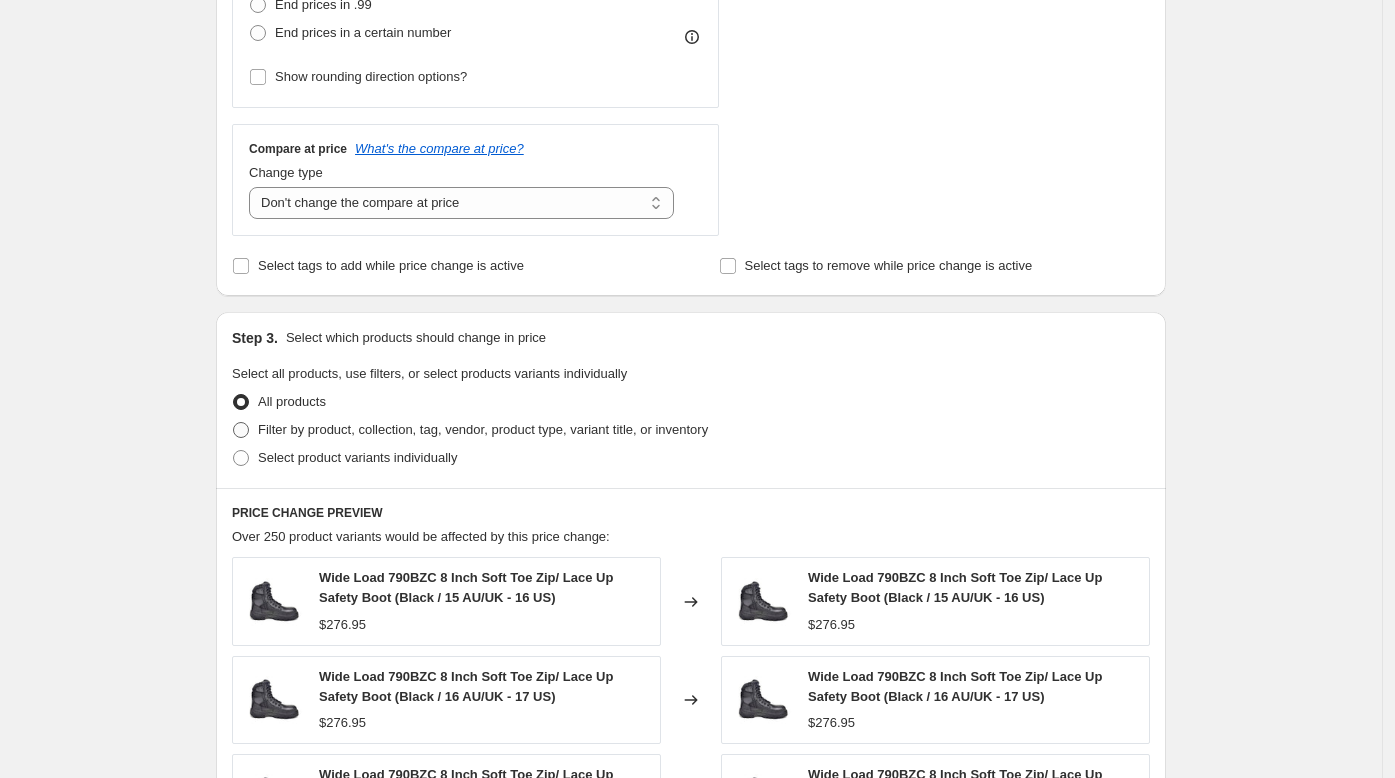 radio on "true" 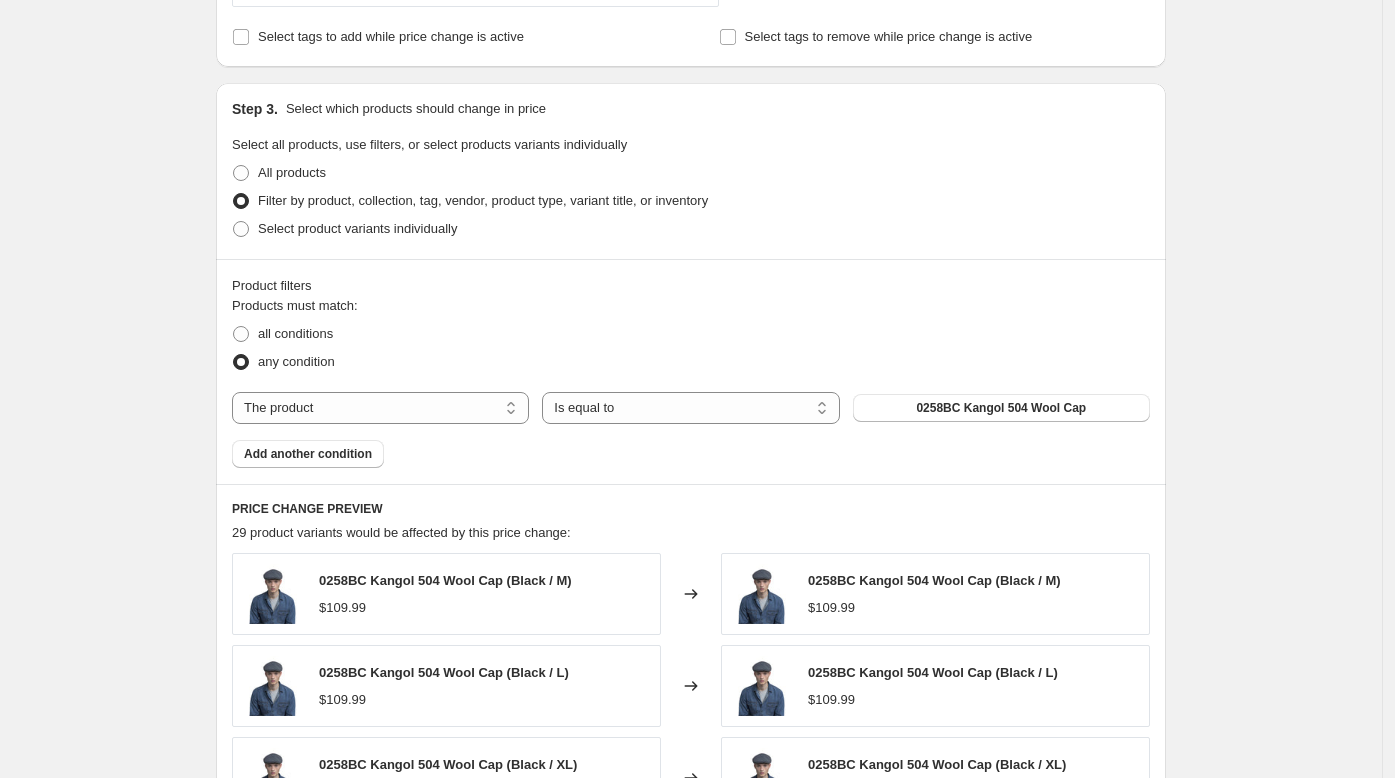 scroll, scrollTop: 980, scrollLeft: 0, axis: vertical 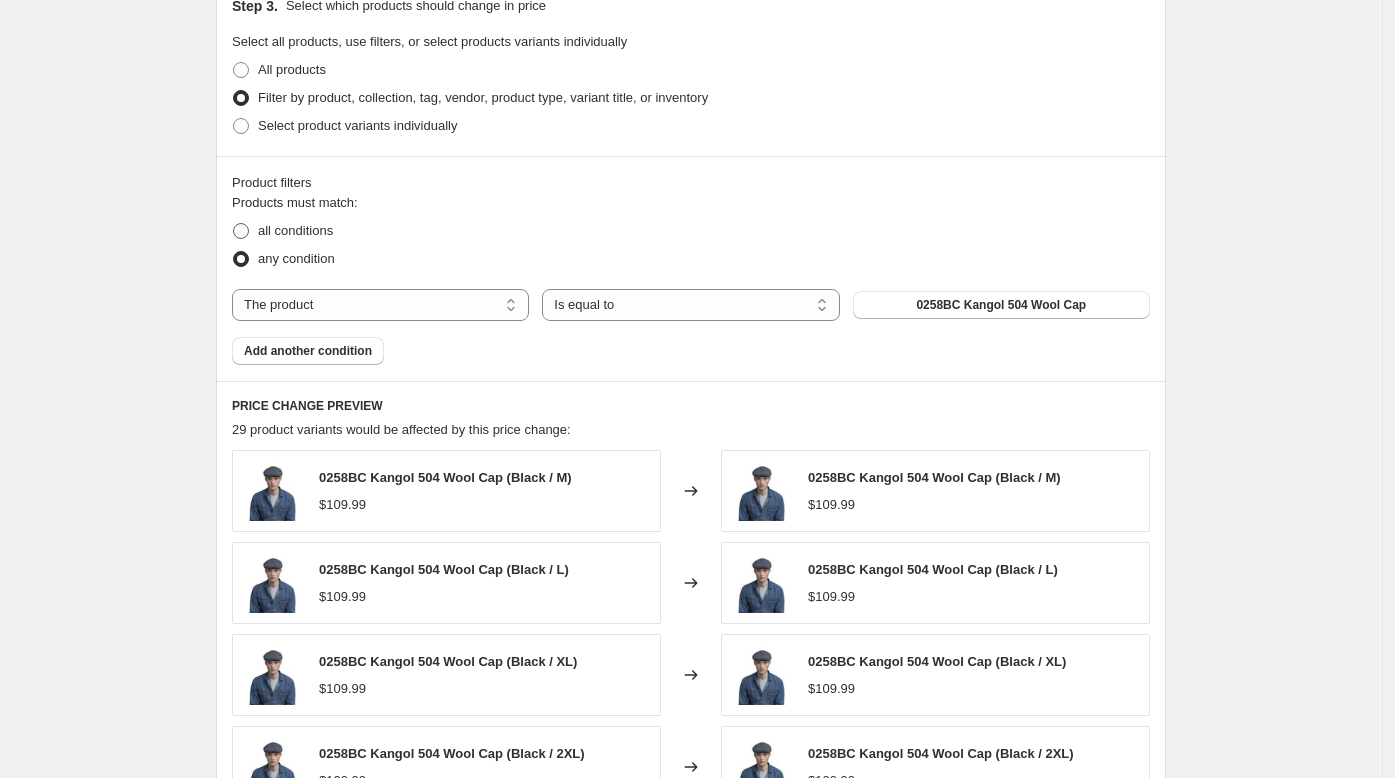 click on "all conditions" at bounding box center (295, 230) 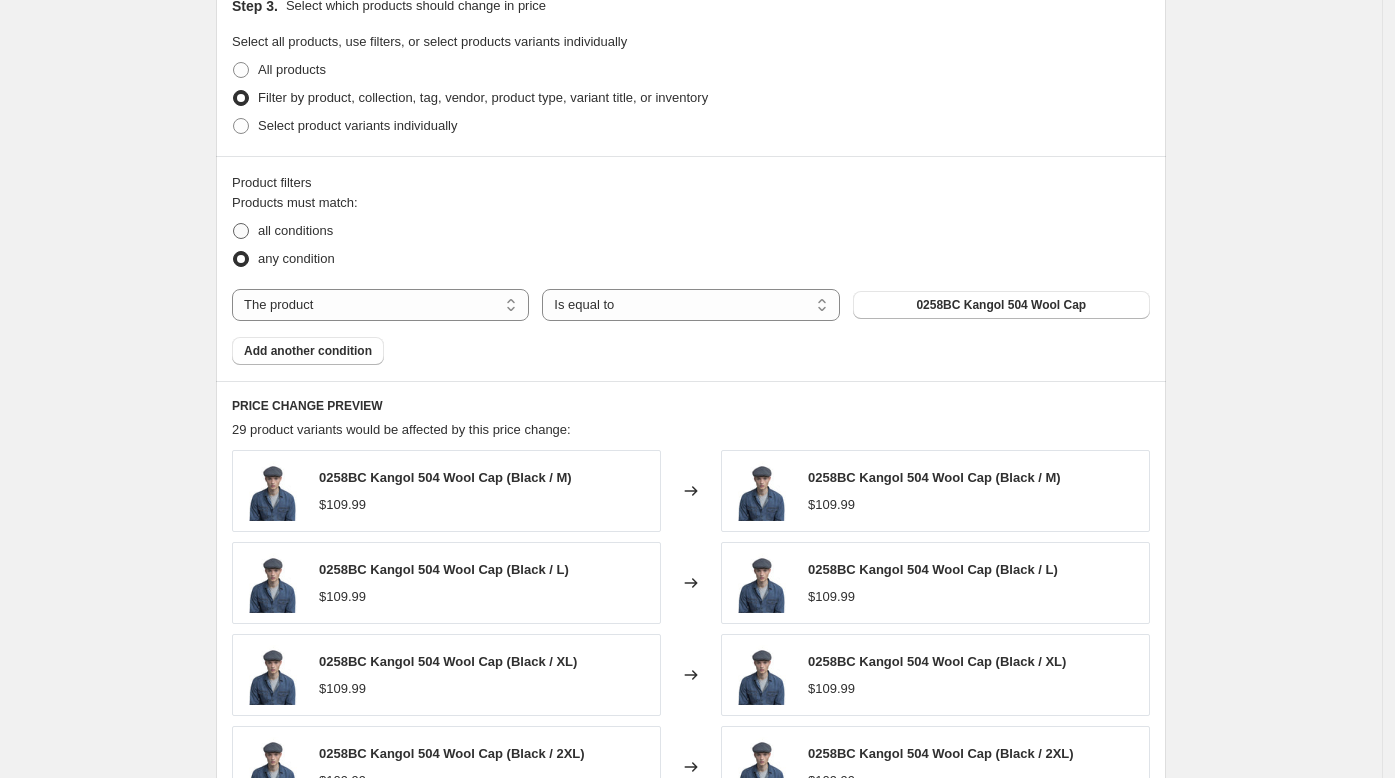 radio on "true" 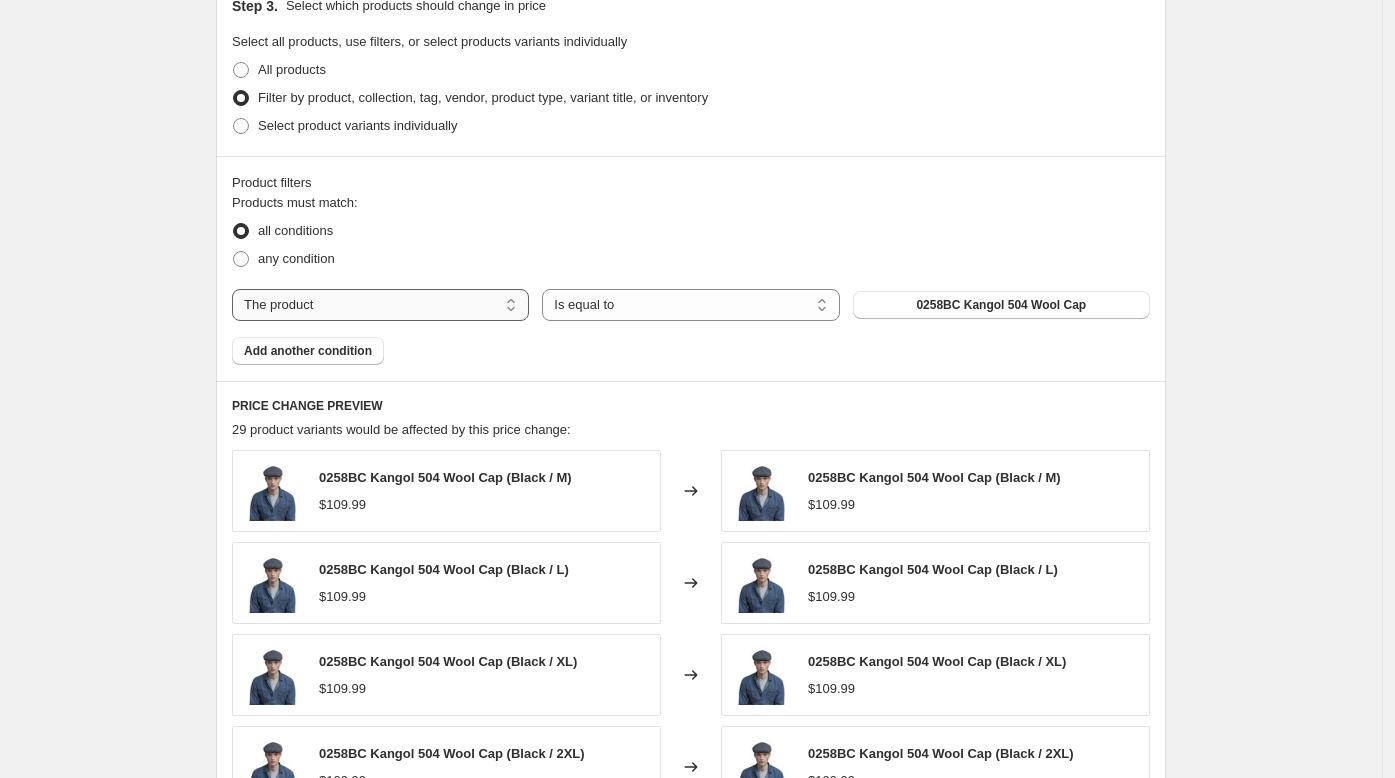 click on "The product The product's collection The product's tag The product's vendor The product's type The product's status The variant's title Inventory quantity" at bounding box center [380, 305] 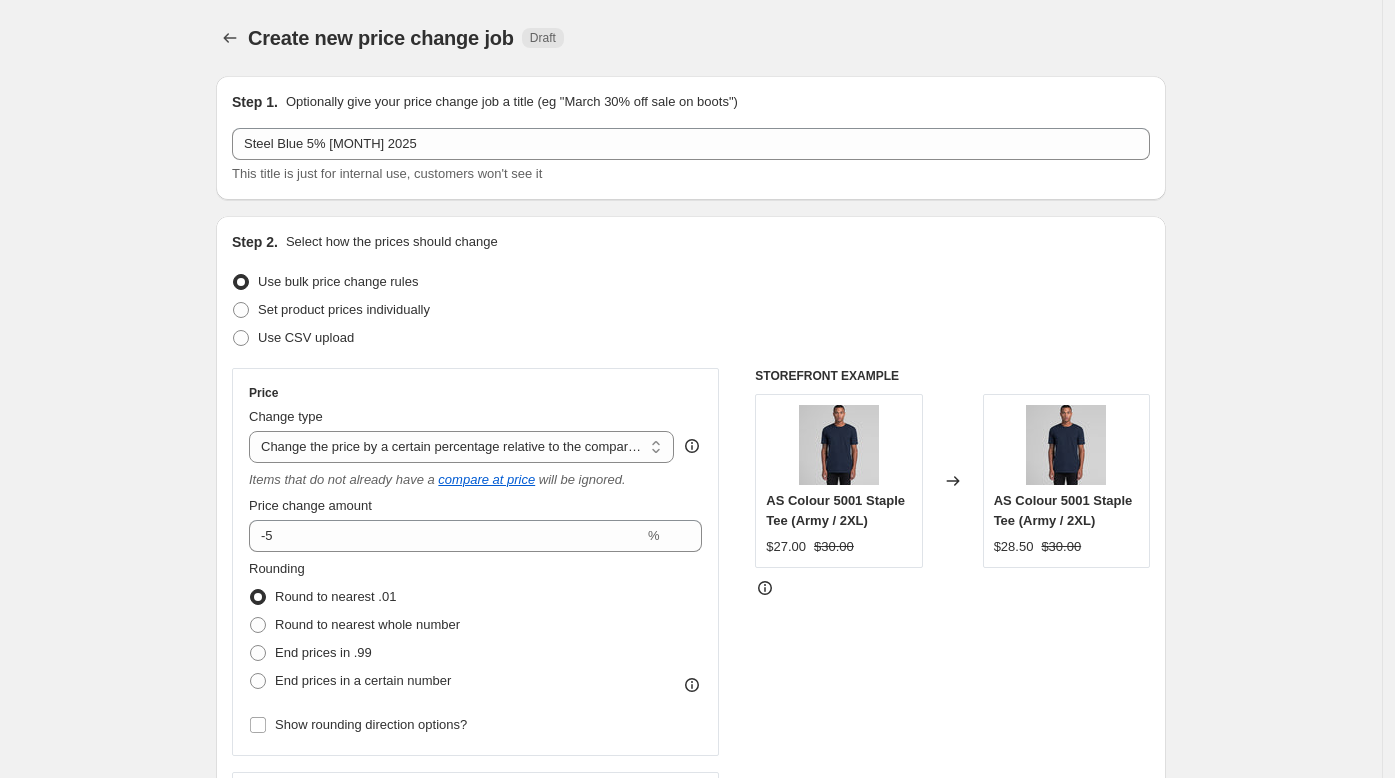 scroll, scrollTop: 747, scrollLeft: 0, axis: vertical 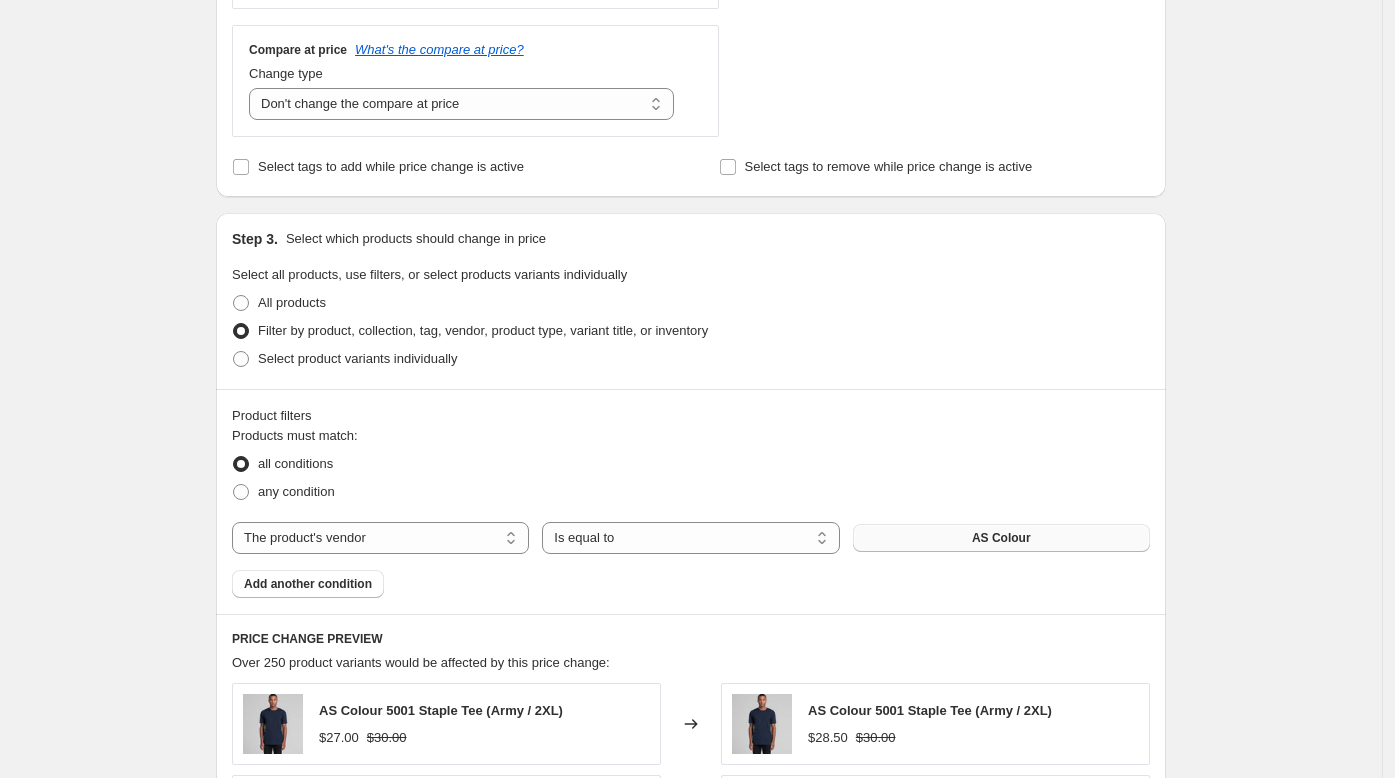 click on "AS Colour" at bounding box center (1001, 538) 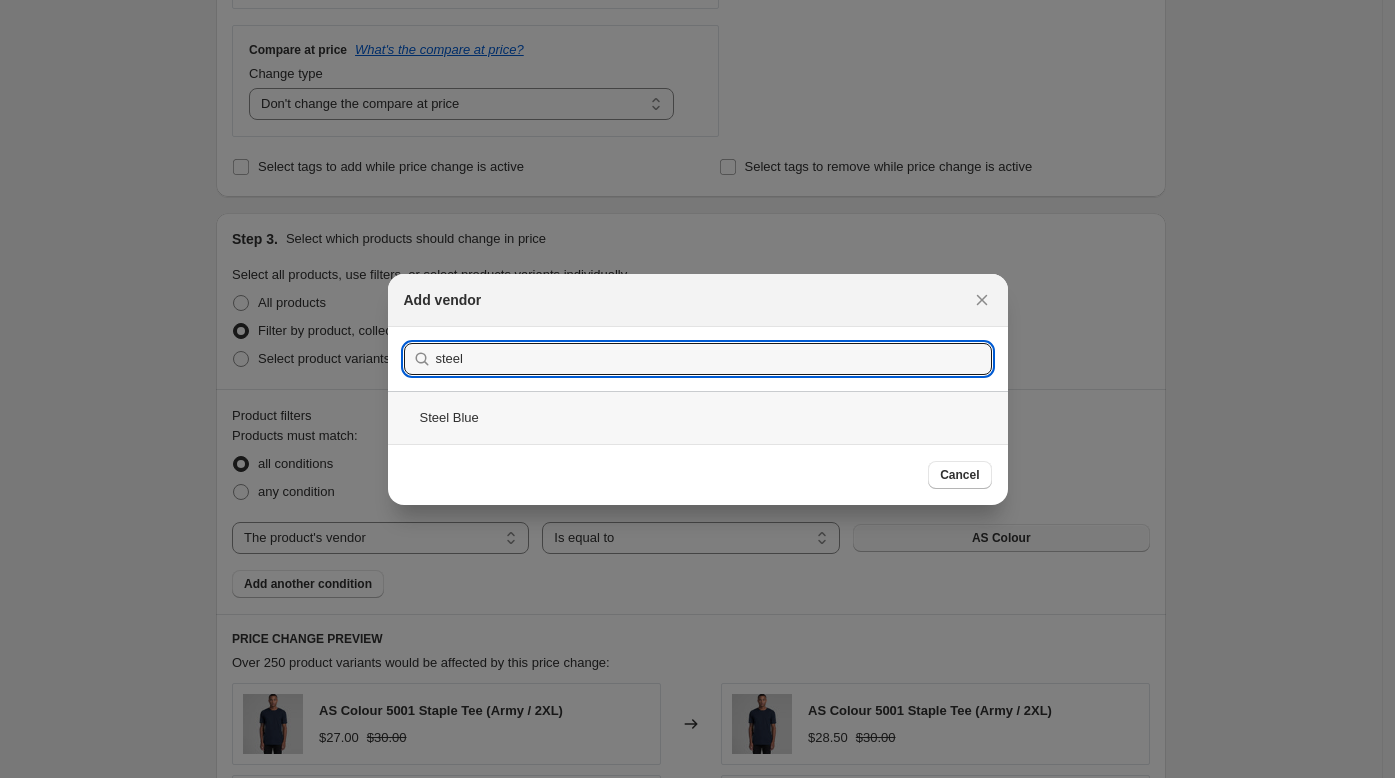 type on "steel" 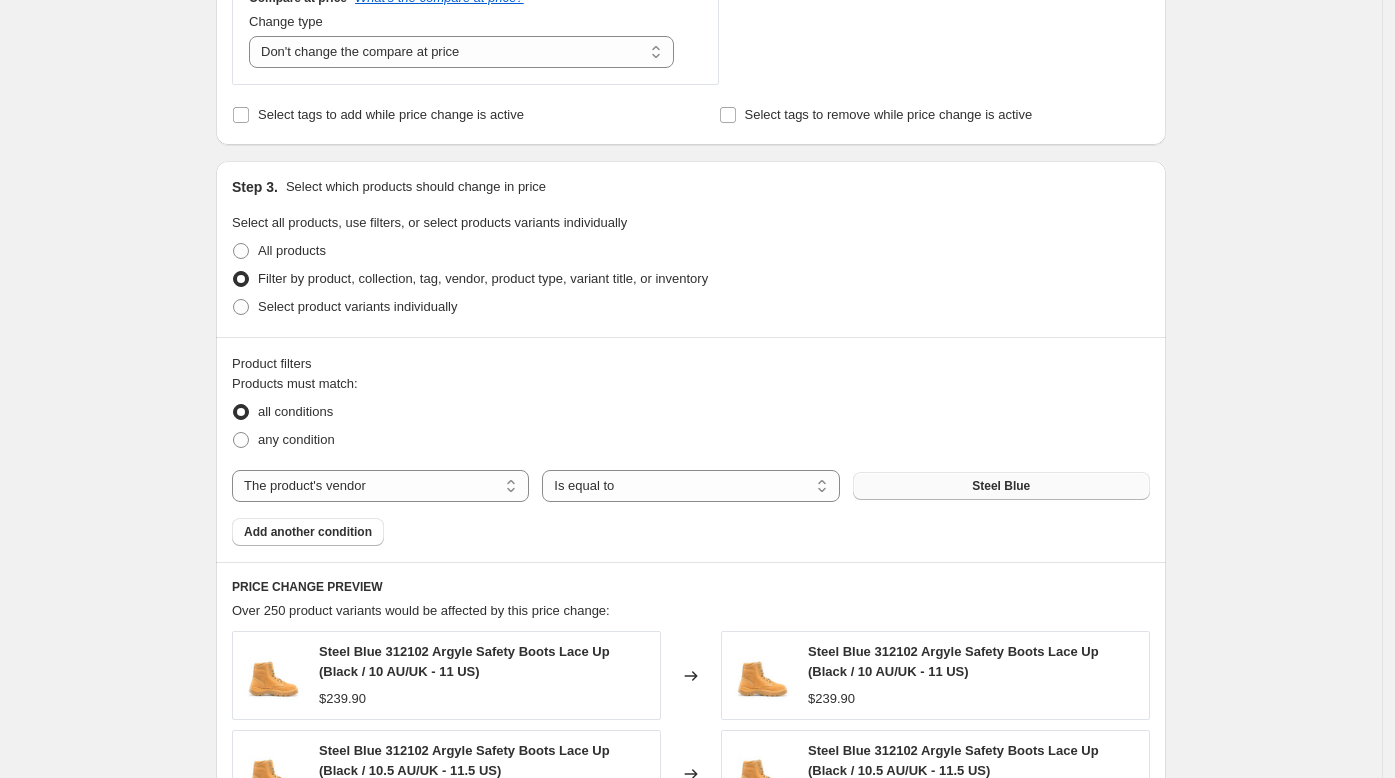 scroll, scrollTop: 925, scrollLeft: 0, axis: vertical 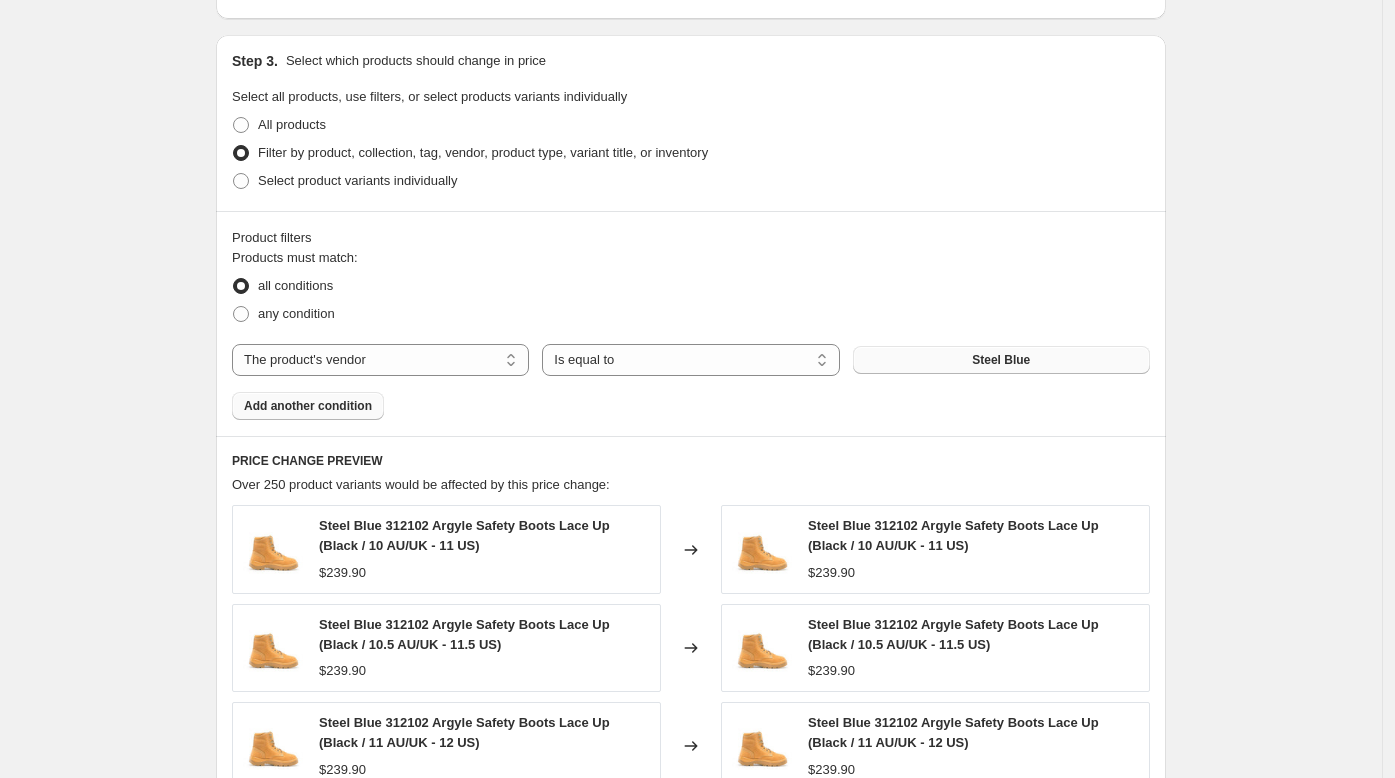 click on "Add another condition" at bounding box center (308, 406) 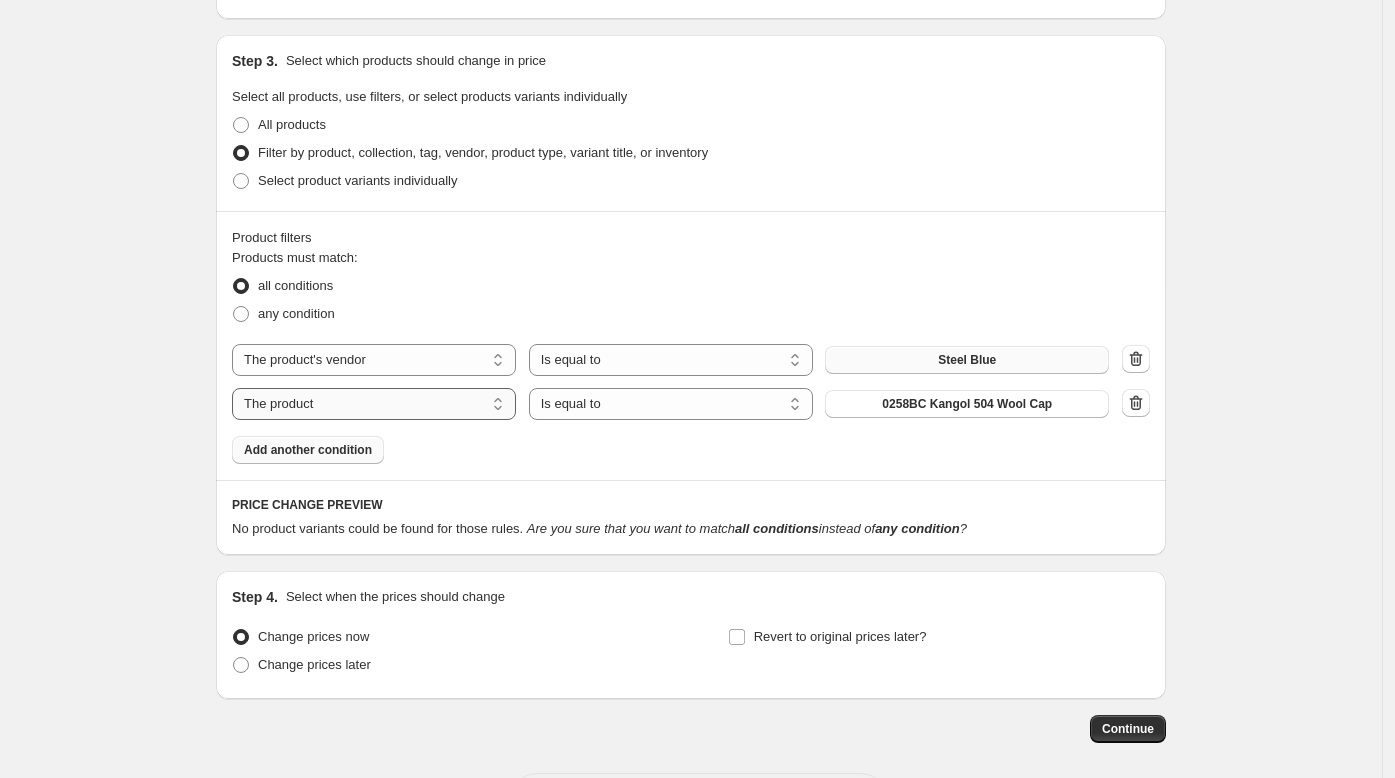 click on "The product The product's collection The product's tag The product's vendor The product's type The product's status The variant's title Inventory quantity" at bounding box center [374, 404] 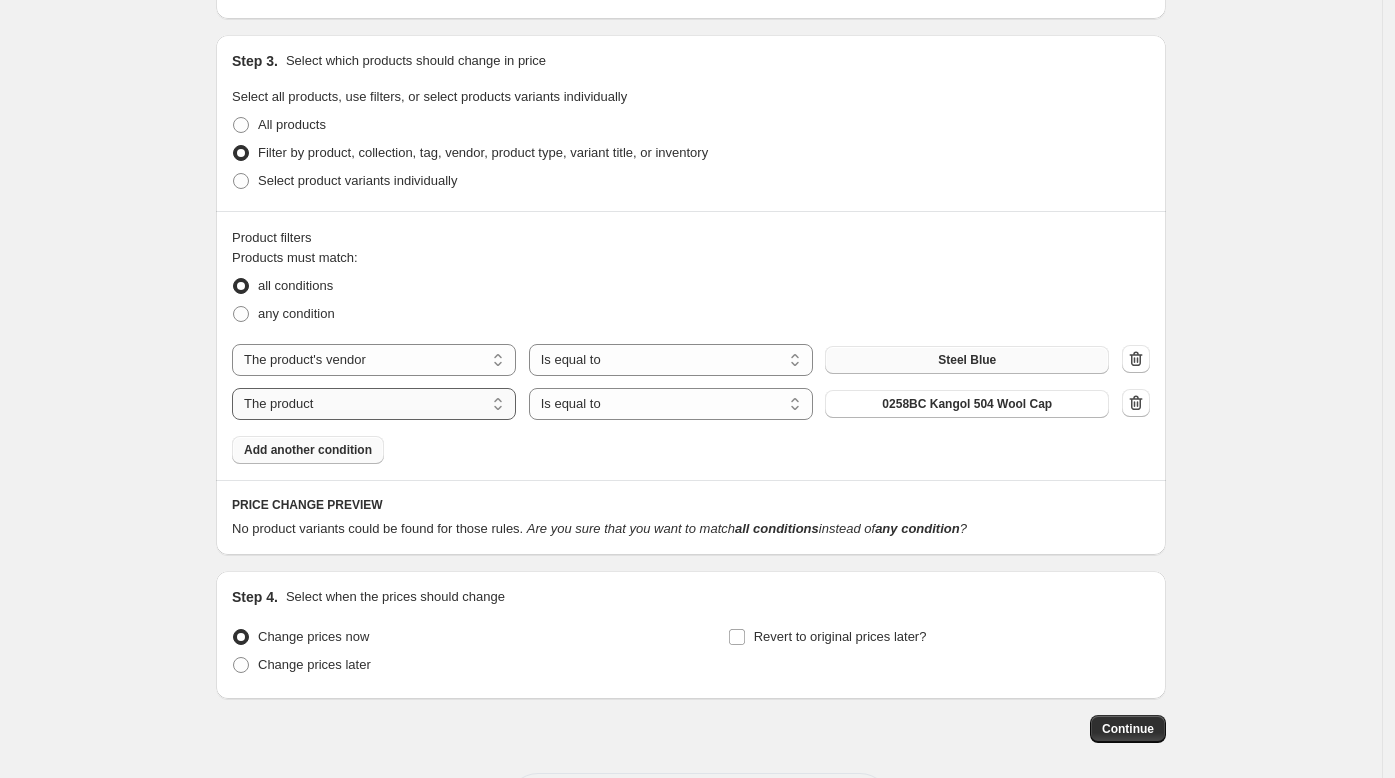 select on "collection" 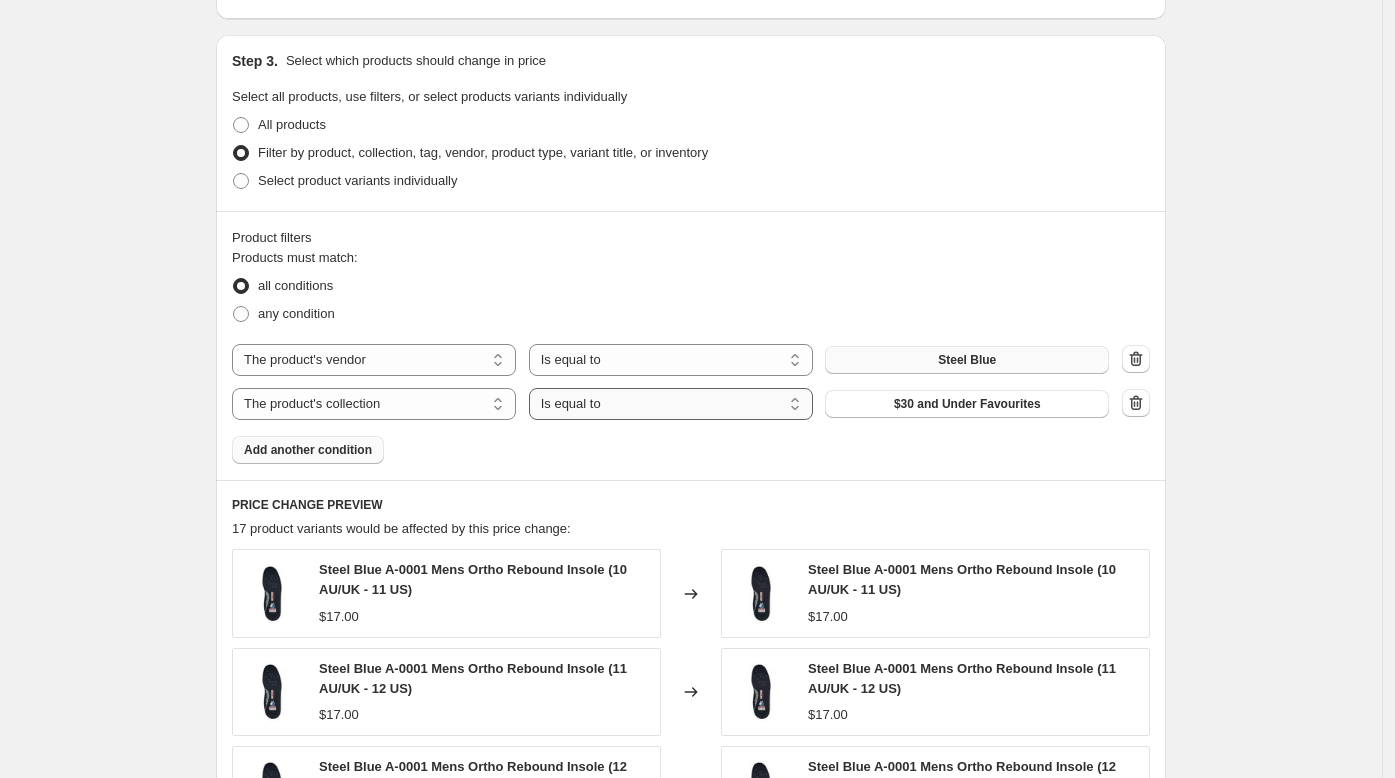 click on "Is equal to Is not equal to" at bounding box center [671, 404] 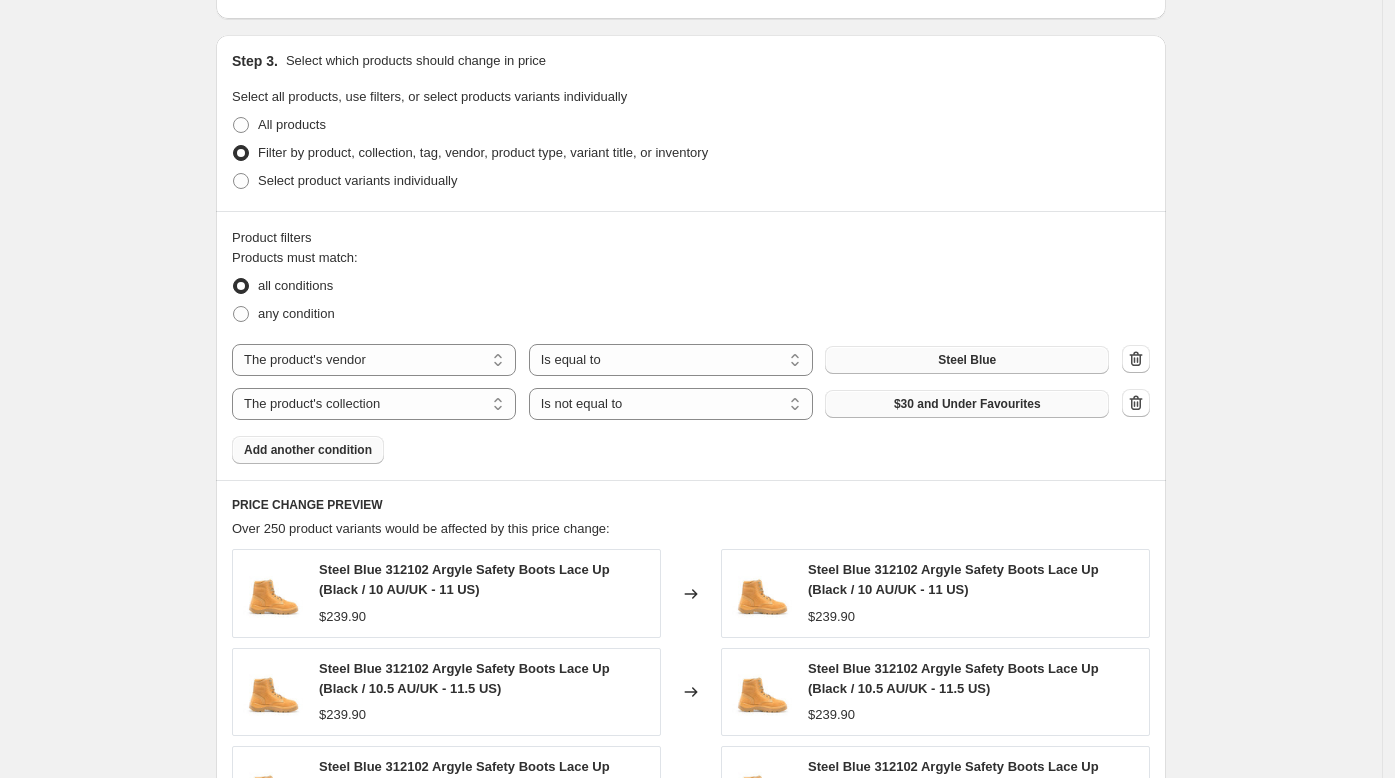 click on "$30 and Under Favourites" at bounding box center (967, 404) 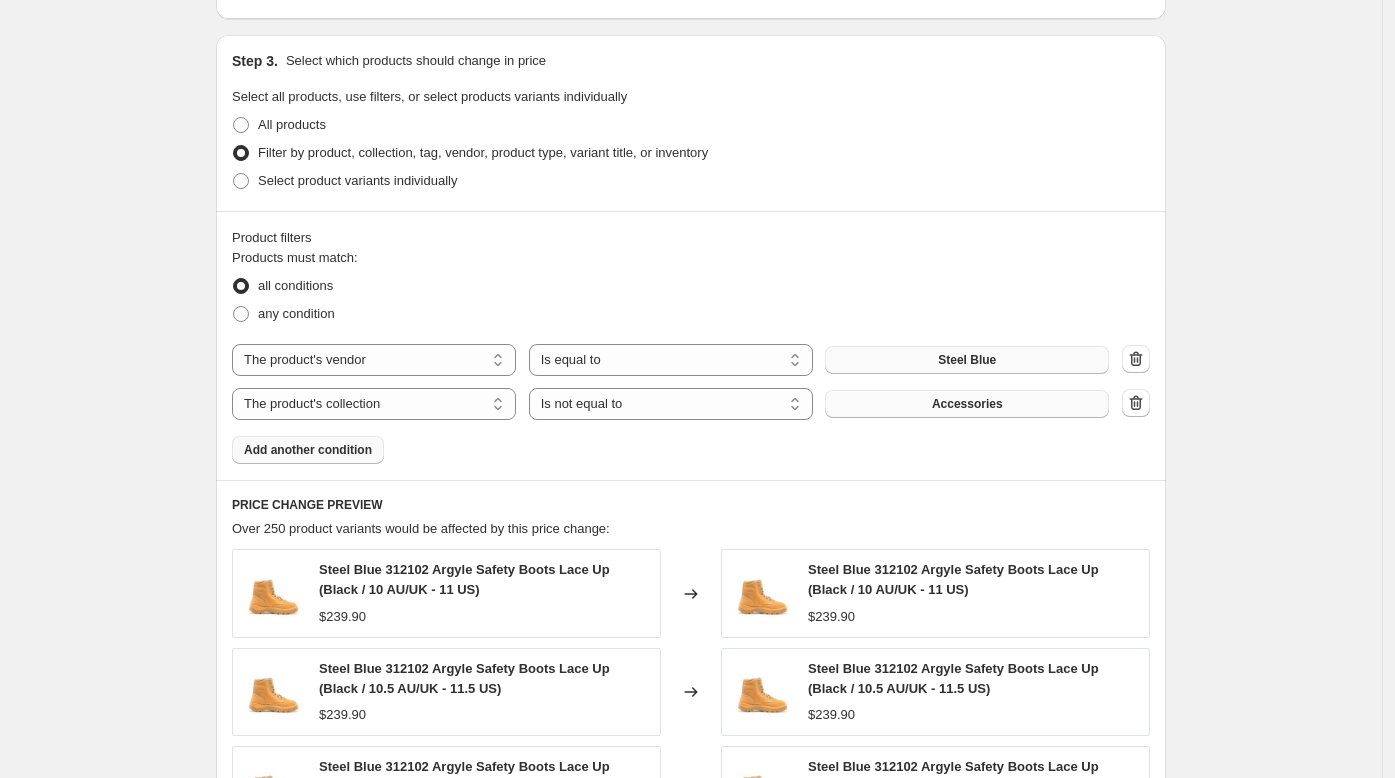click on "Add another condition" at bounding box center (308, 450) 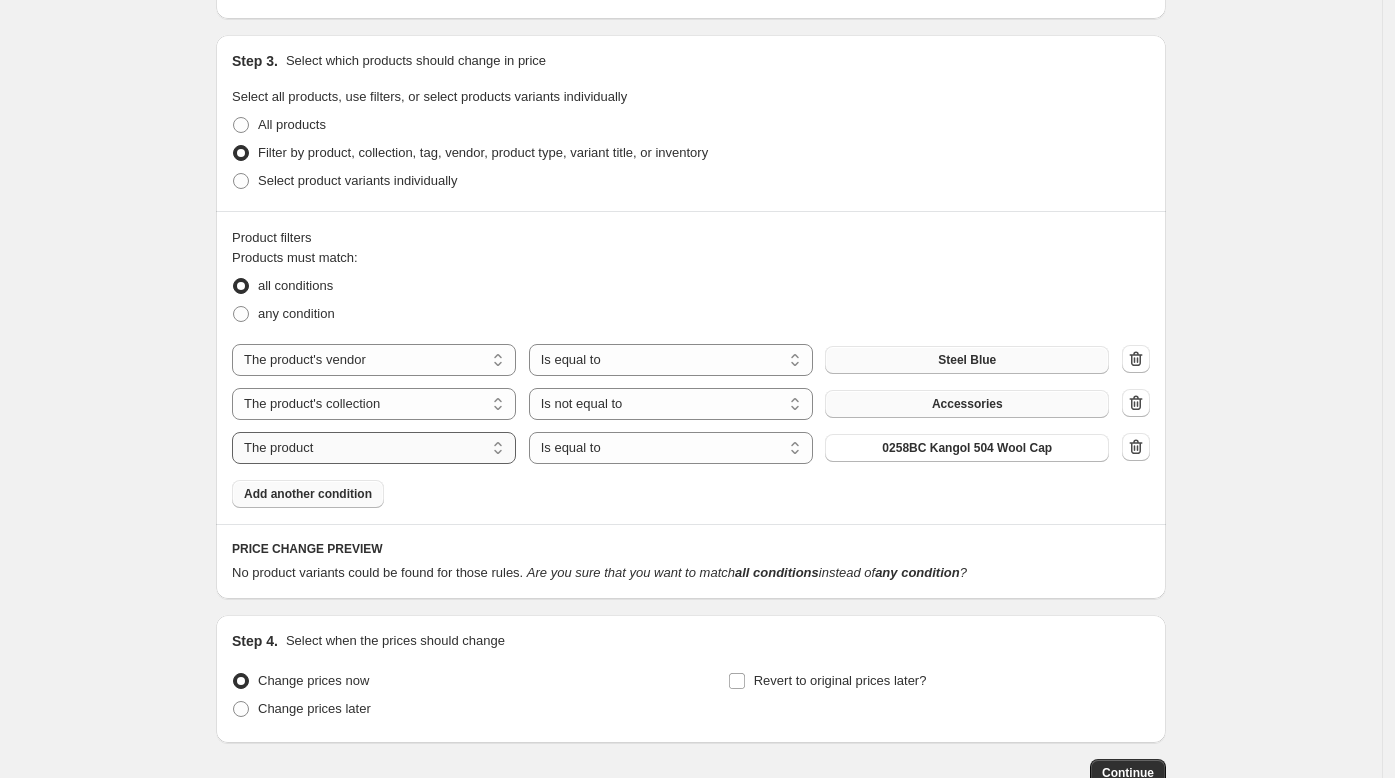 click on "The product The product's collection The product's tag The product's vendor The product's type The product's status The variant's title Inventory quantity" at bounding box center [374, 448] 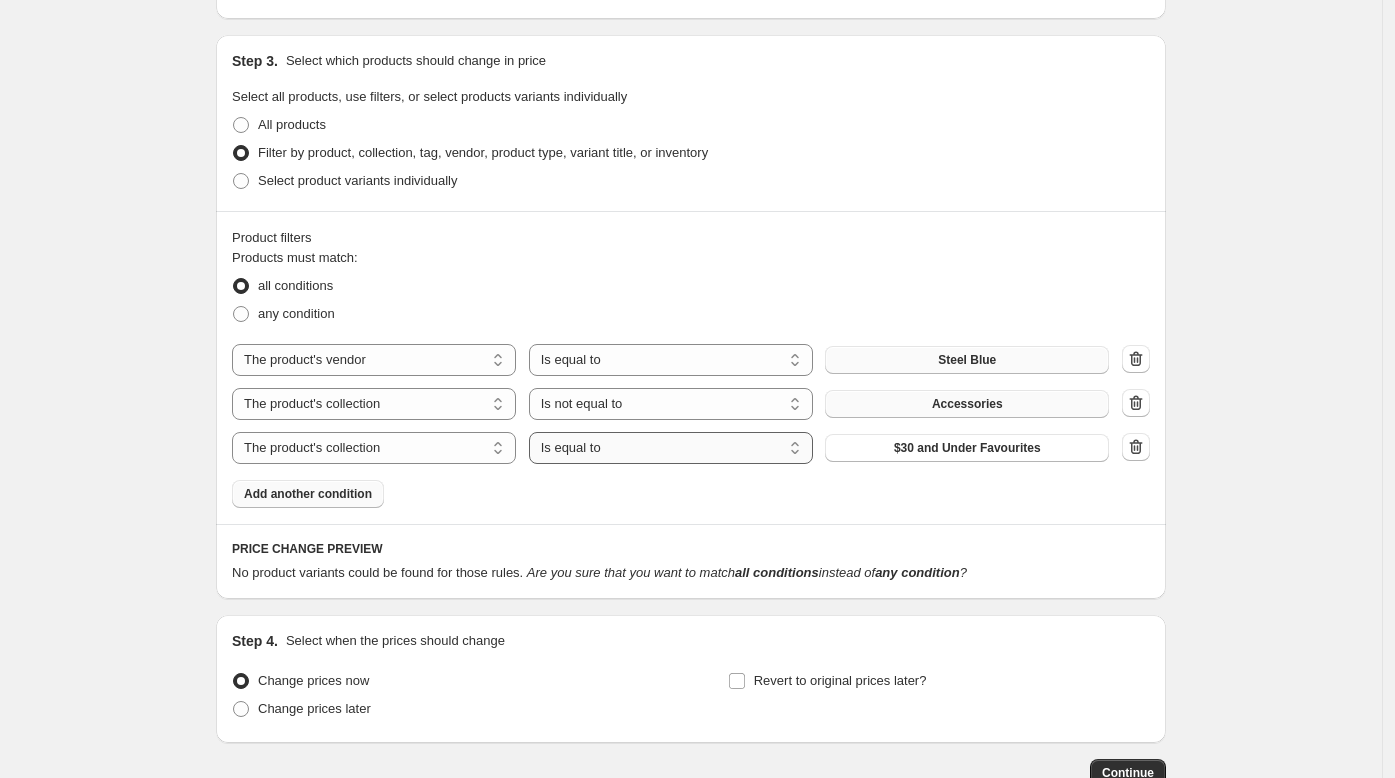click on "Is equal to Is not equal to" at bounding box center (671, 448) 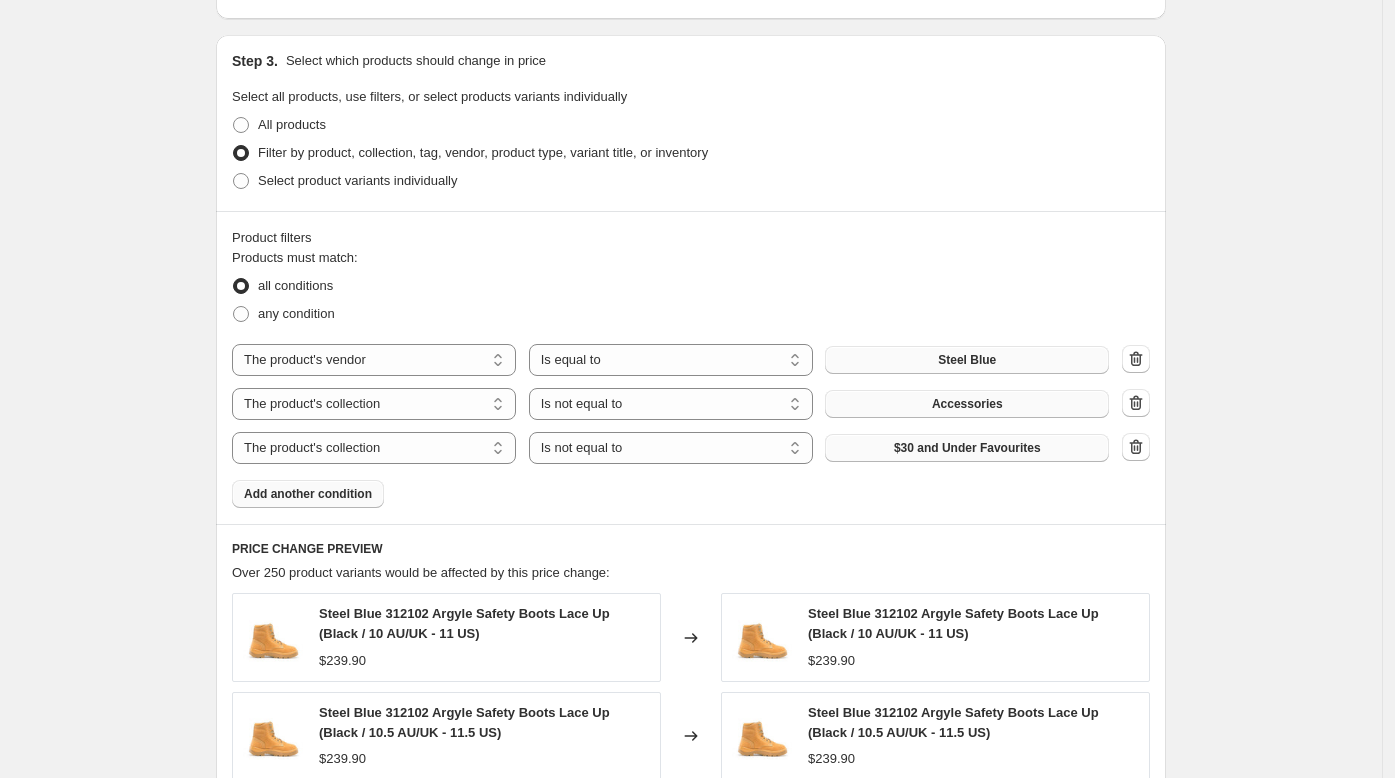 click on "$30 and Under Favourites" at bounding box center (967, 448) 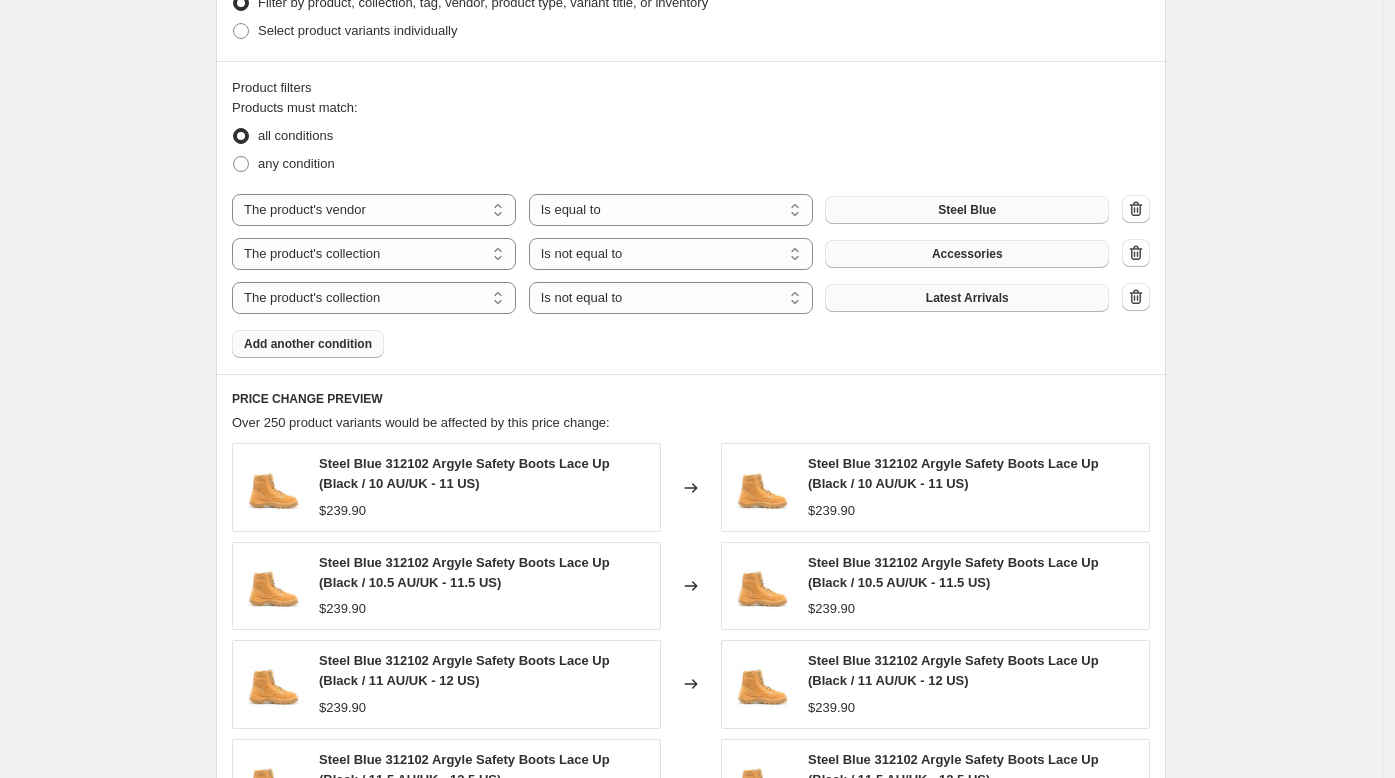 scroll, scrollTop: 1081, scrollLeft: 0, axis: vertical 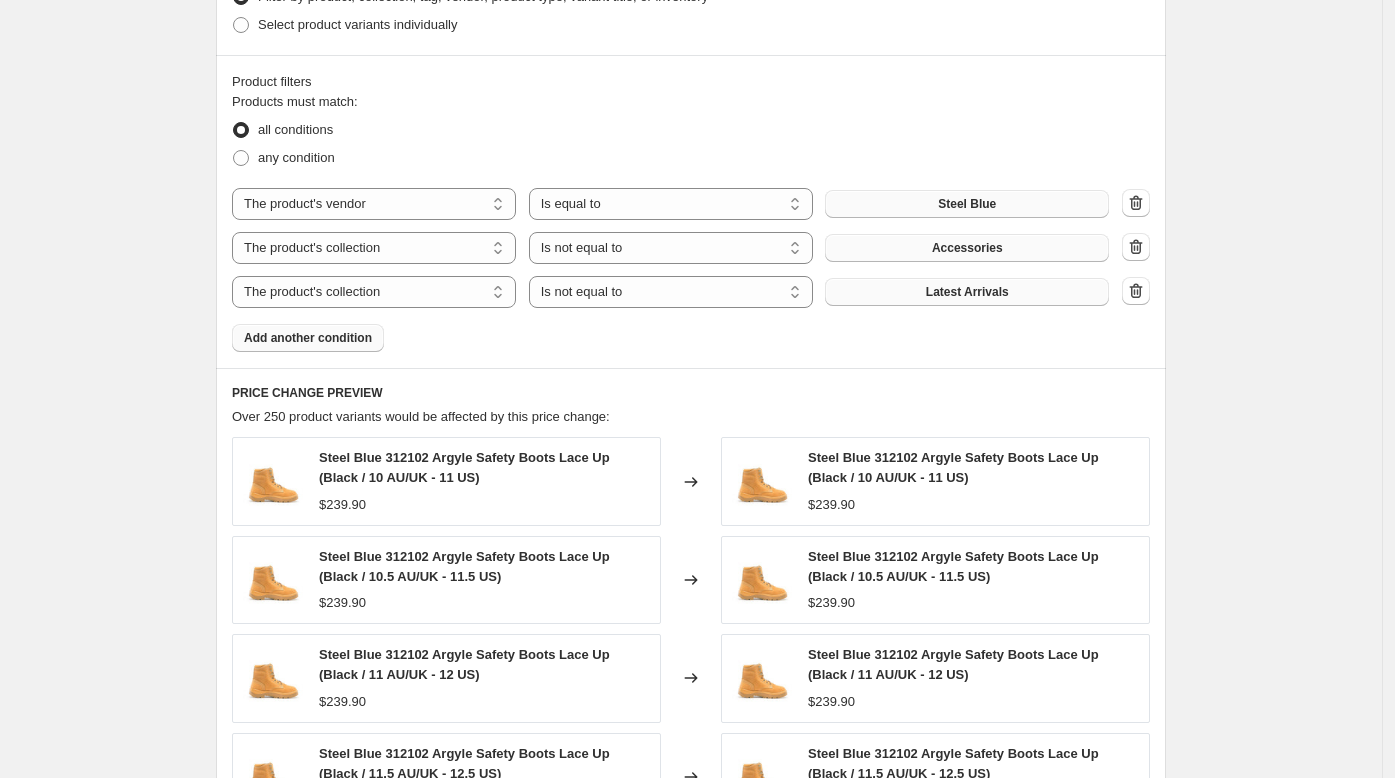 click on "Add another condition" at bounding box center [308, 338] 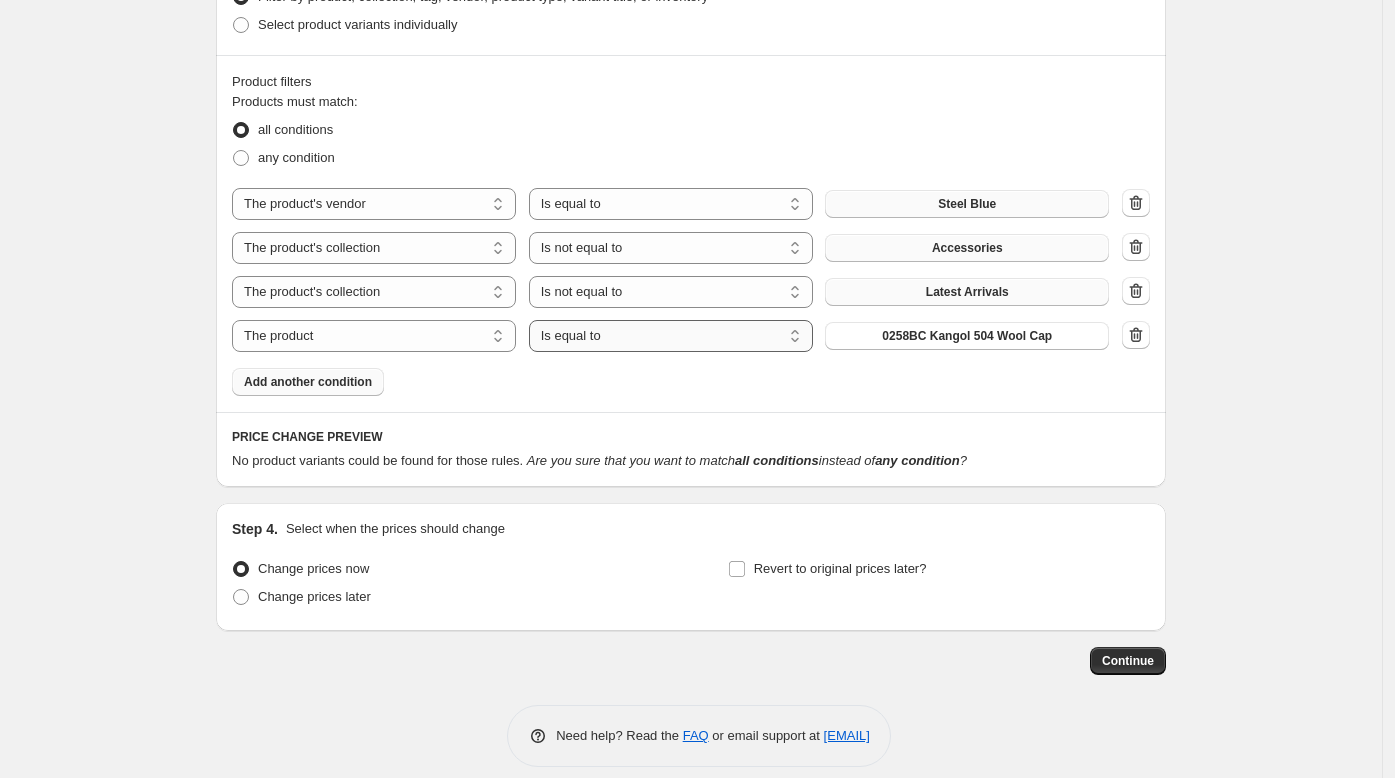 click on "Is equal to Is not equal to" at bounding box center (671, 336) 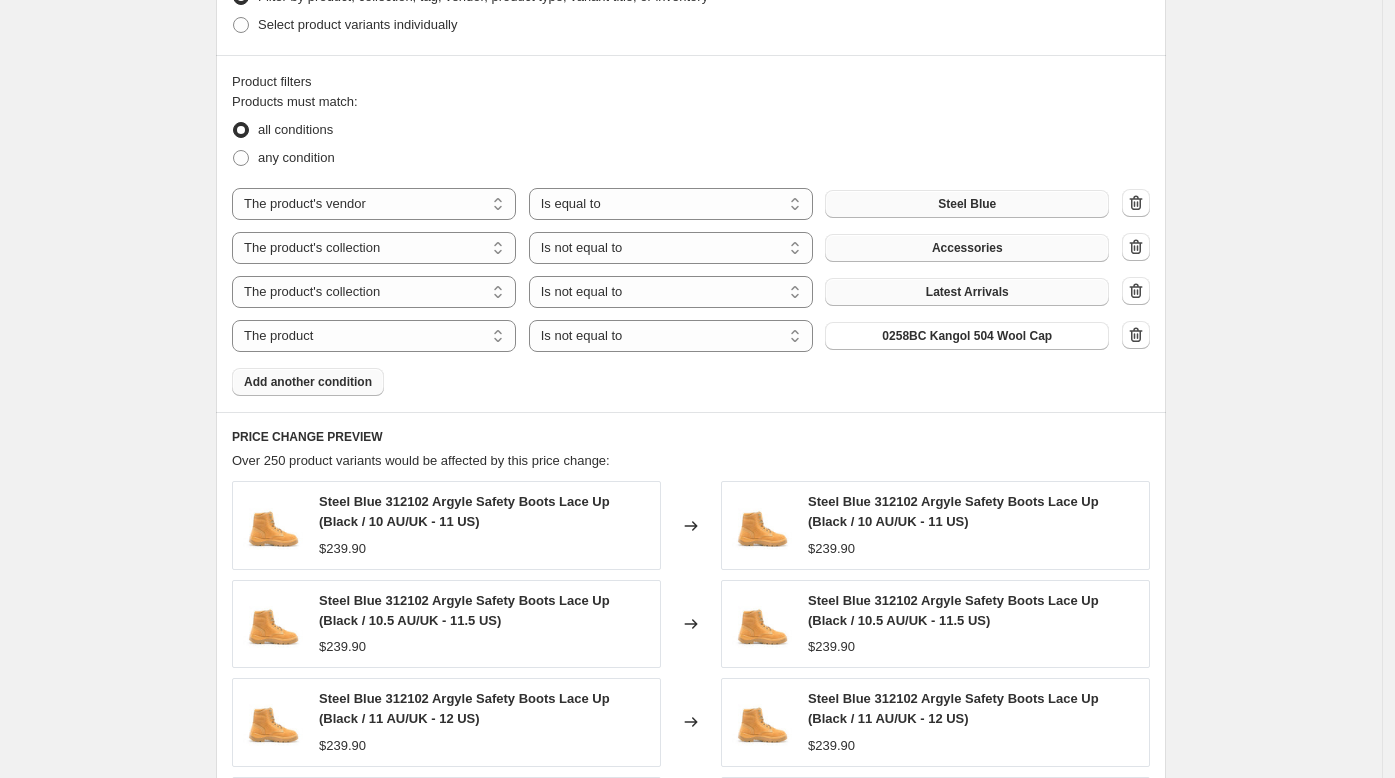 click on "Add another condition" at bounding box center (308, 382) 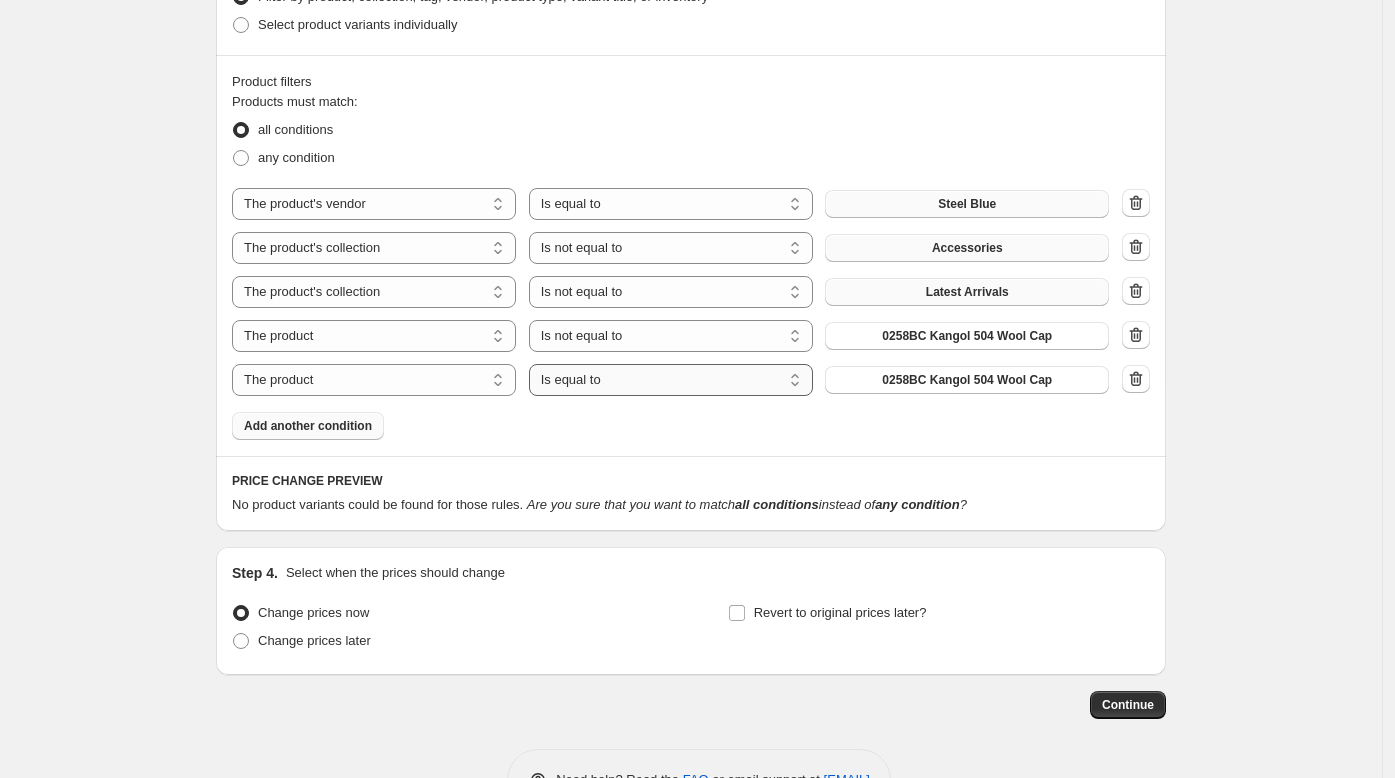 click on "Is equal to Is not equal to" at bounding box center [671, 380] 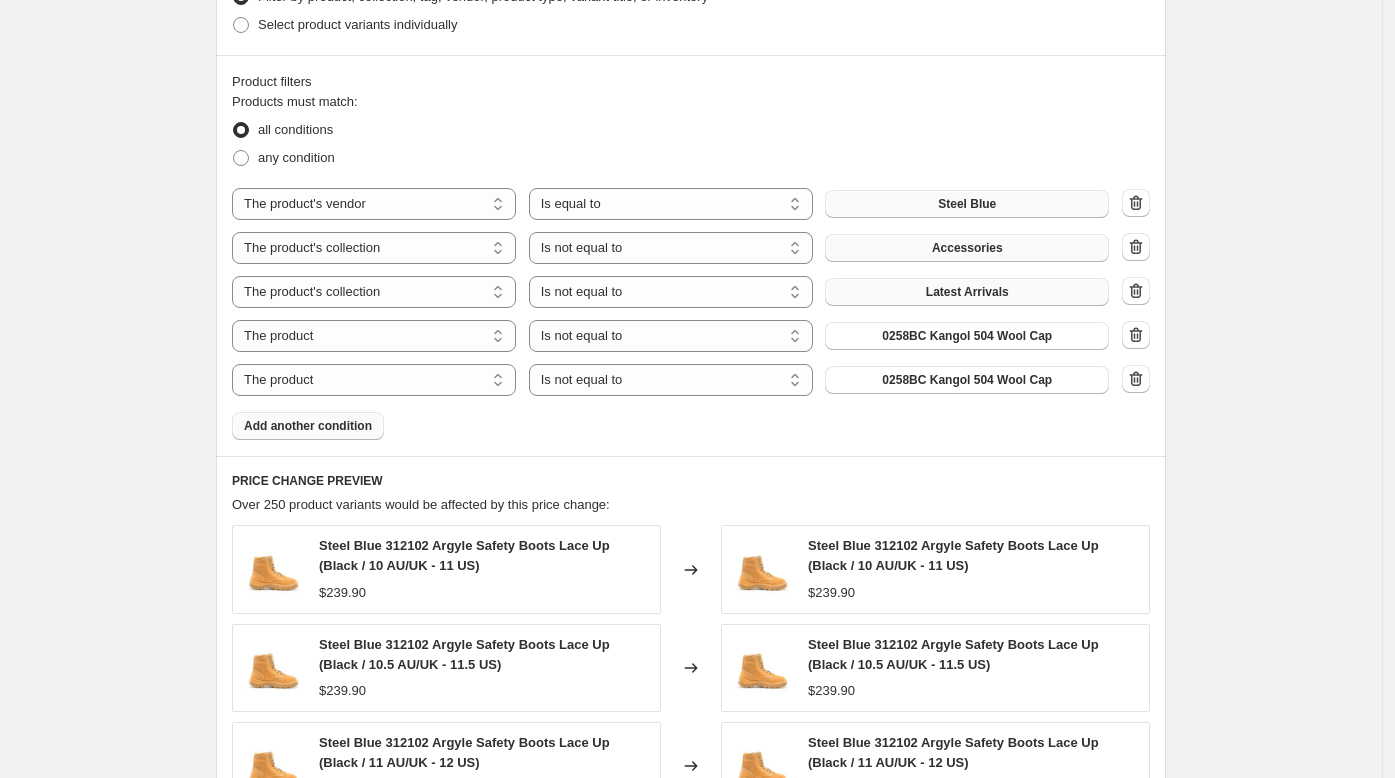click on "Add another condition" at bounding box center [308, 426] 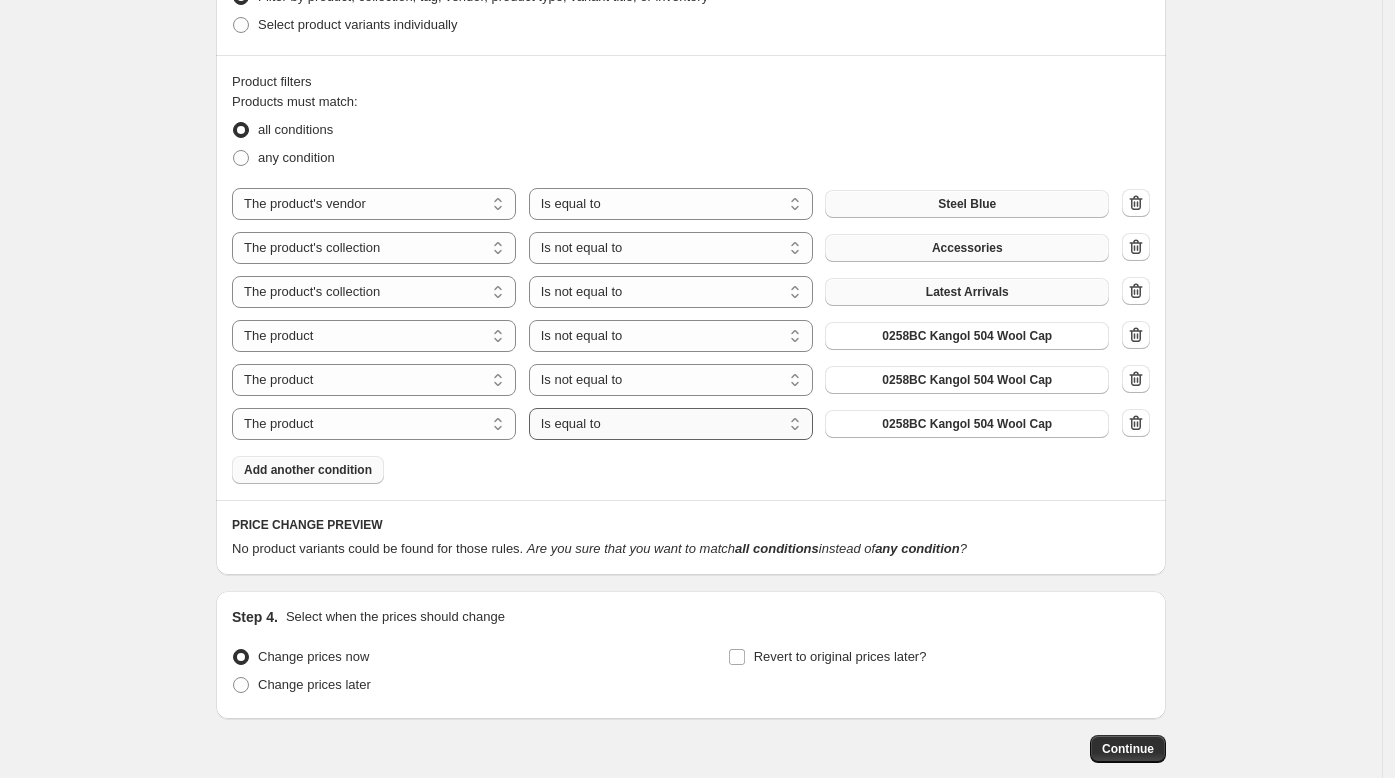 click on "Is equal to Is not equal to" at bounding box center (671, 424) 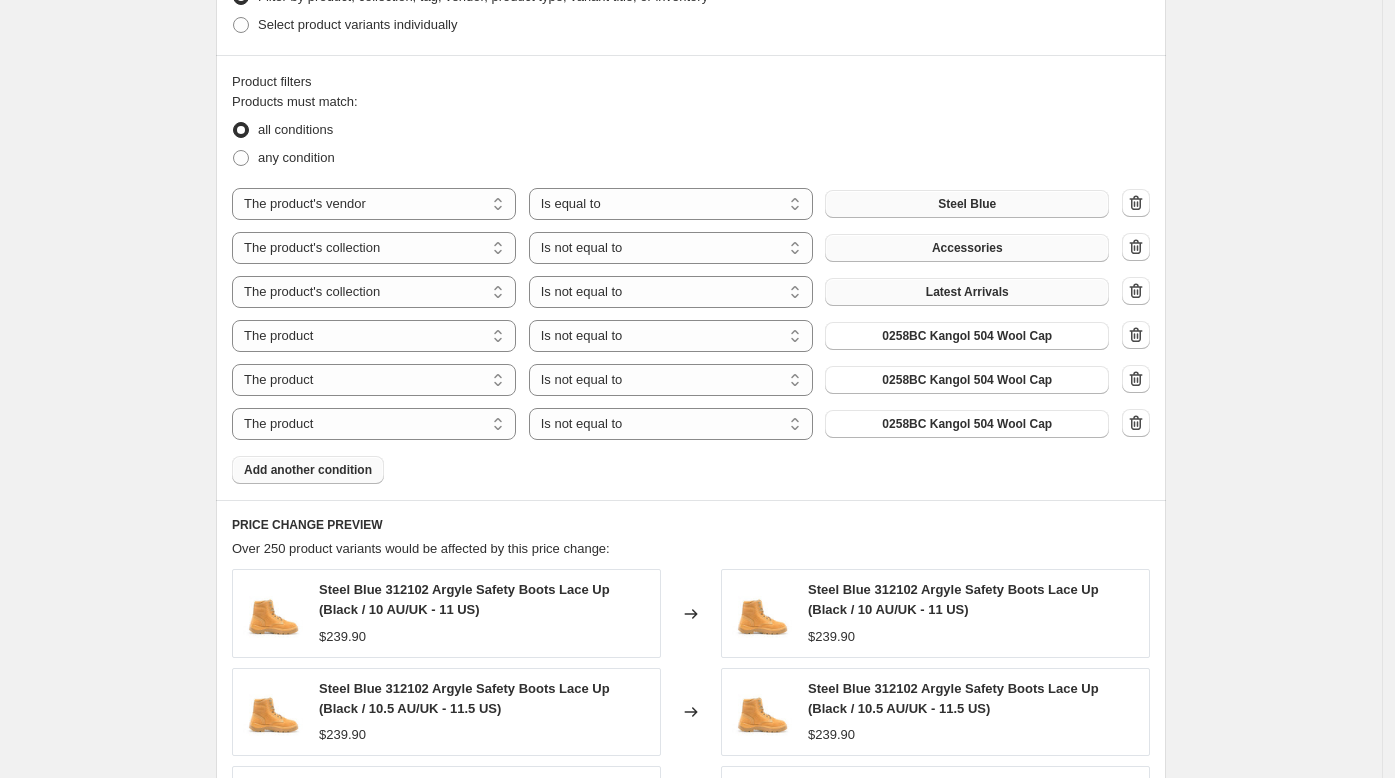 click on "Add another condition" at bounding box center [308, 470] 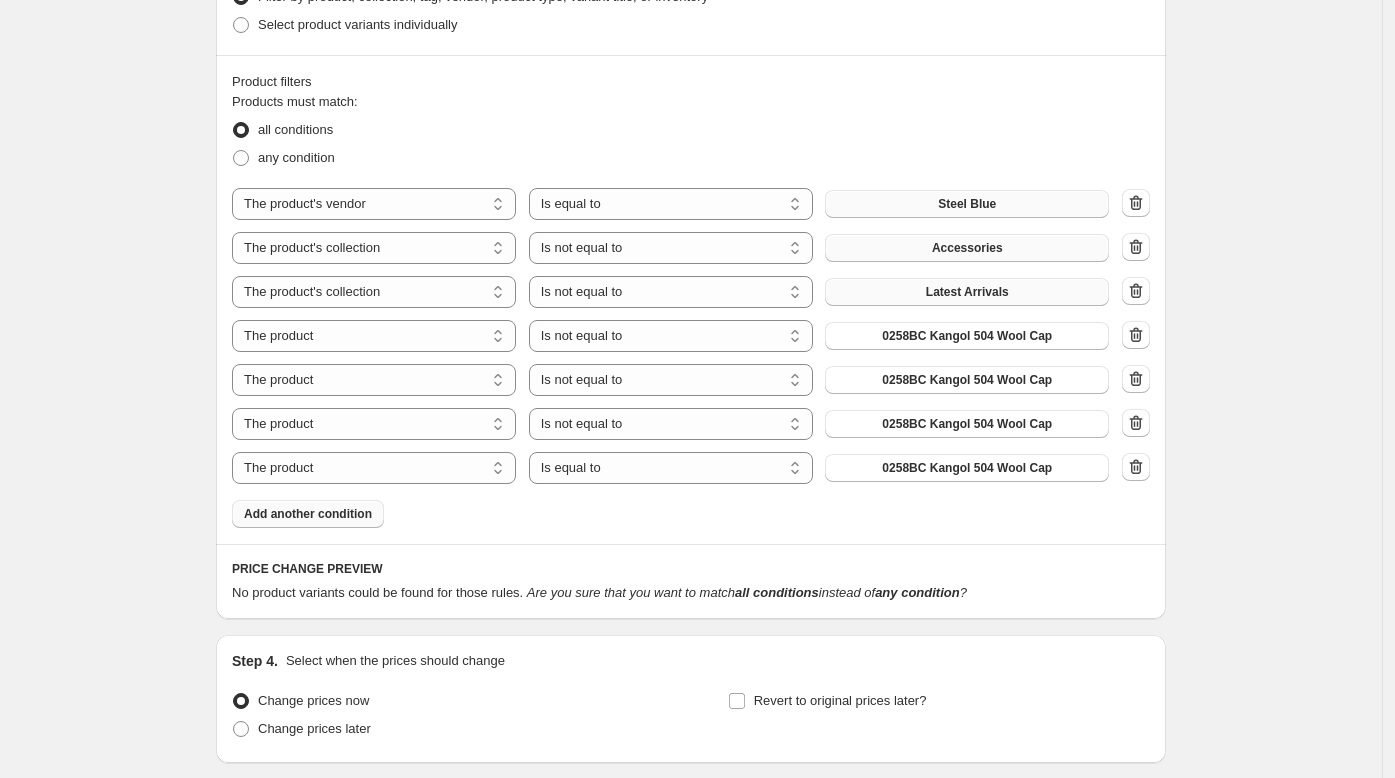 click on "Add another condition" at bounding box center (308, 514) 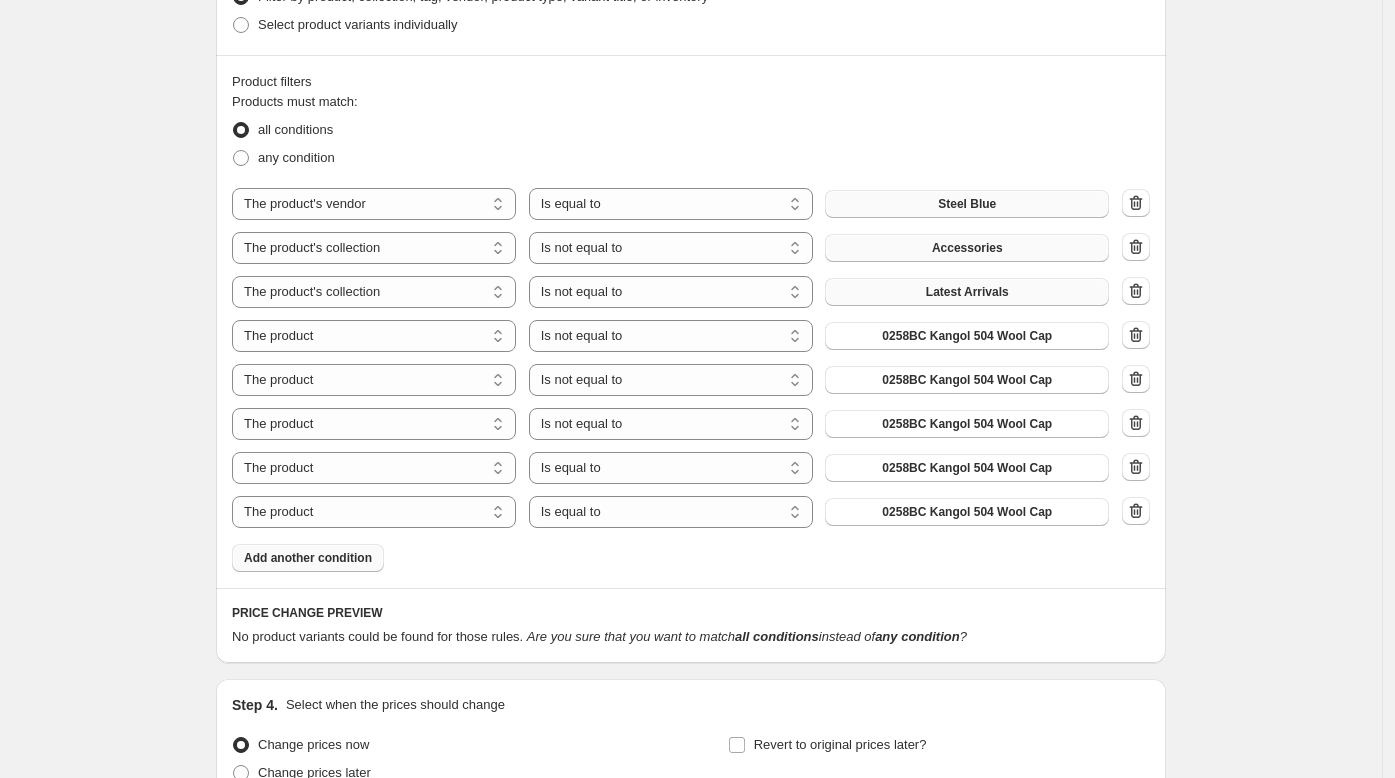 click on "Add another condition" at bounding box center (308, 558) 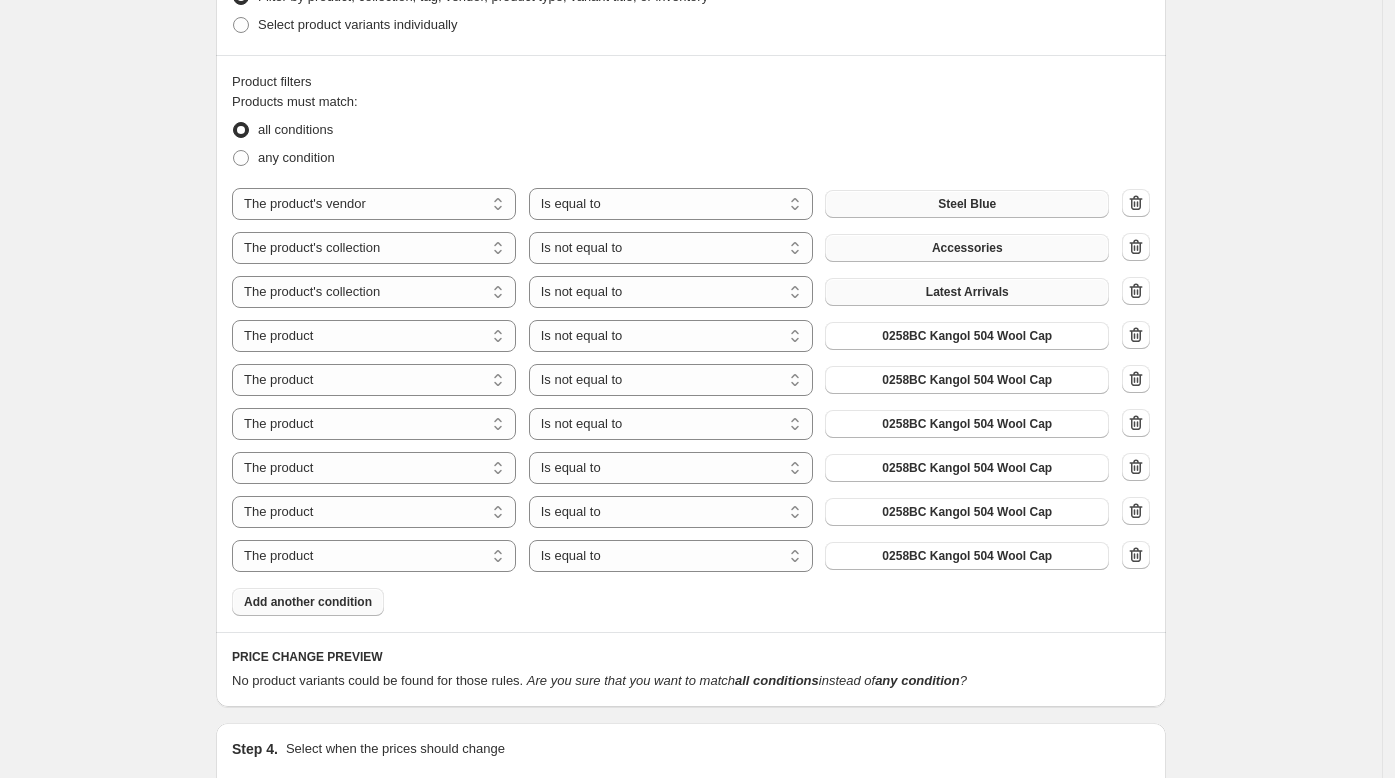 click on "Add another condition" at bounding box center (308, 602) 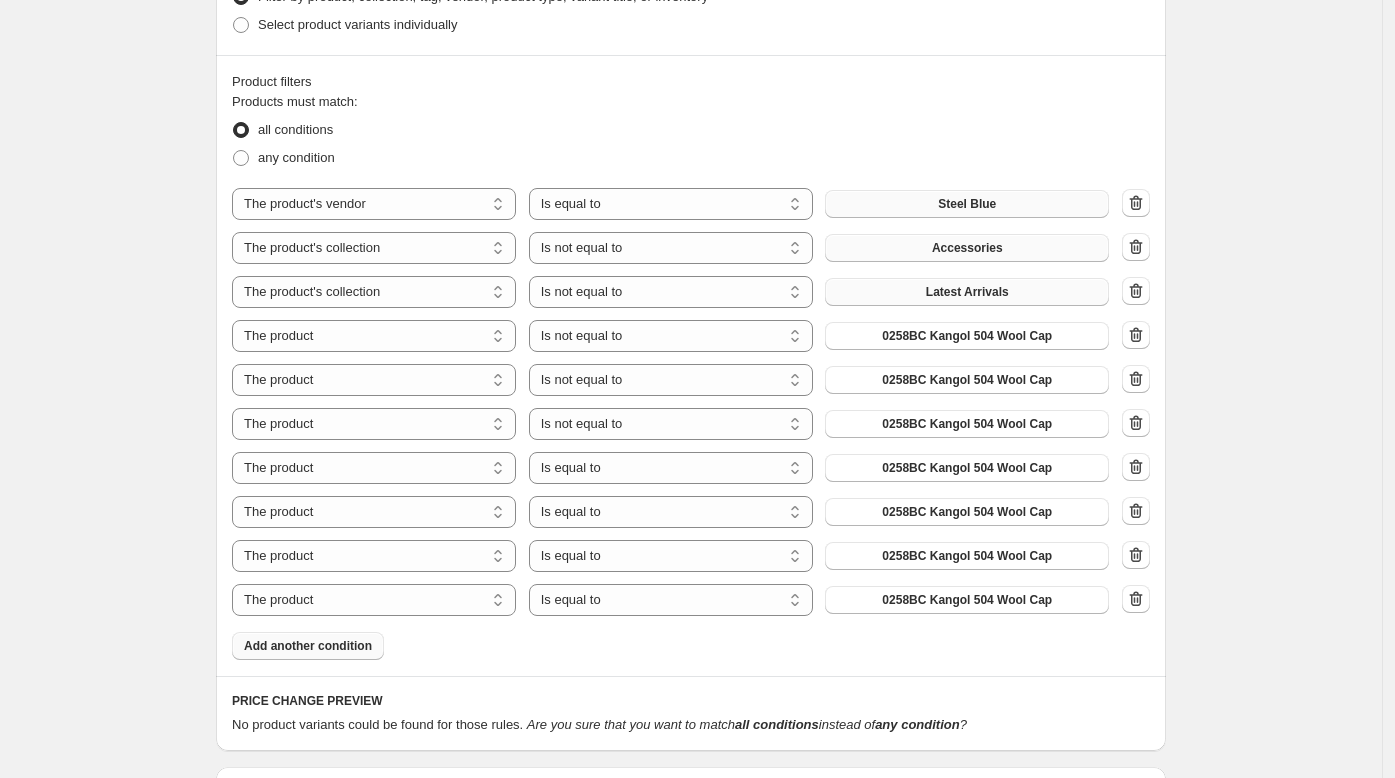 click on "Add another condition" at bounding box center (308, 646) 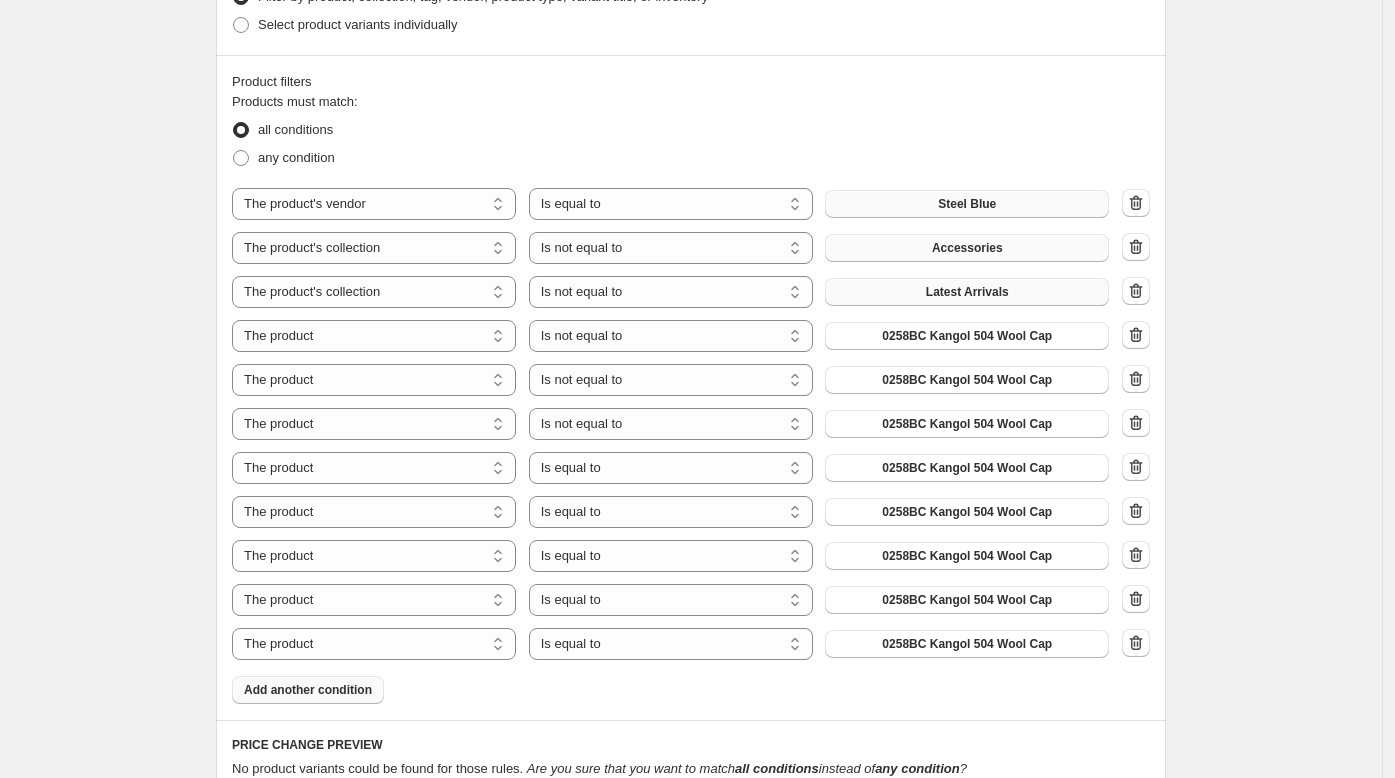 click on "Add another condition" at bounding box center (308, 690) 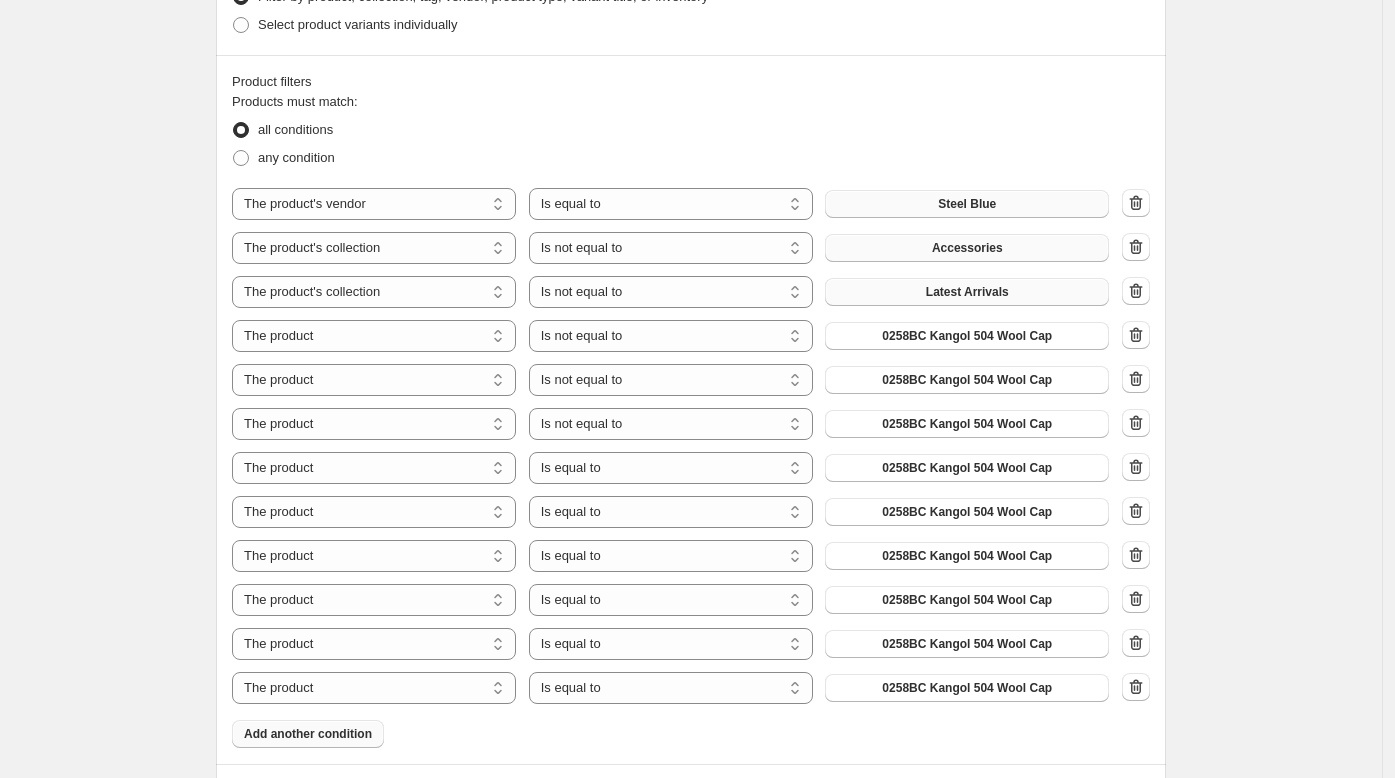 click on "Add another condition" at bounding box center (308, 734) 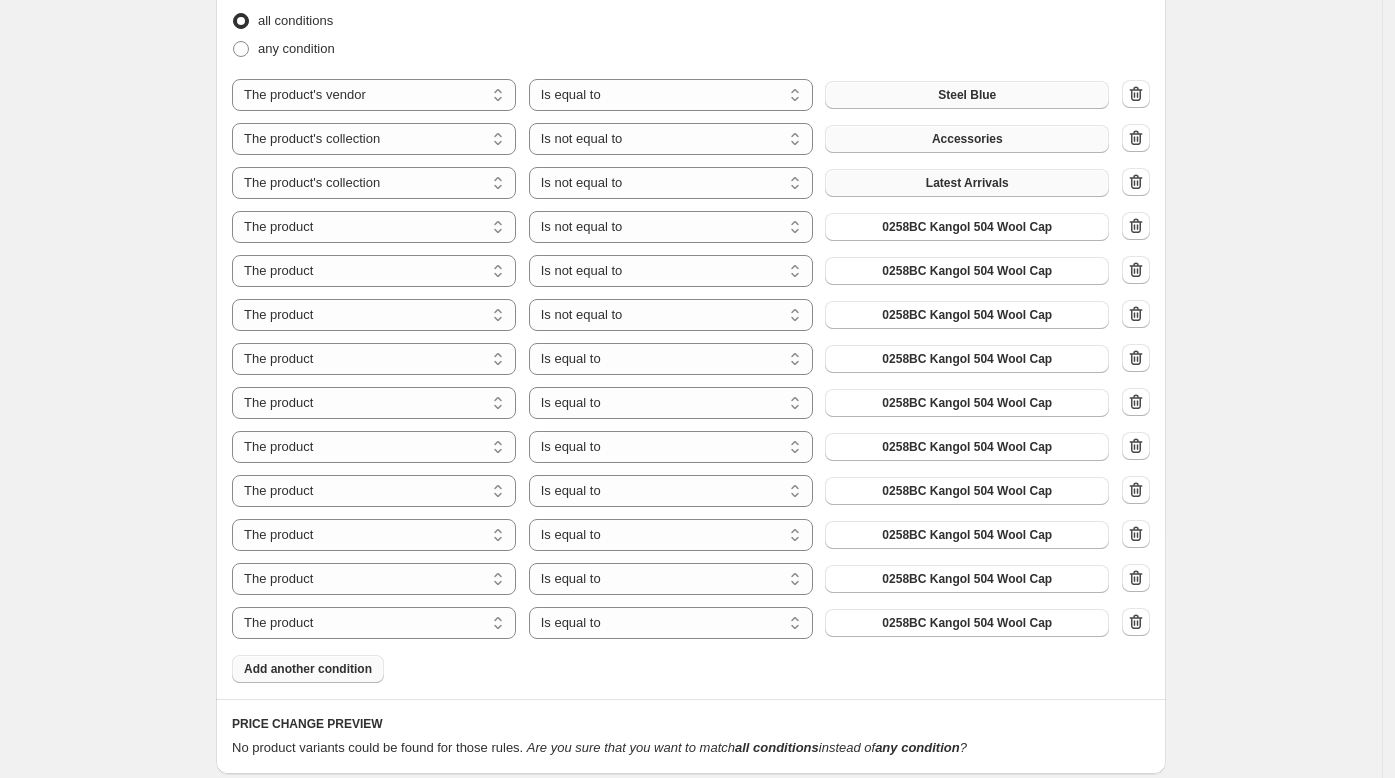 click on "Add another condition" at bounding box center (308, 669) 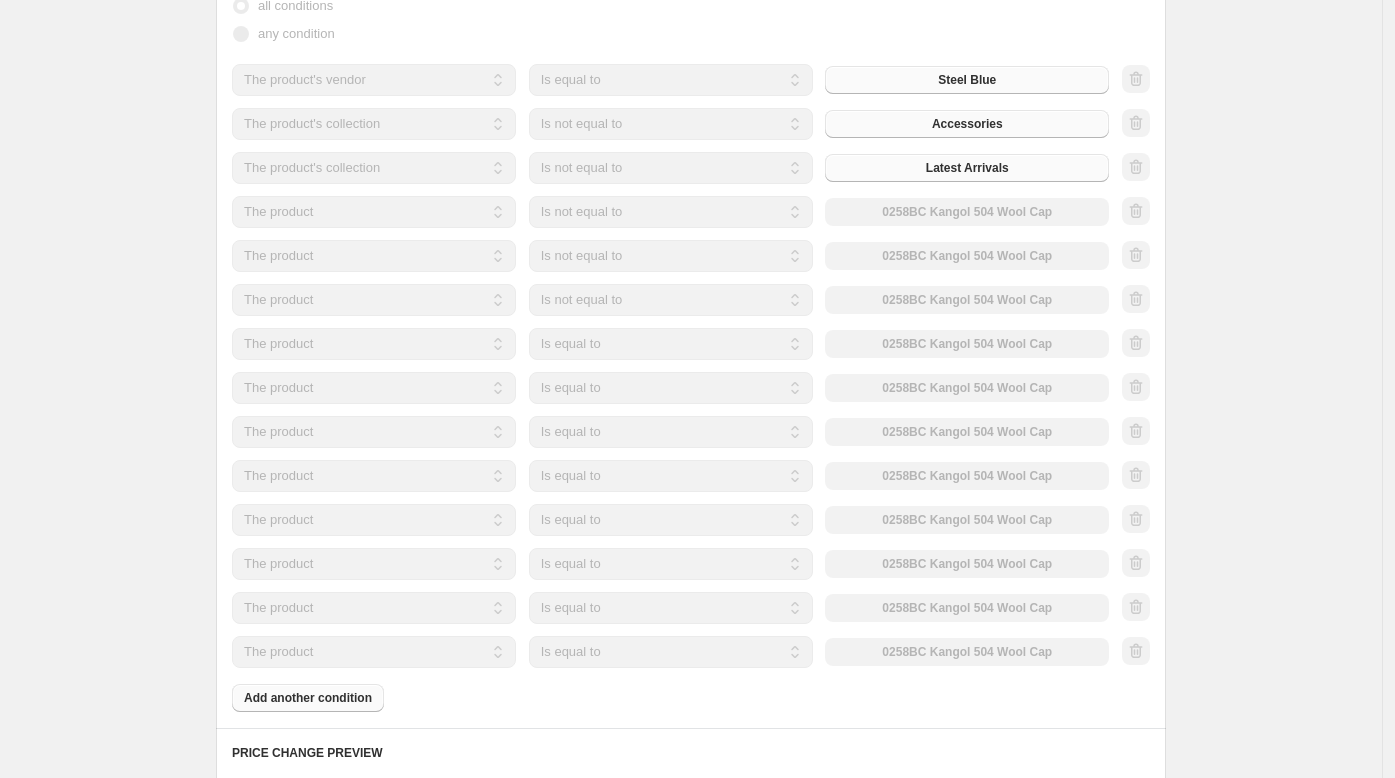 scroll, scrollTop: 1225, scrollLeft: 0, axis: vertical 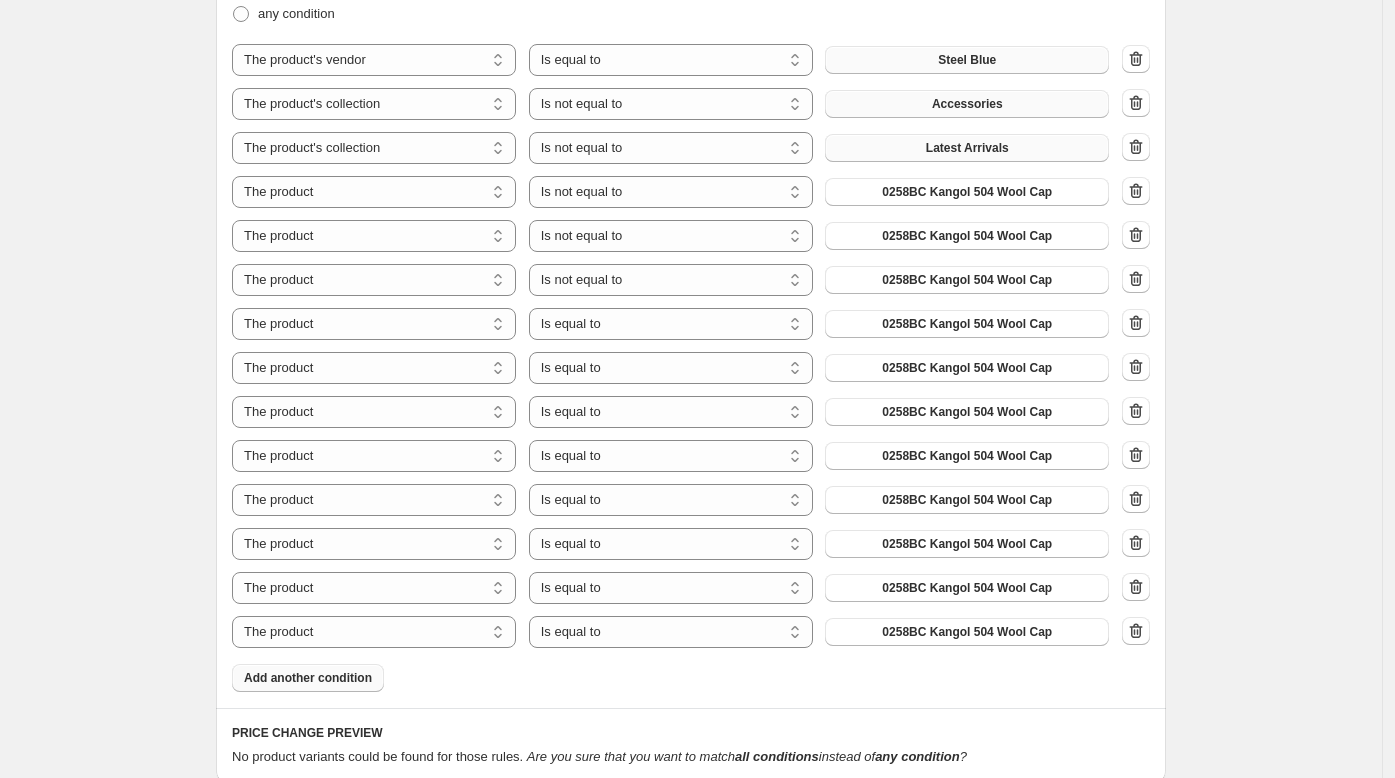 click on "Add another condition" at bounding box center (308, 678) 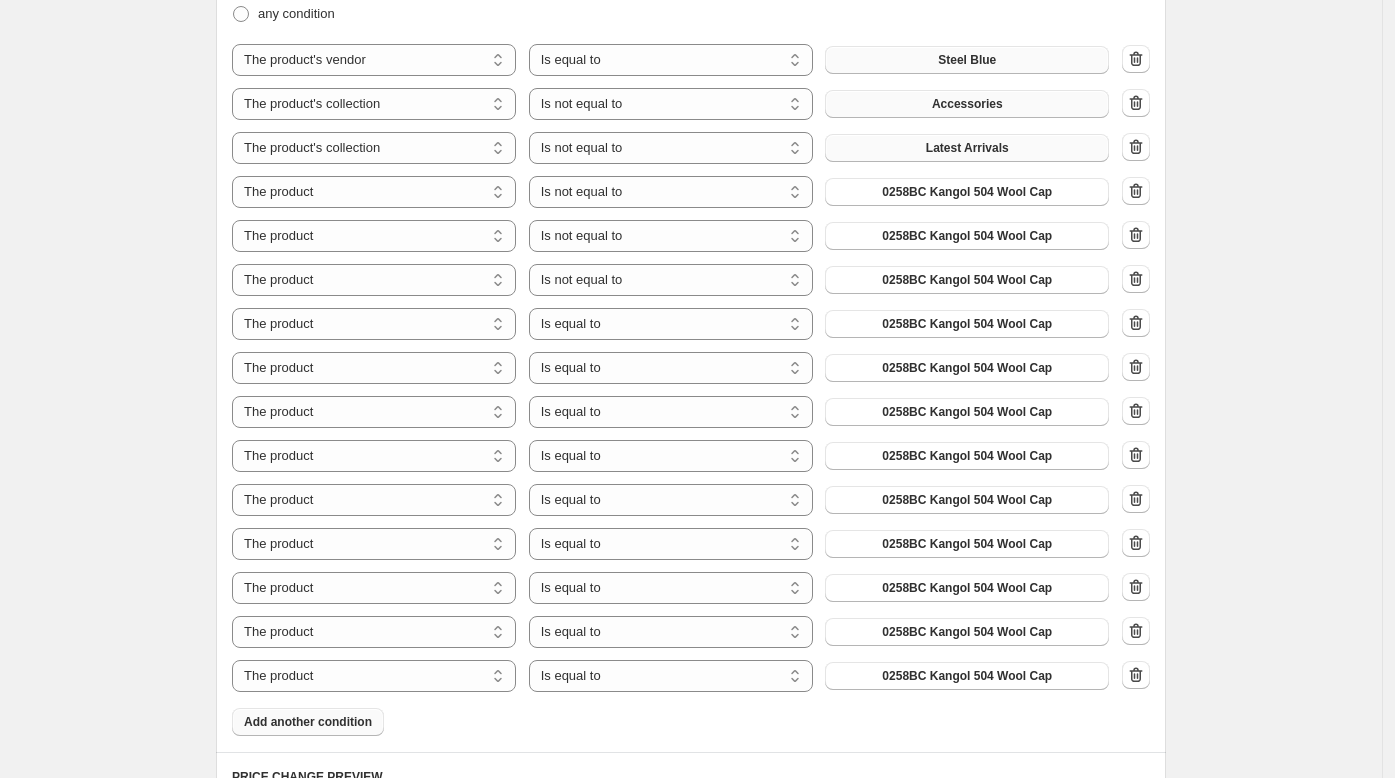 click on "Add another condition" at bounding box center (308, 722) 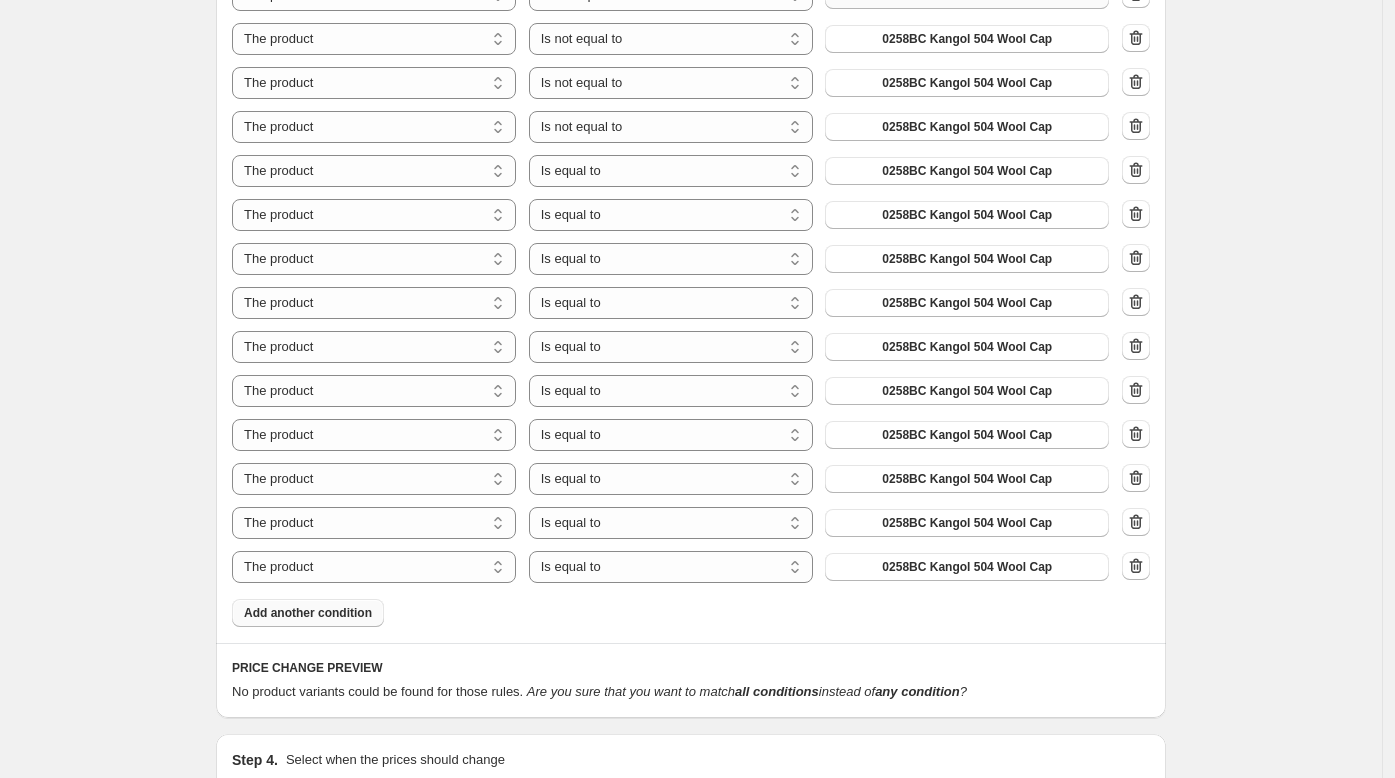 scroll, scrollTop: 1386, scrollLeft: 0, axis: vertical 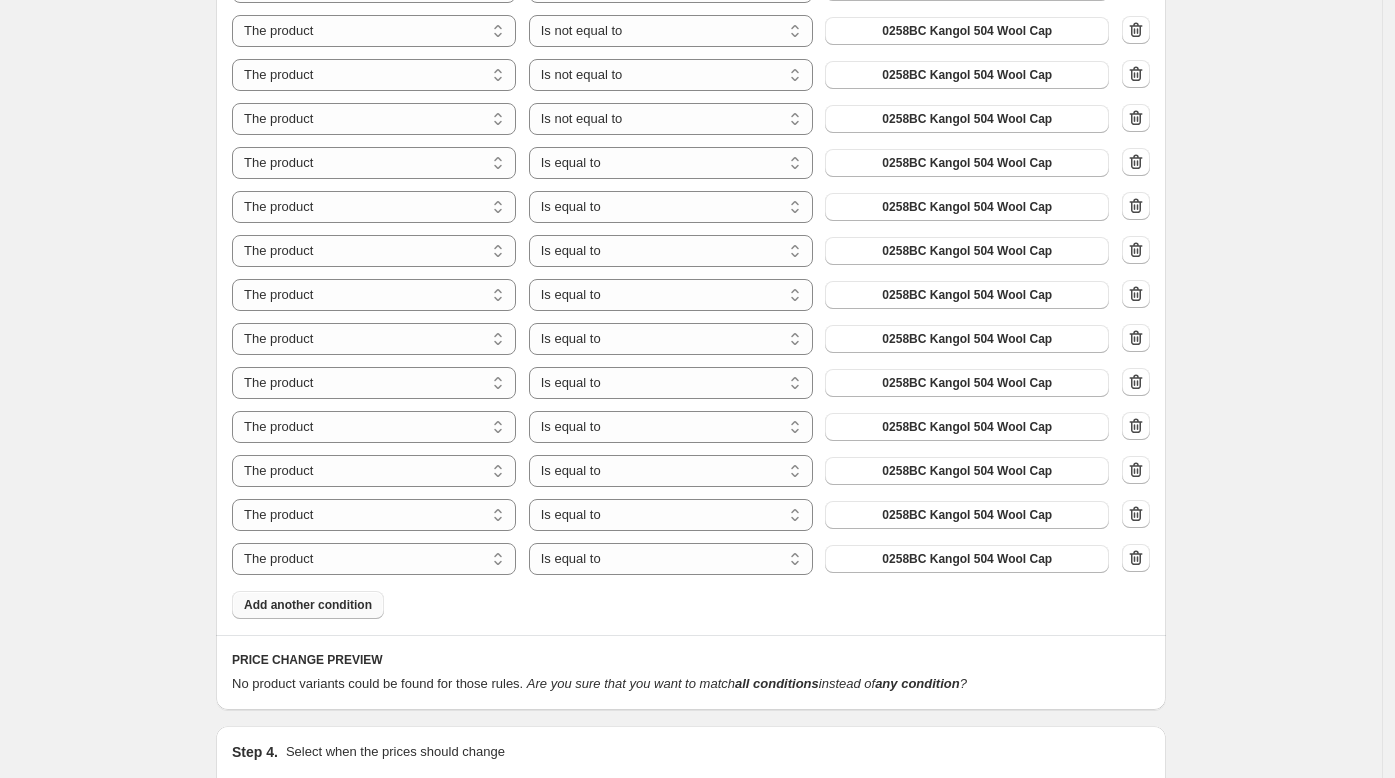 click on "Add another condition" at bounding box center [308, 605] 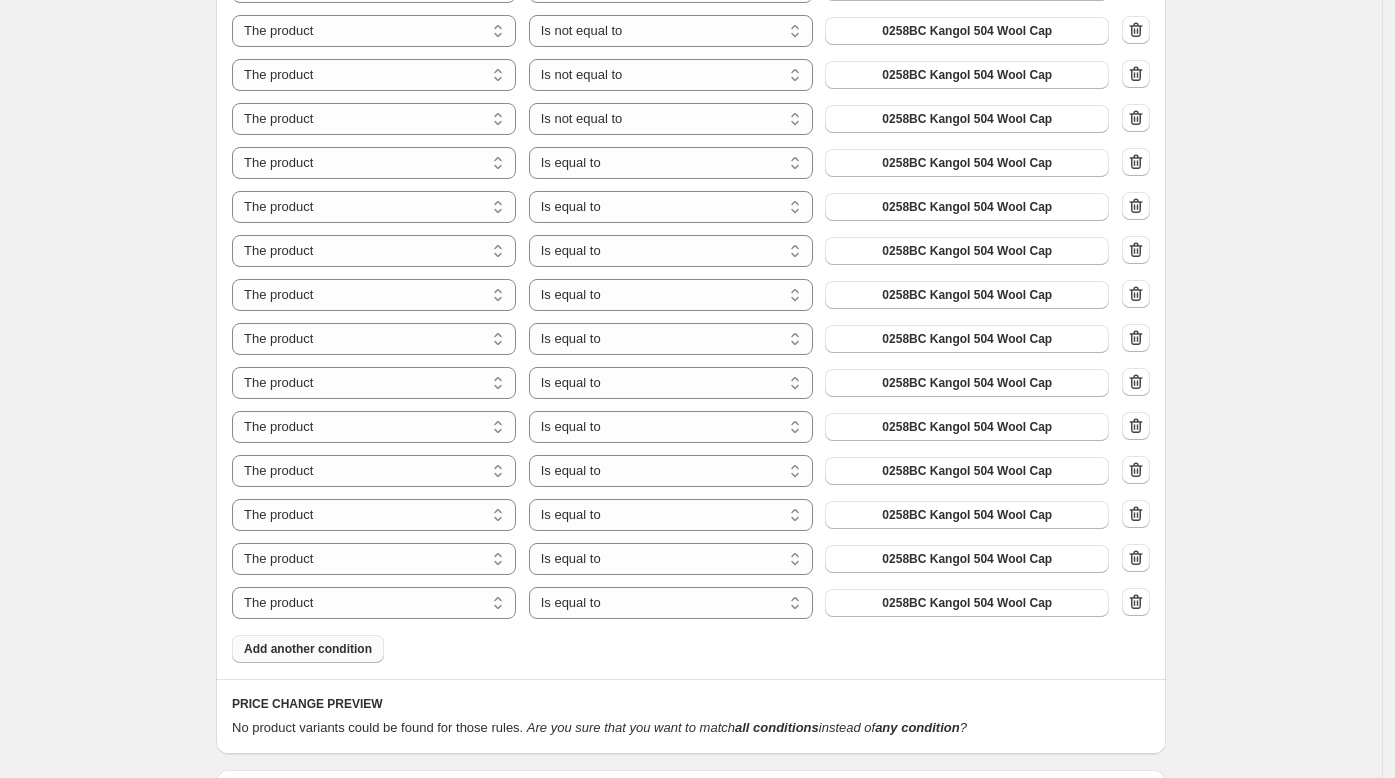 click on "Add another condition" at bounding box center [308, 649] 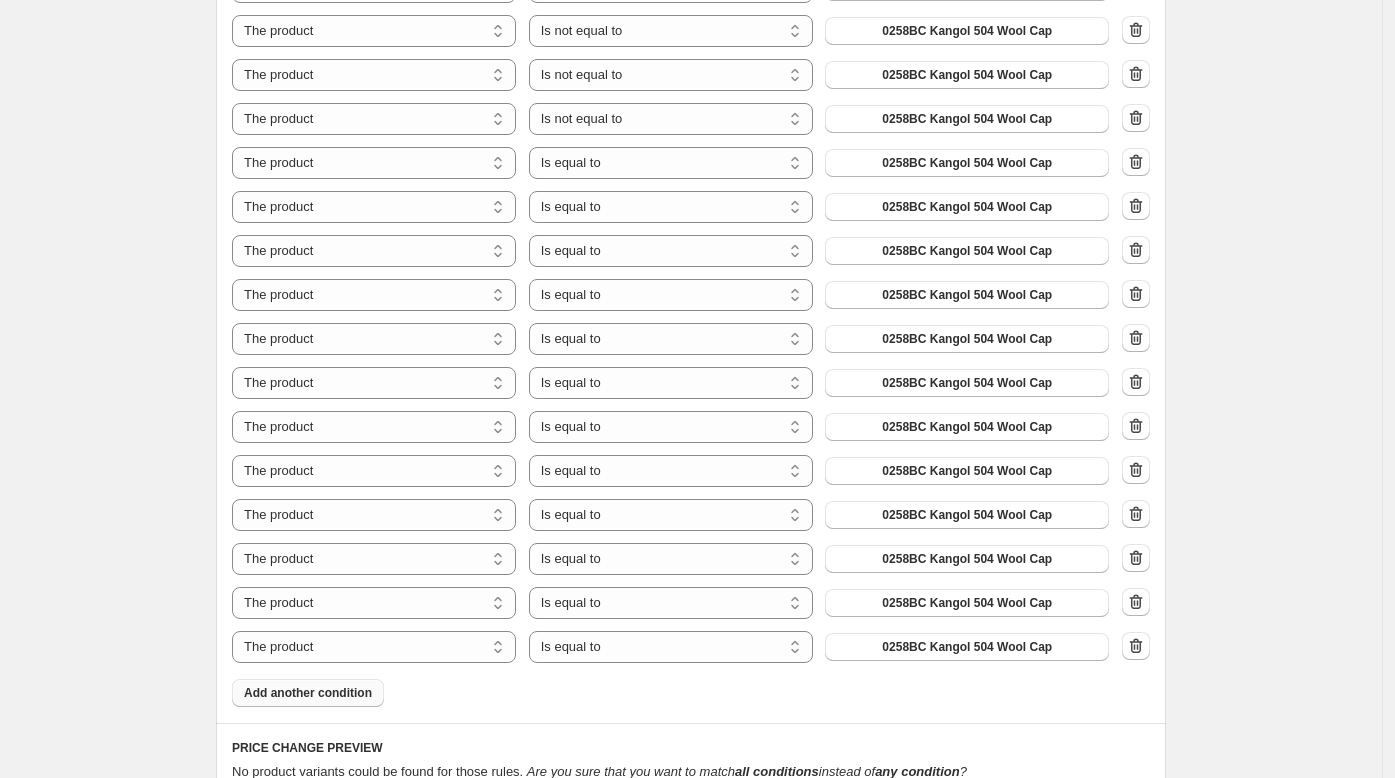 click on "Add another condition" at bounding box center [308, 693] 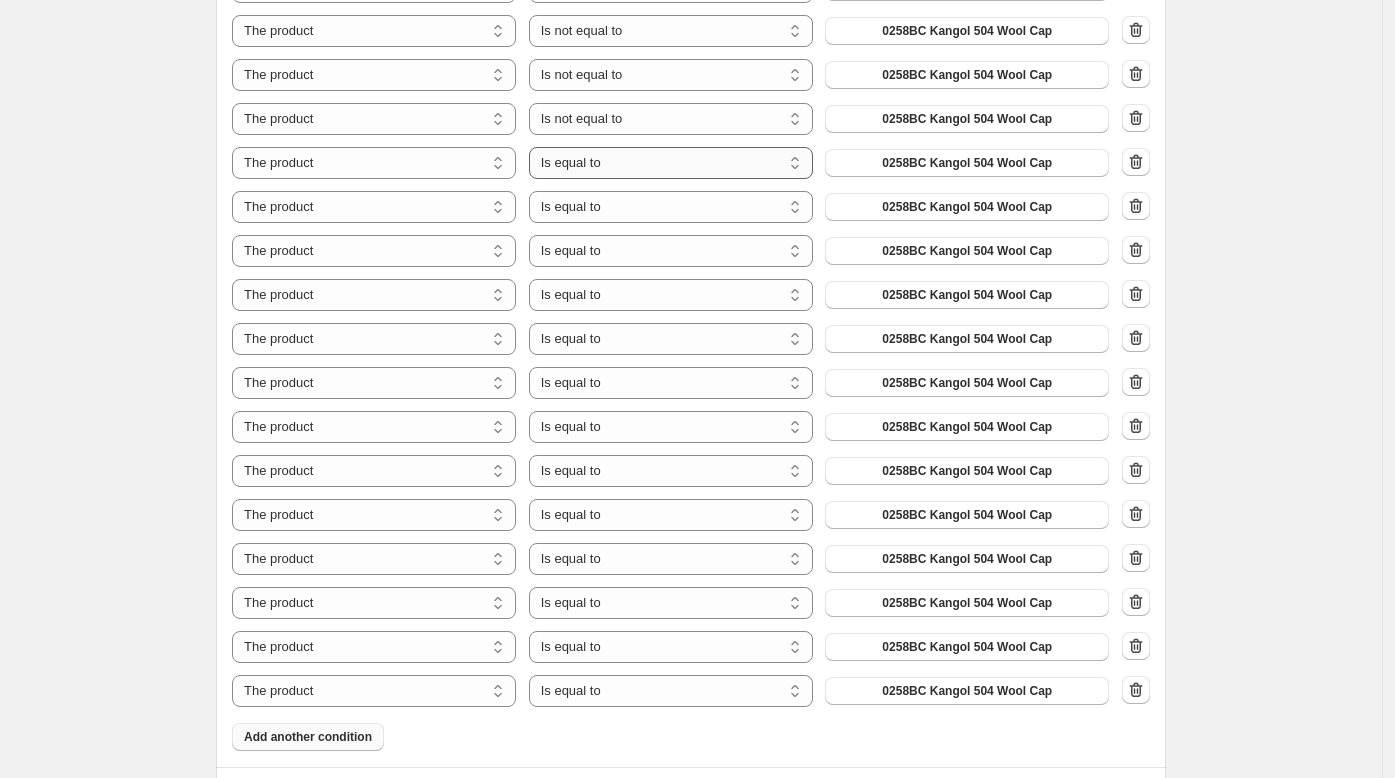 click on "Is equal to Is not equal to" at bounding box center (671, 163) 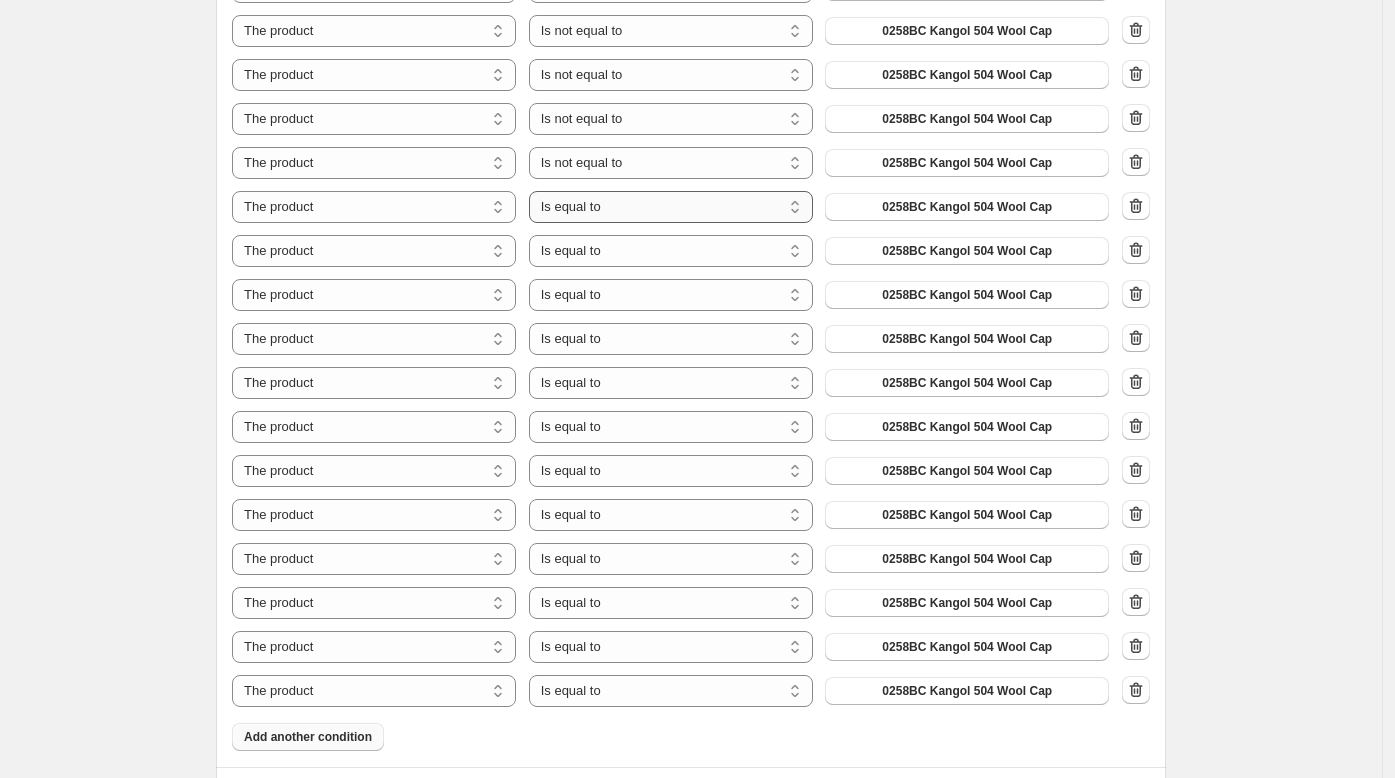 click on "Is equal to Is not equal to" at bounding box center (671, 207) 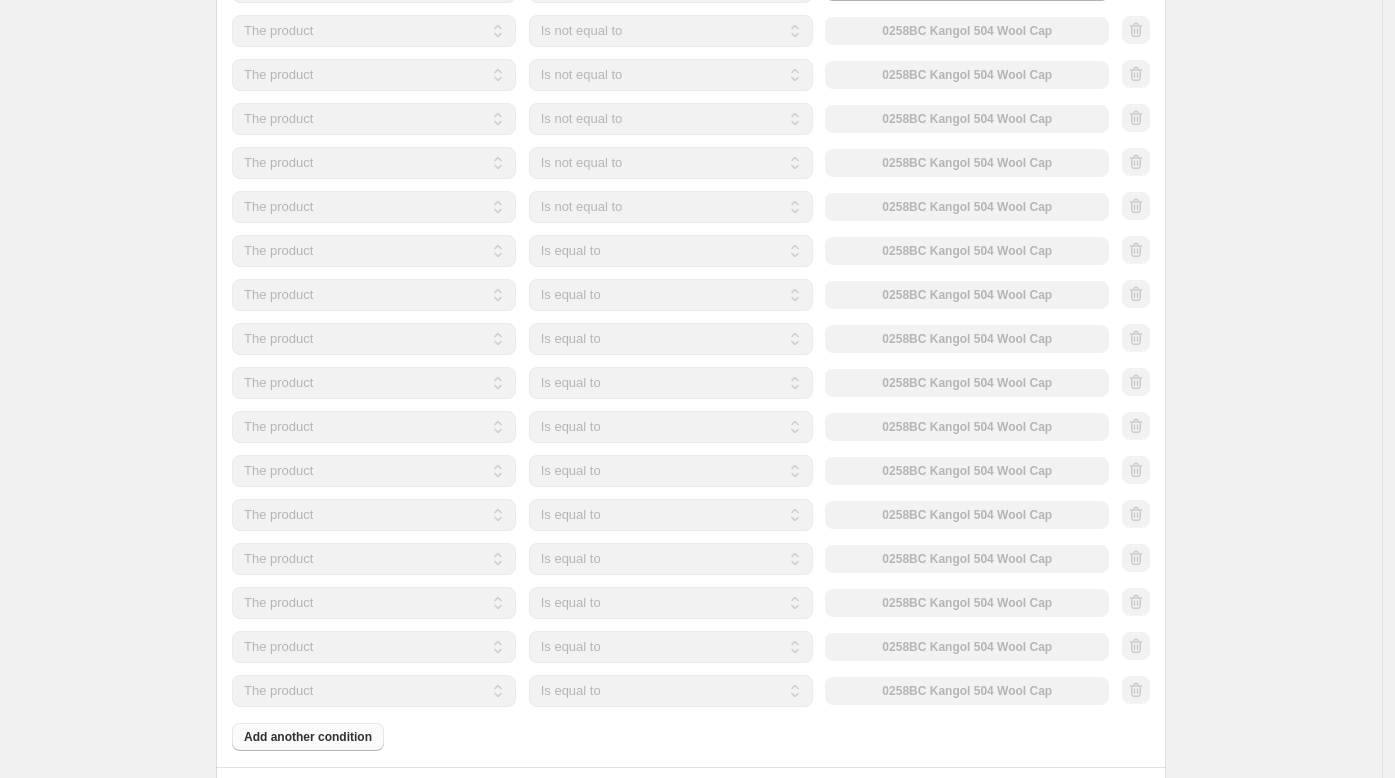 click on "Is equal to Is not equal to" at bounding box center (671, 251) 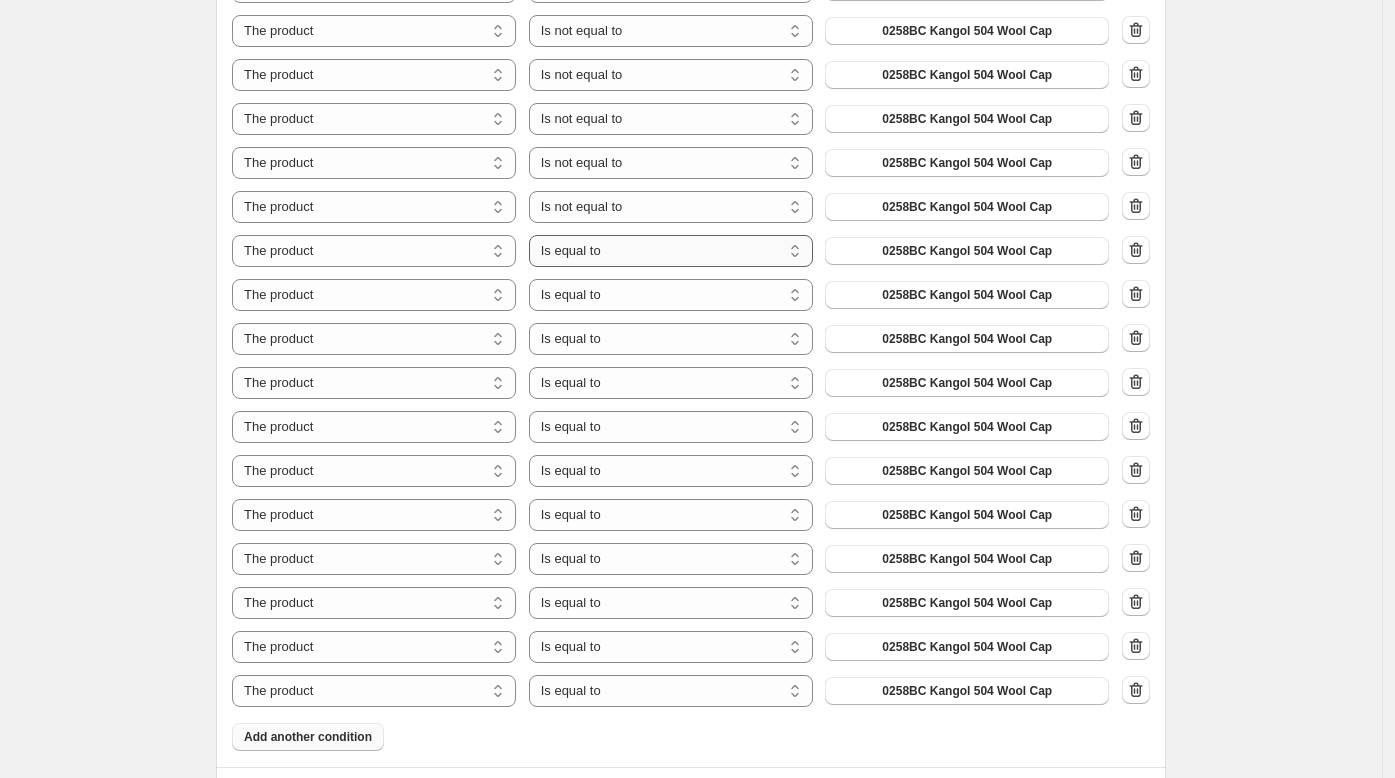 select on "not_equal" 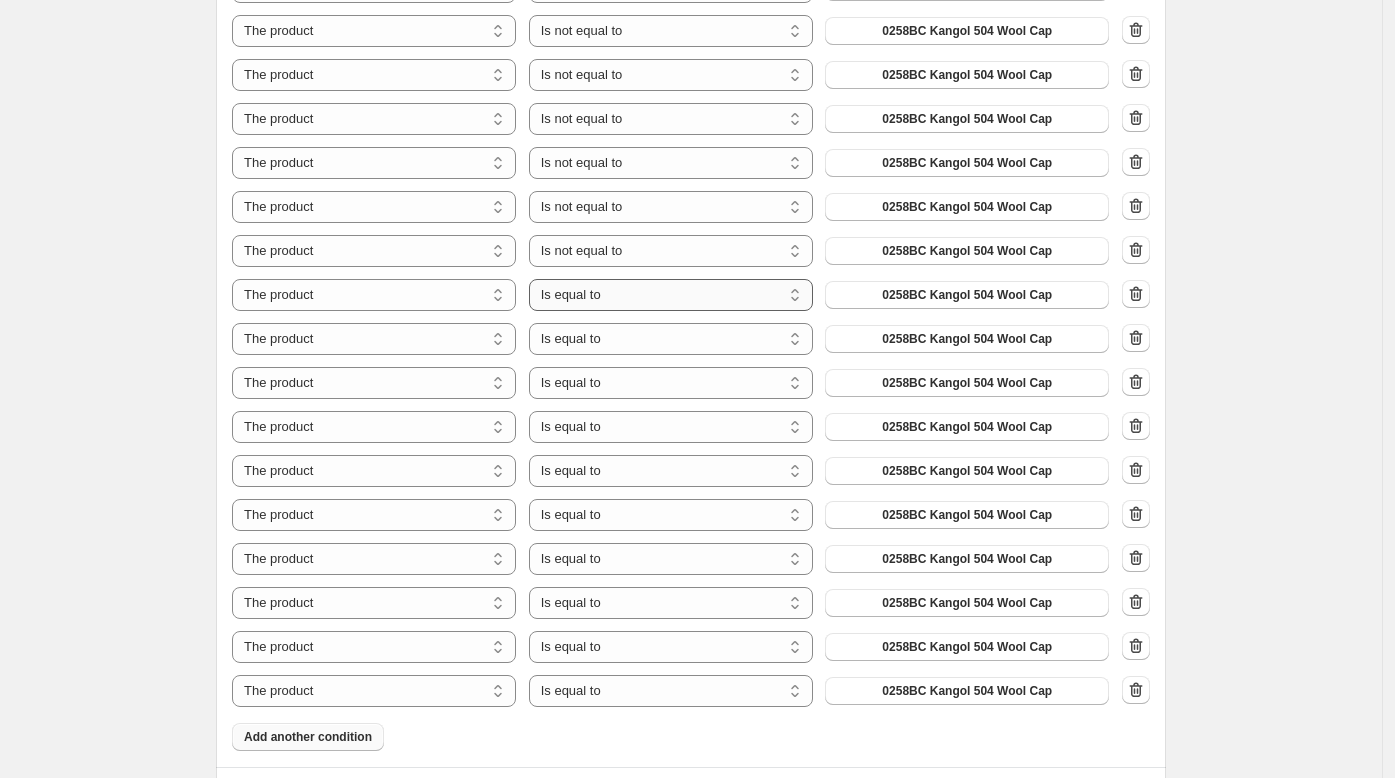 click on "Is equal to Is not equal to" at bounding box center (671, 295) 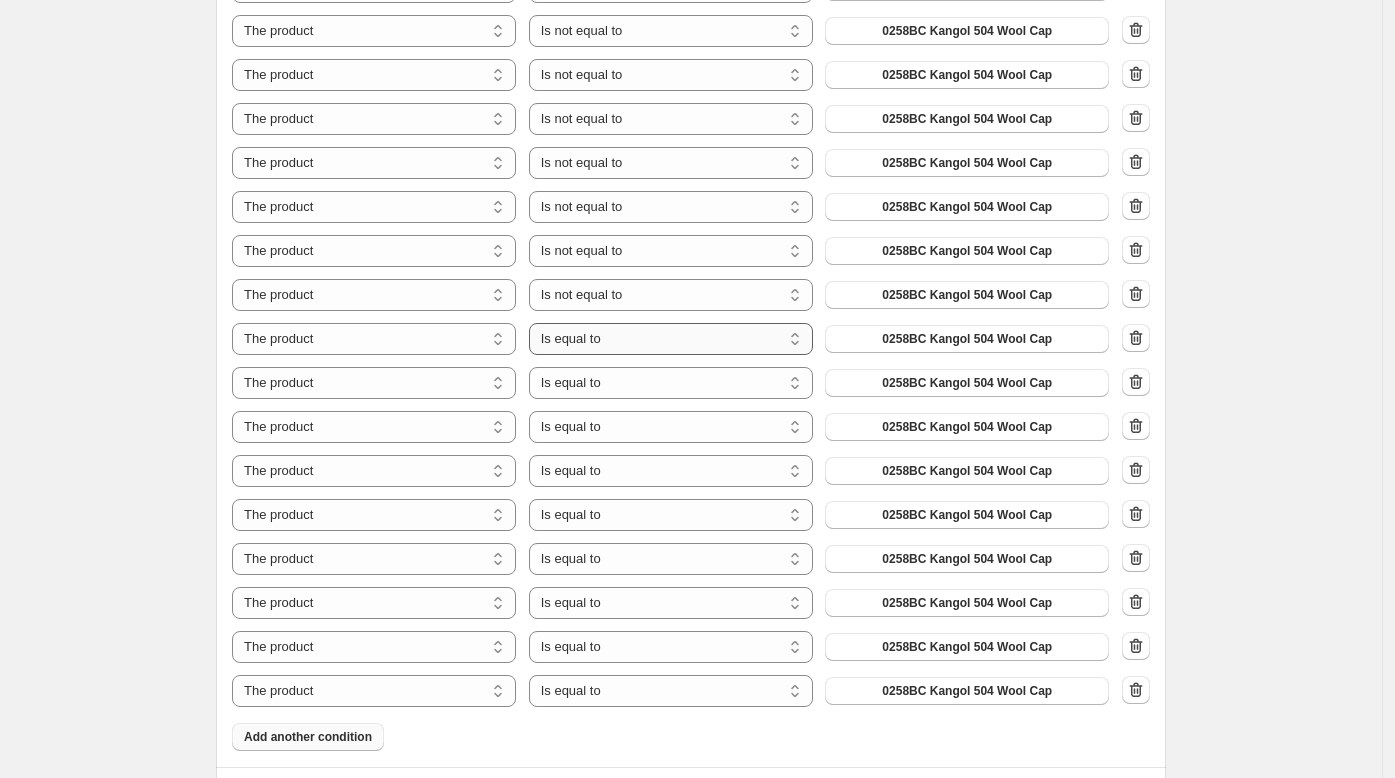 click on "Is equal to Is not equal to" at bounding box center [671, 339] 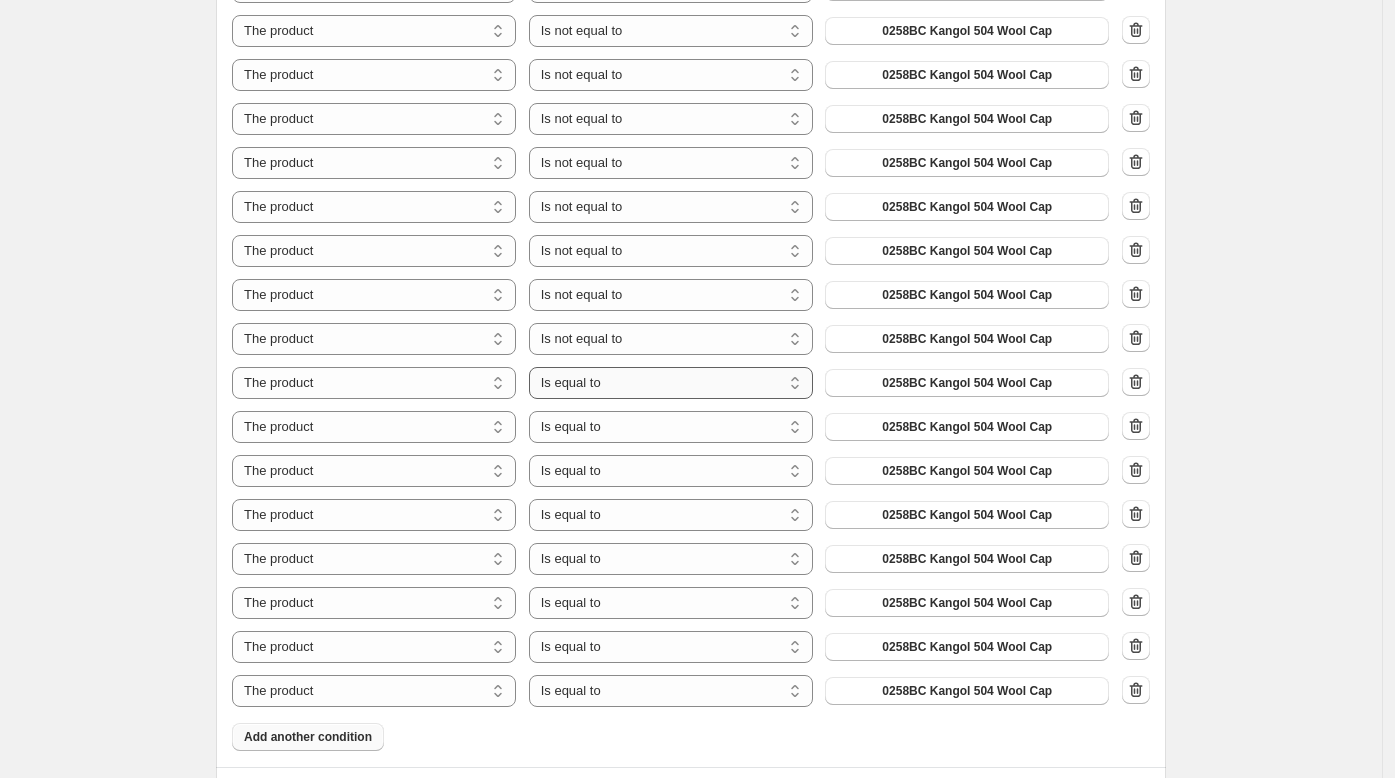 click on "Is equal to Is not equal to" at bounding box center (671, 383) 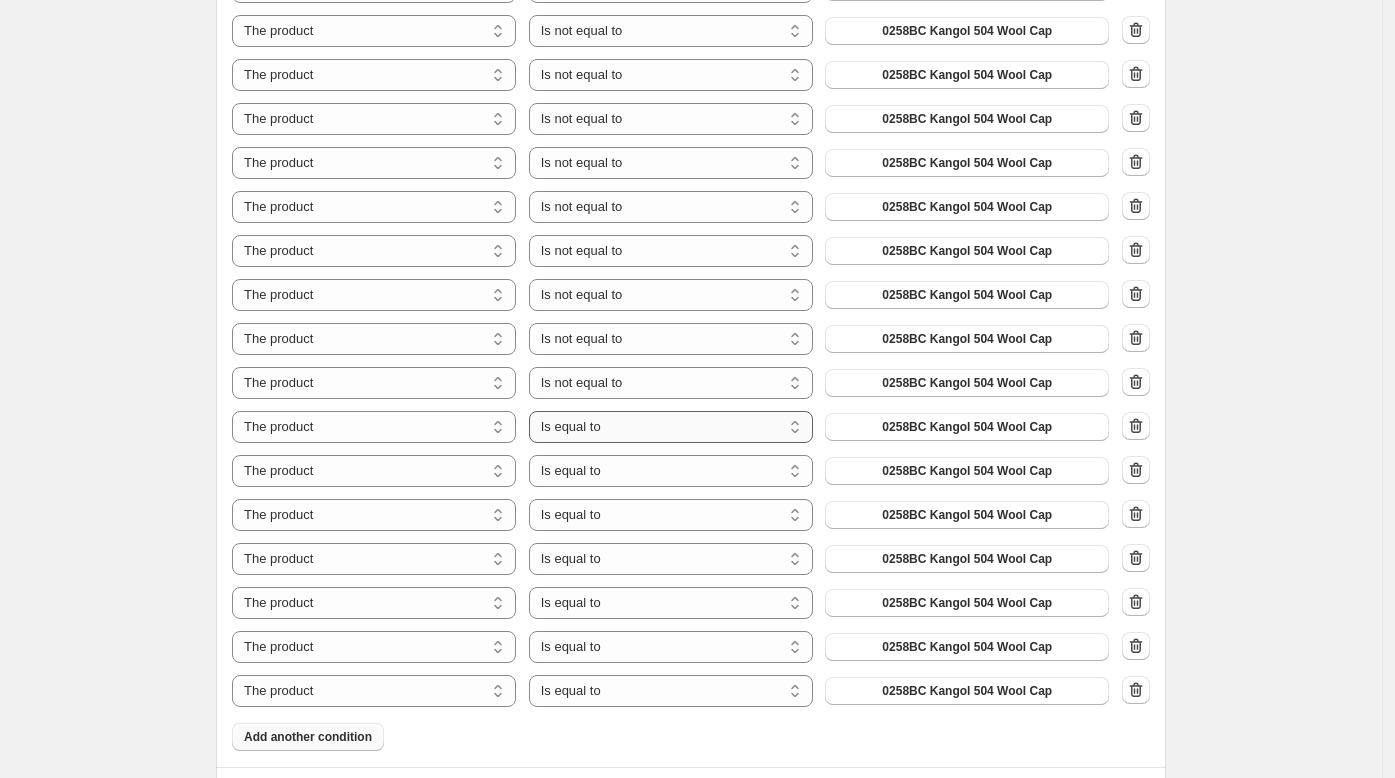 click on "Is equal to Is not equal to" at bounding box center (671, 427) 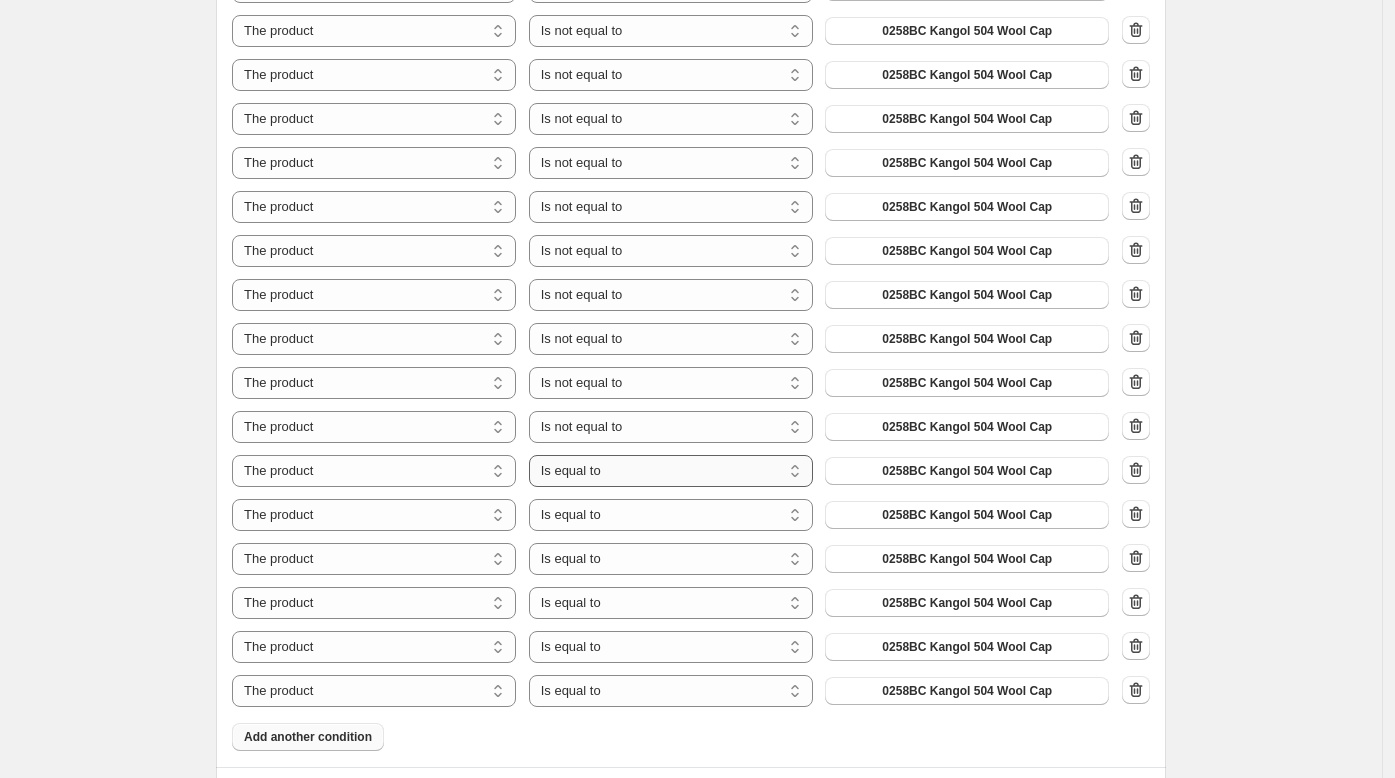 click on "Is equal to Is not equal to" at bounding box center [671, 471] 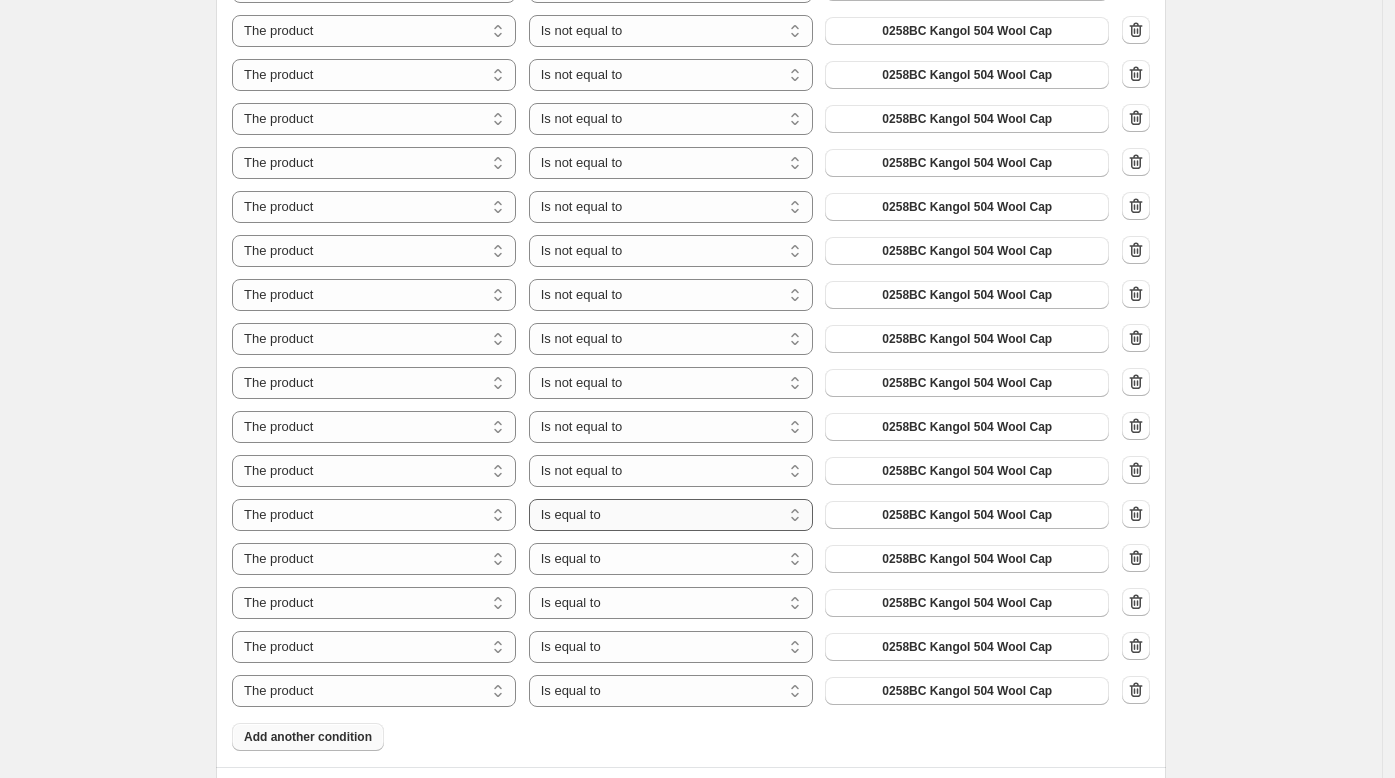 click on "Is equal to Is not equal to" at bounding box center [671, 515] 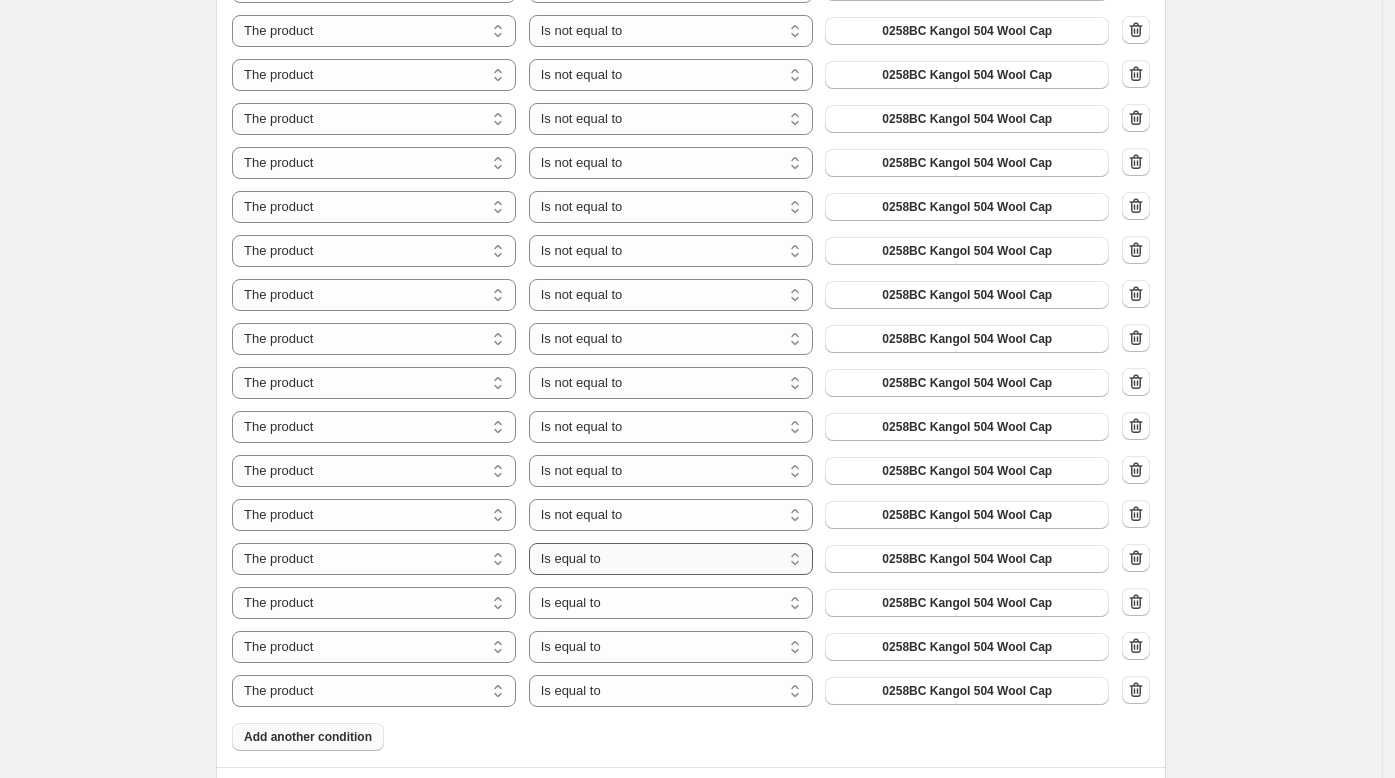 click on "Is equal to Is not equal to" at bounding box center (671, 559) 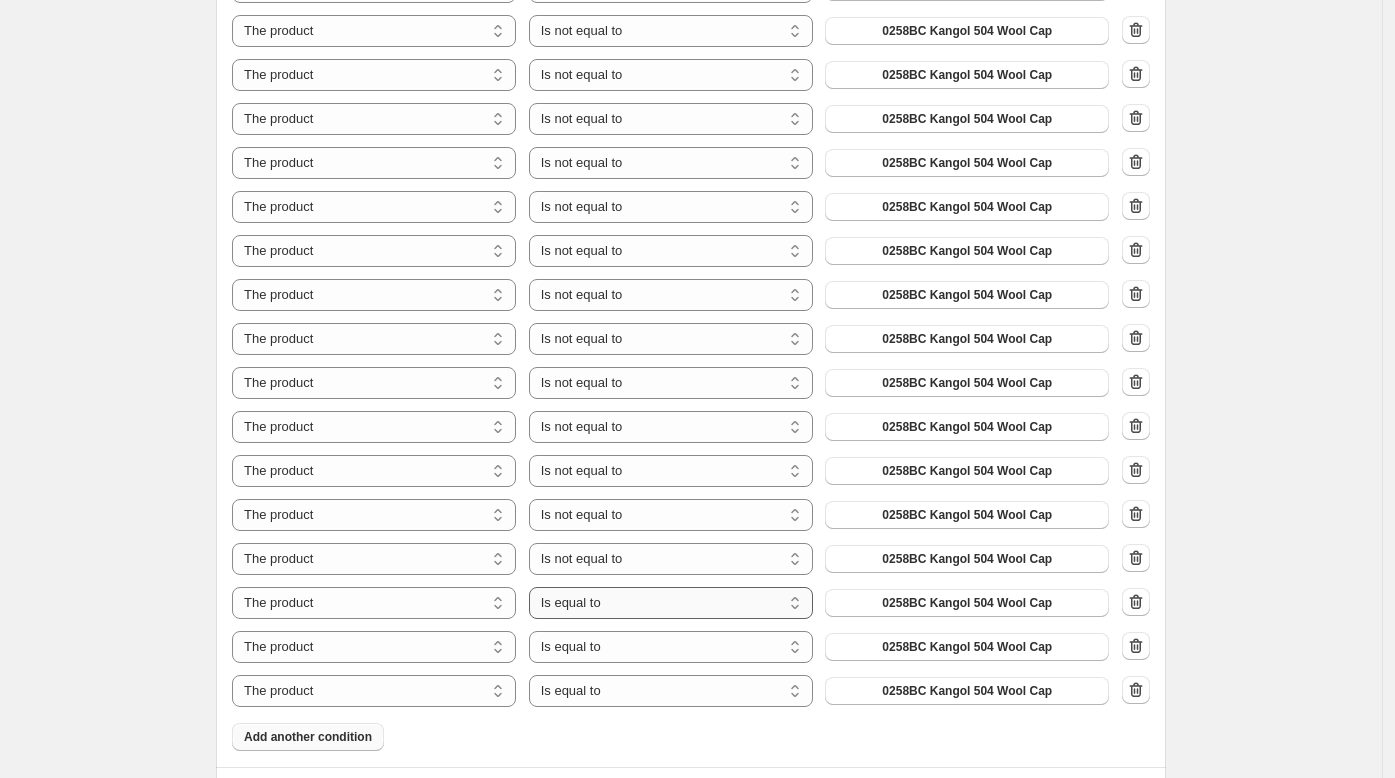 click on "Is equal to Is not equal to" at bounding box center [671, 603] 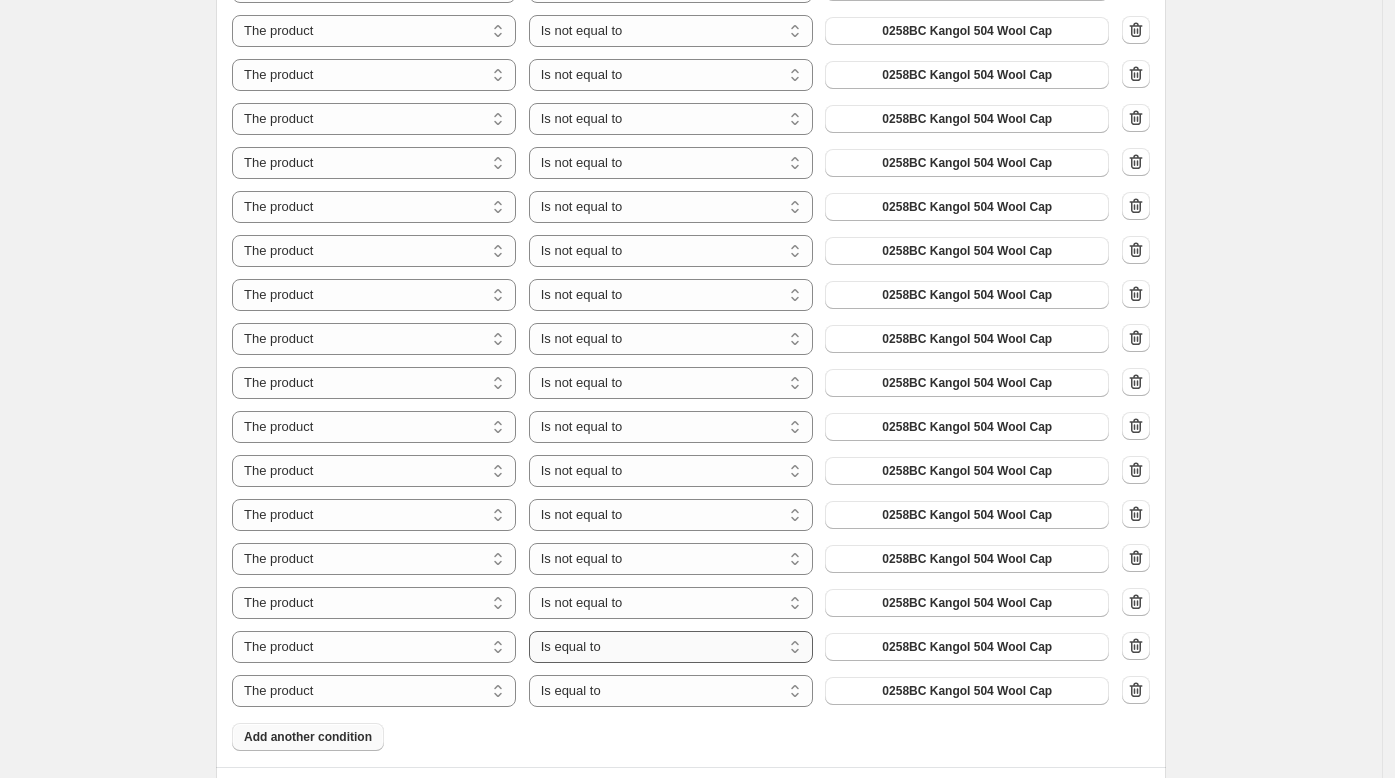 click on "Is equal to Is not equal to" at bounding box center [671, 647] 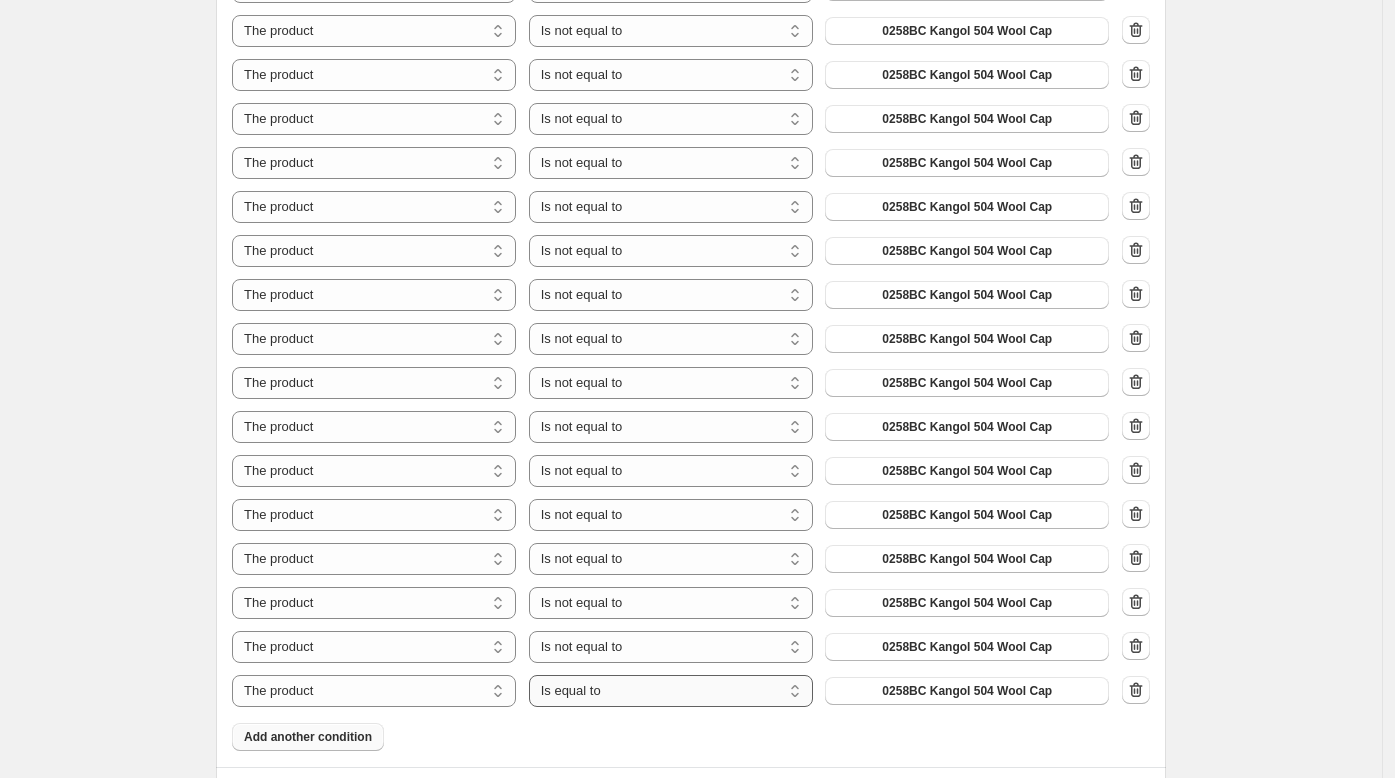 click on "Is equal to Is not equal to" at bounding box center (671, 691) 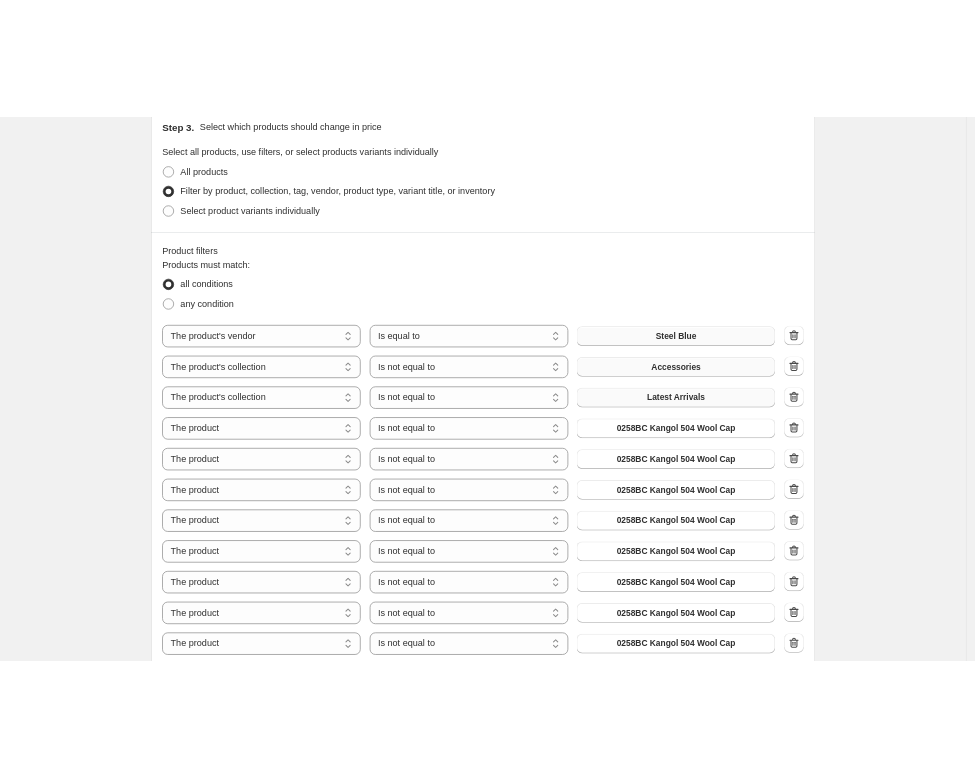 scroll, scrollTop: 973, scrollLeft: 0, axis: vertical 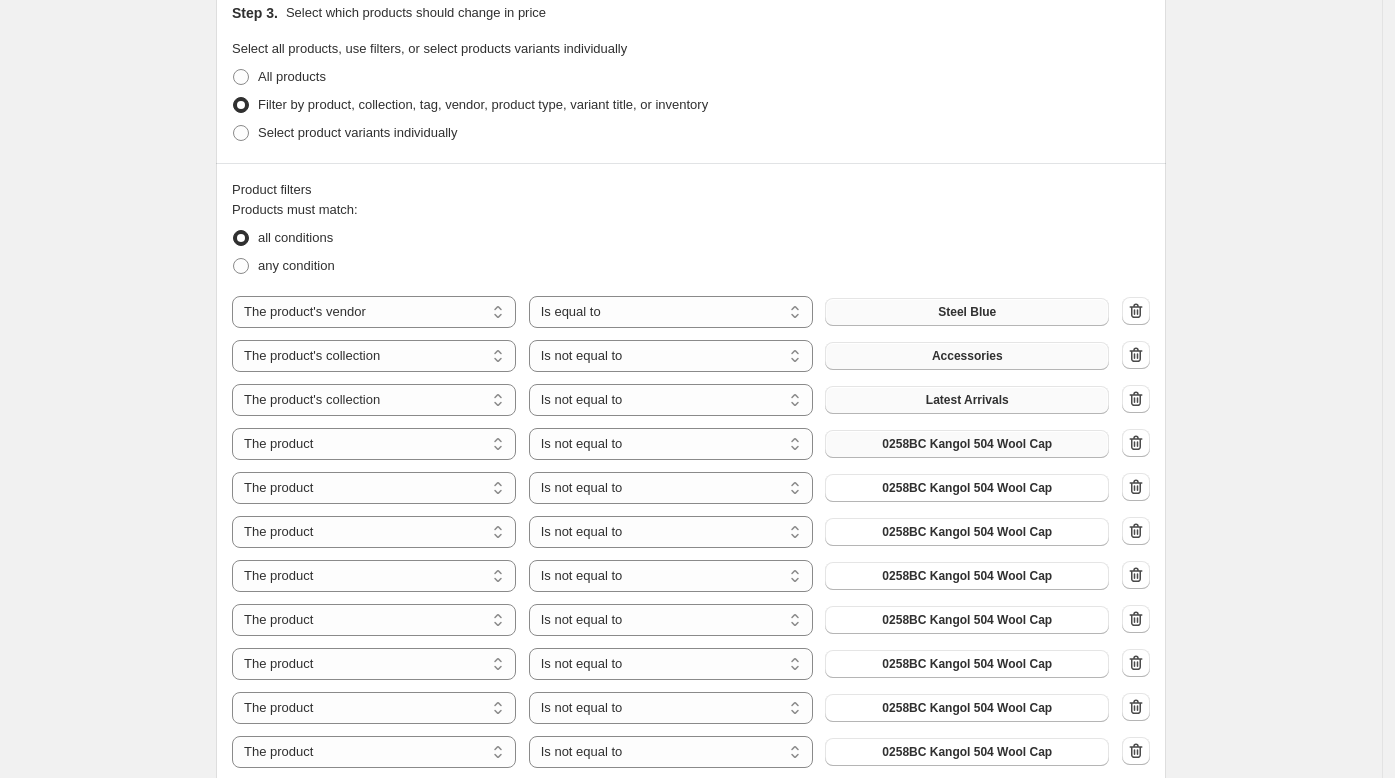 click on "0258BC Kangol 504 Wool Cap" at bounding box center (967, 444) 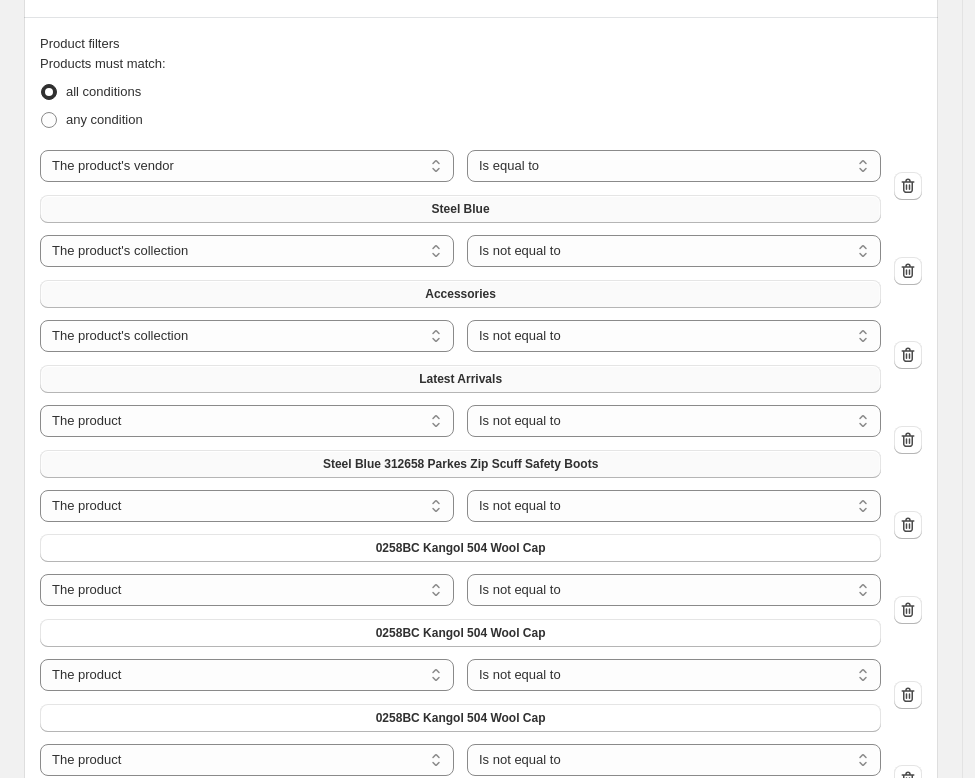 scroll, scrollTop: 1350, scrollLeft: 0, axis: vertical 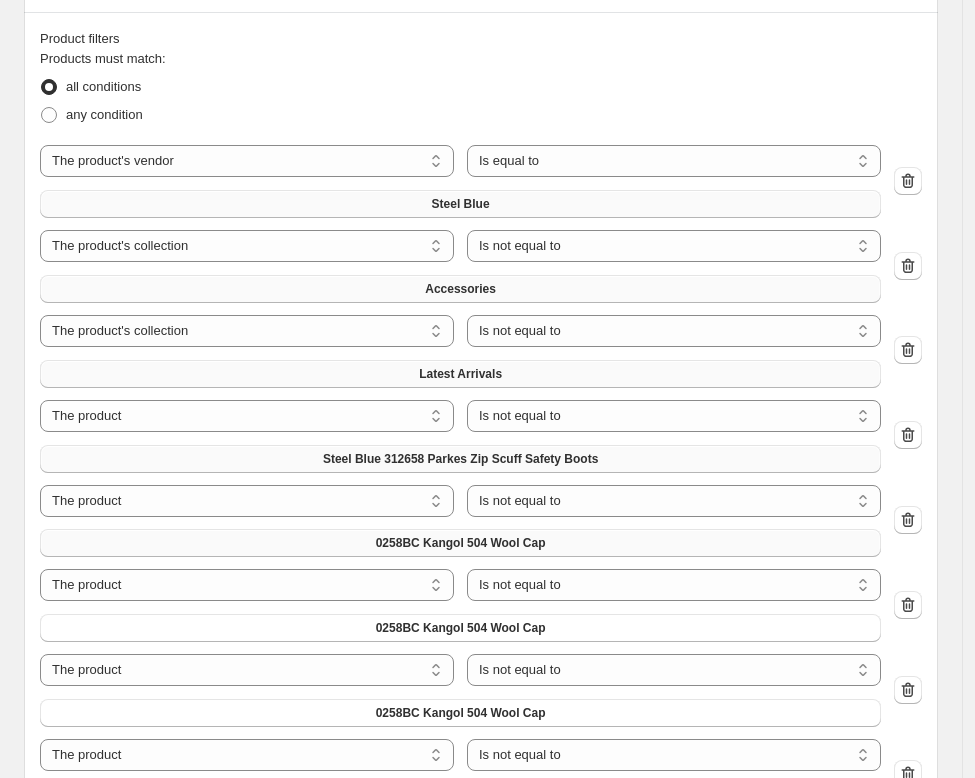 click on "0258BC Kangol 504 Wool Cap" at bounding box center (461, 543) 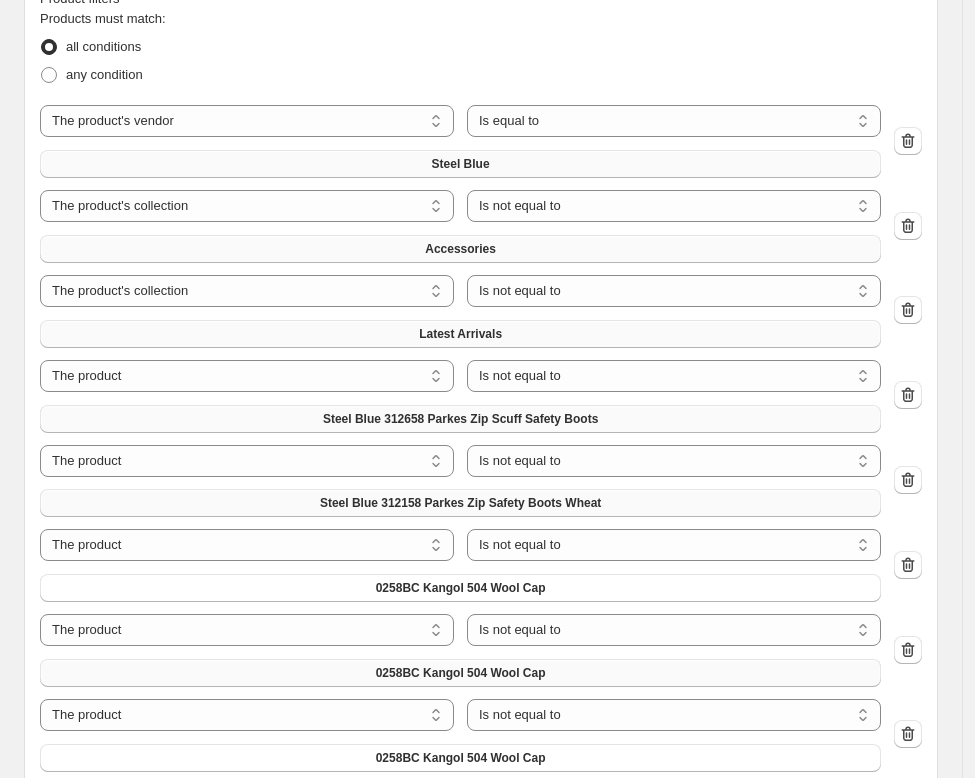 scroll, scrollTop: 1508, scrollLeft: 0, axis: vertical 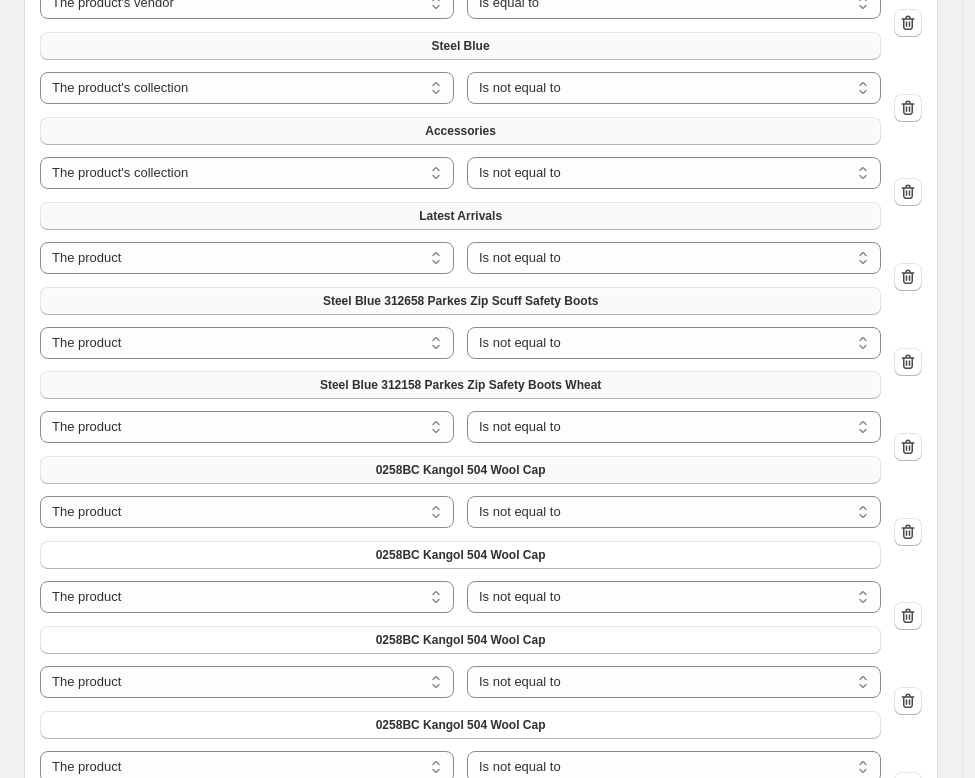 click on "0258BC Kangol 504 Wool Cap" at bounding box center (461, 470) 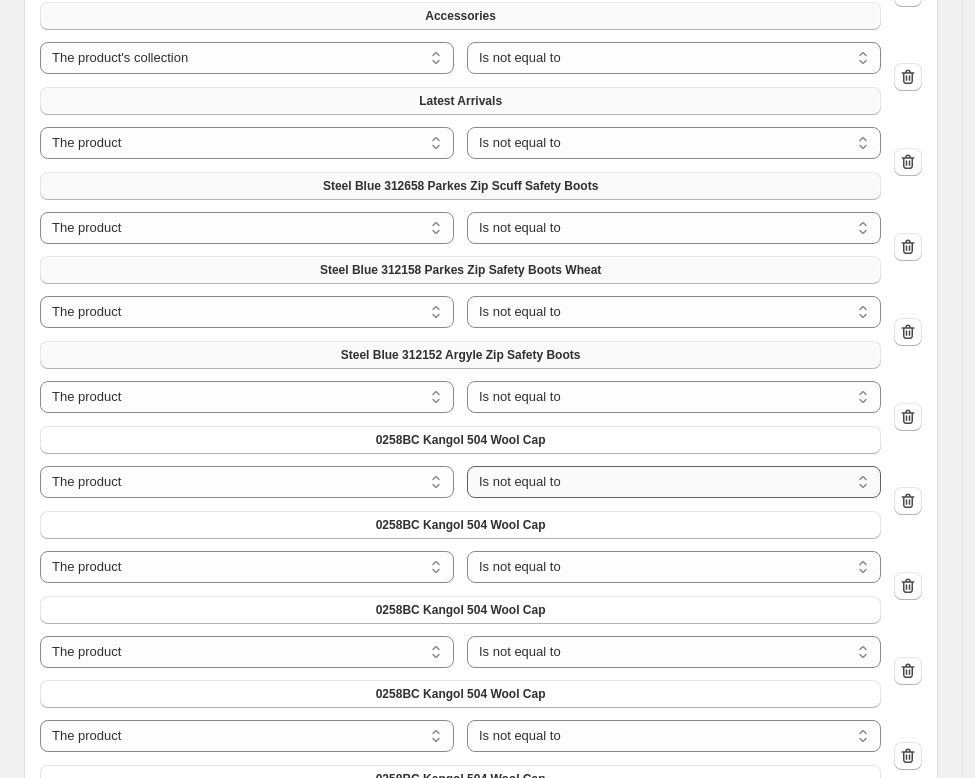 scroll, scrollTop: 1645, scrollLeft: 0, axis: vertical 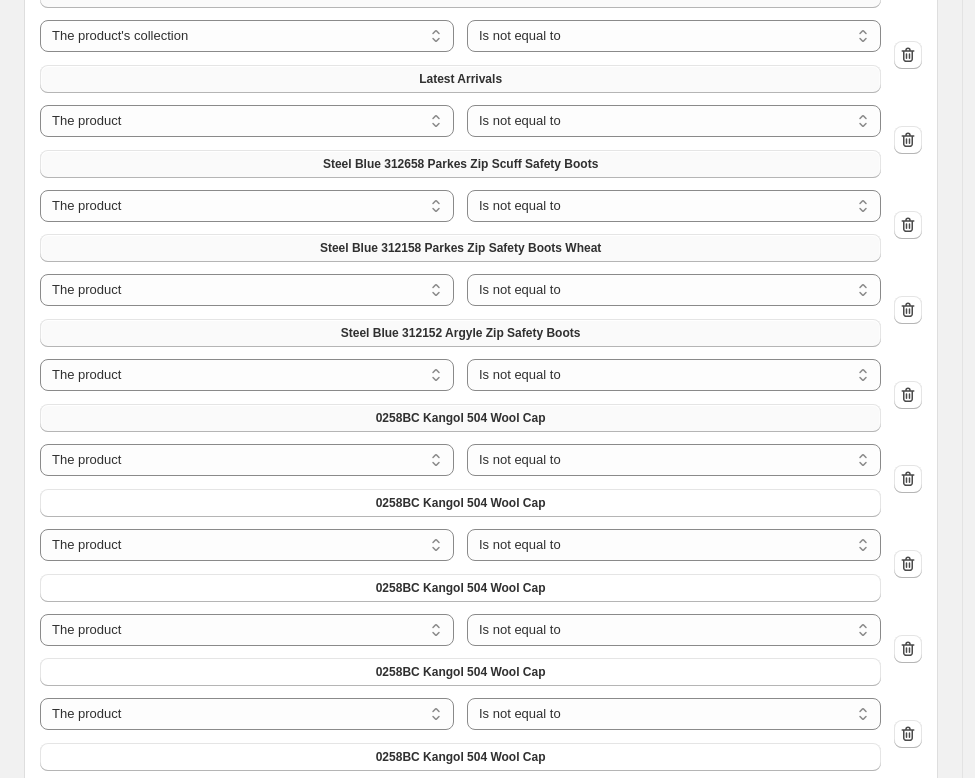 click on "0258BC Kangol 504 Wool Cap" at bounding box center (461, 418) 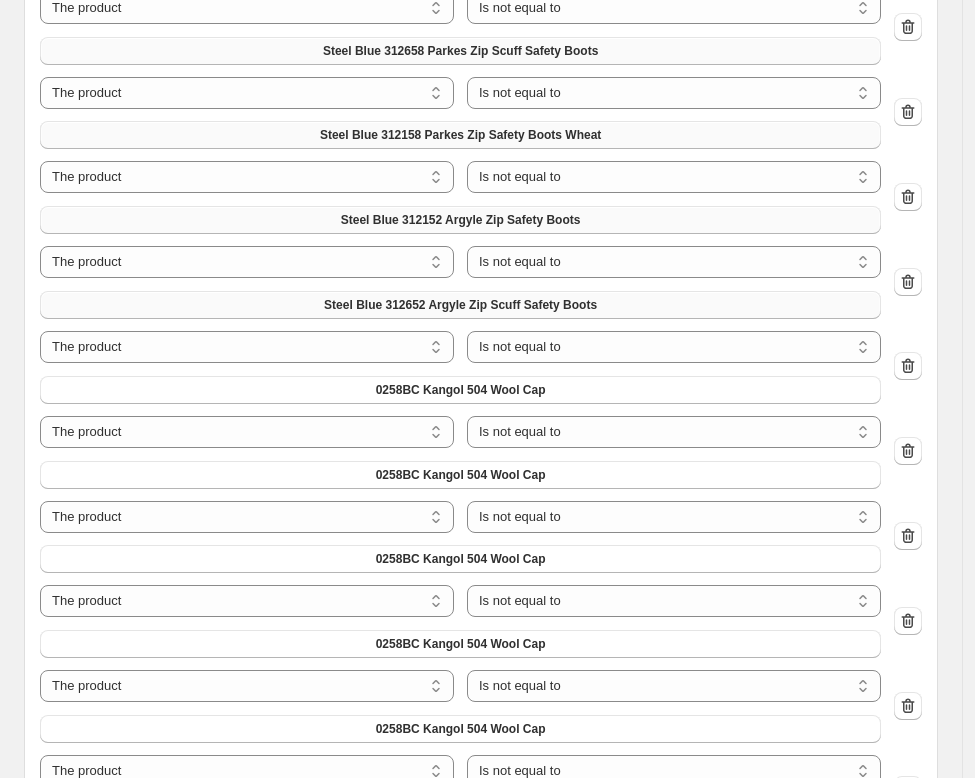 scroll, scrollTop: 1777, scrollLeft: 0, axis: vertical 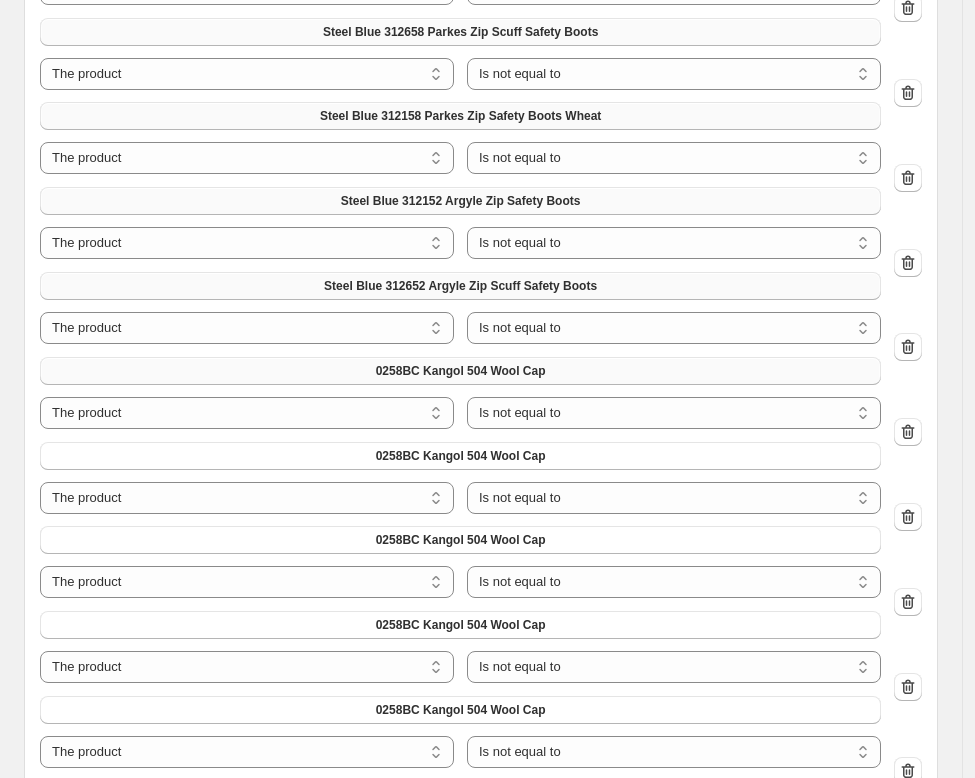 click on "0258BC Kangol 504 Wool Cap" at bounding box center [461, 371] 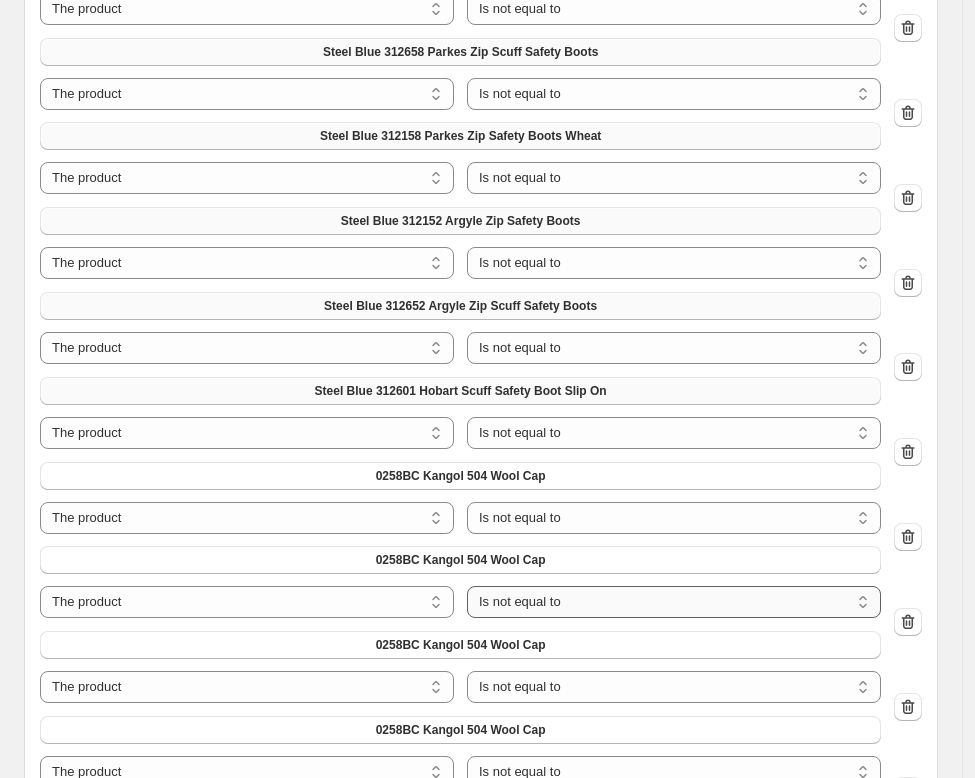 scroll, scrollTop: 1777, scrollLeft: 0, axis: vertical 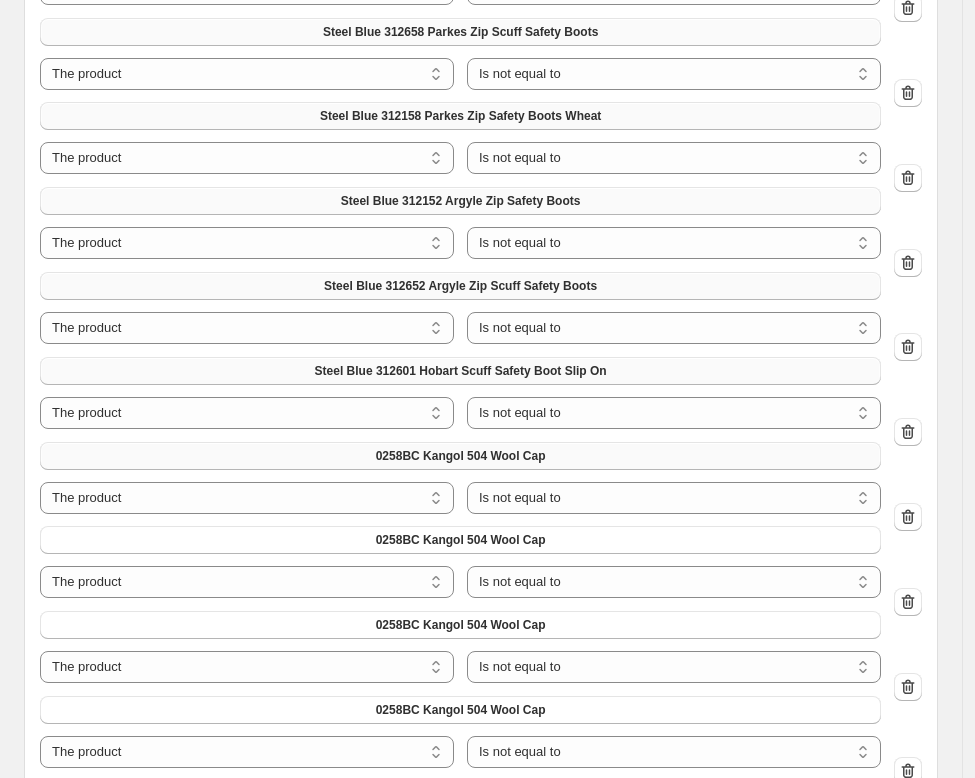 click on "0258BC Kangol 504 Wool Cap" at bounding box center [460, 456] 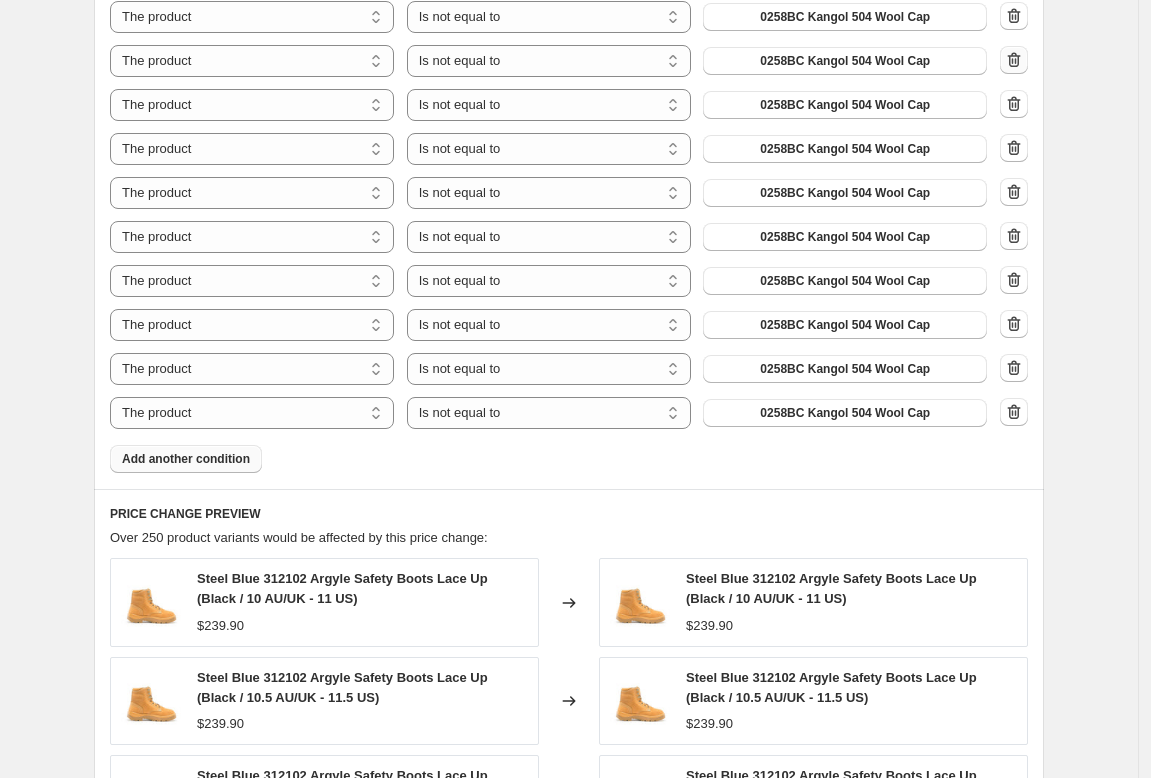 scroll, scrollTop: 1408, scrollLeft: 0, axis: vertical 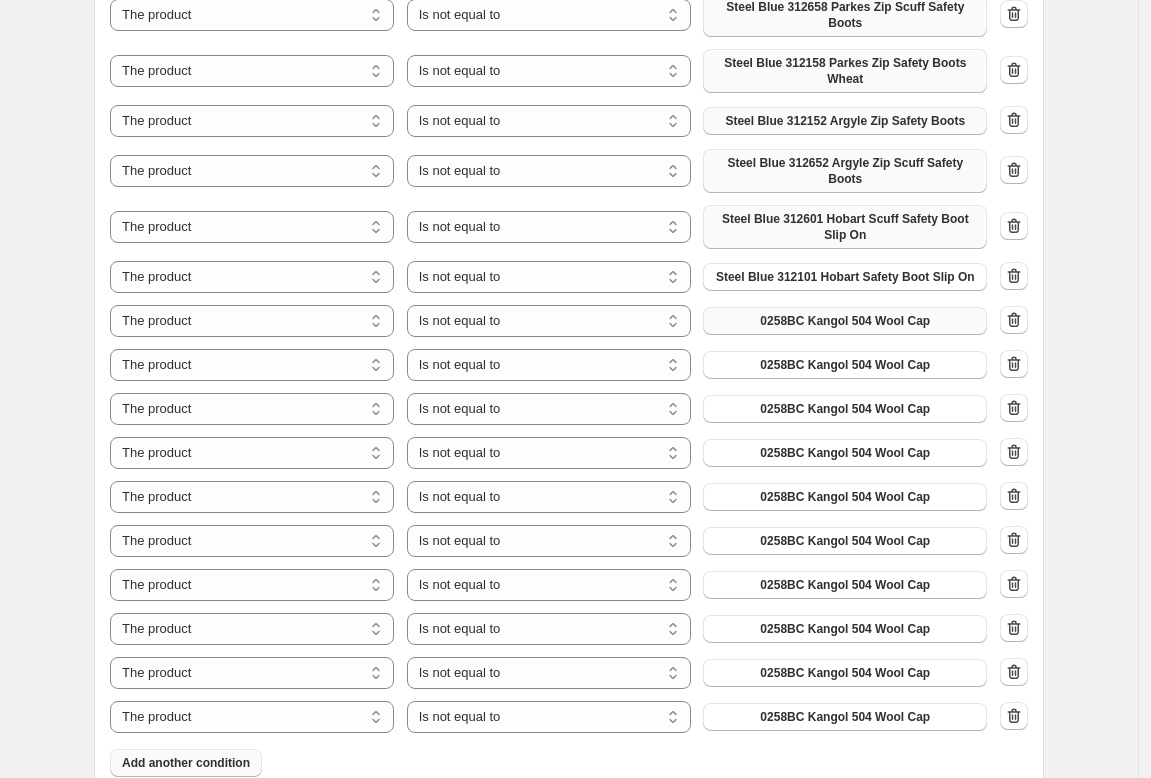 click on "0258BC Kangol 504 Wool Cap" at bounding box center [845, 321] 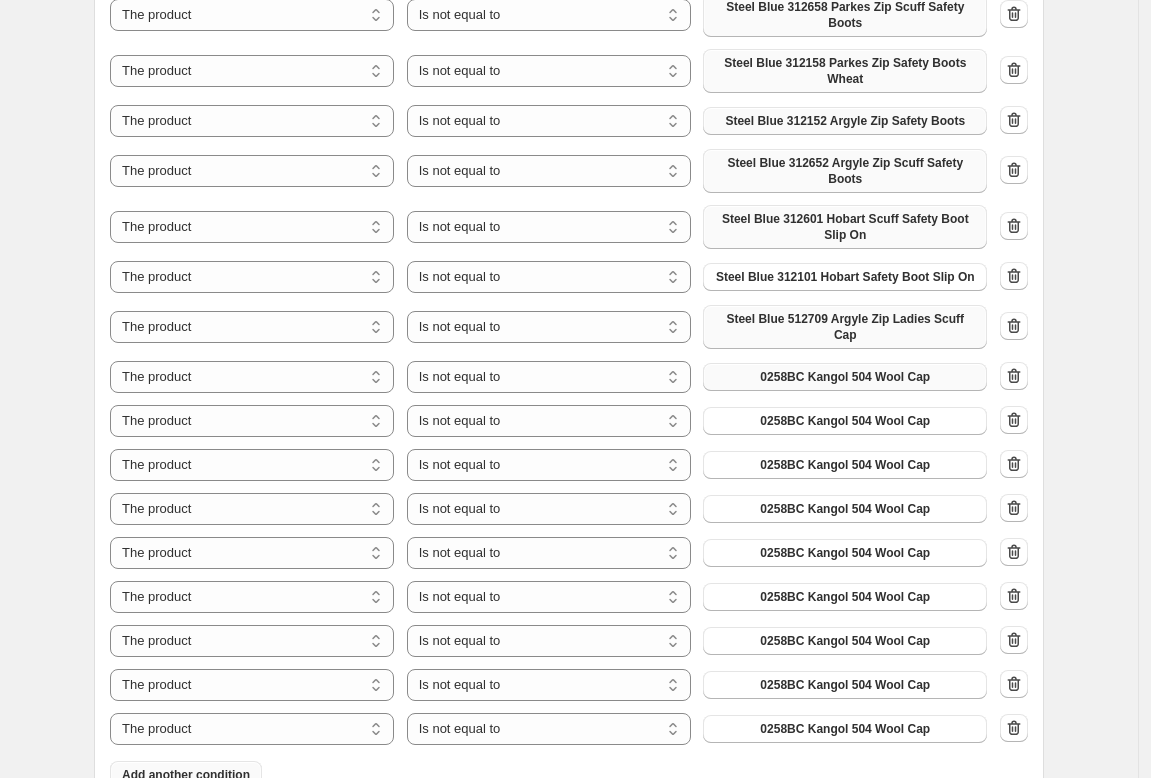click on "0258BC Kangol 504 Wool Cap" at bounding box center [845, 377] 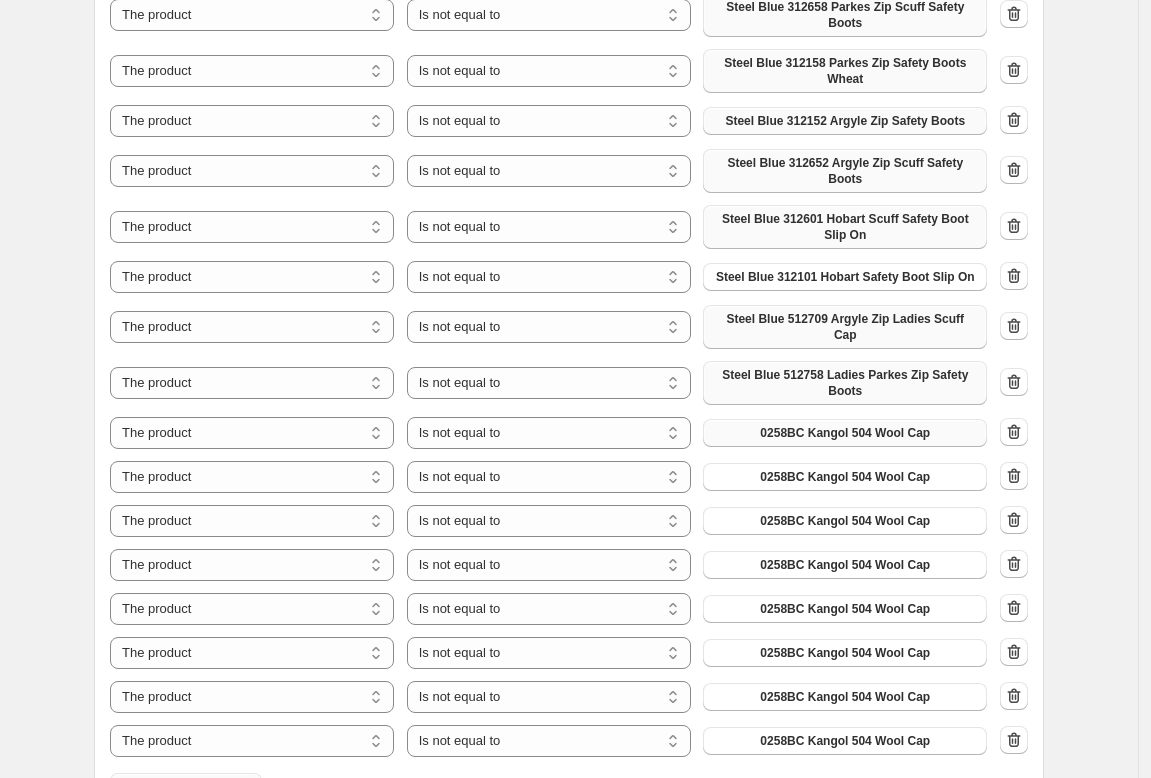click on "0258BC Kangol 504 Wool Cap" at bounding box center (845, 433) 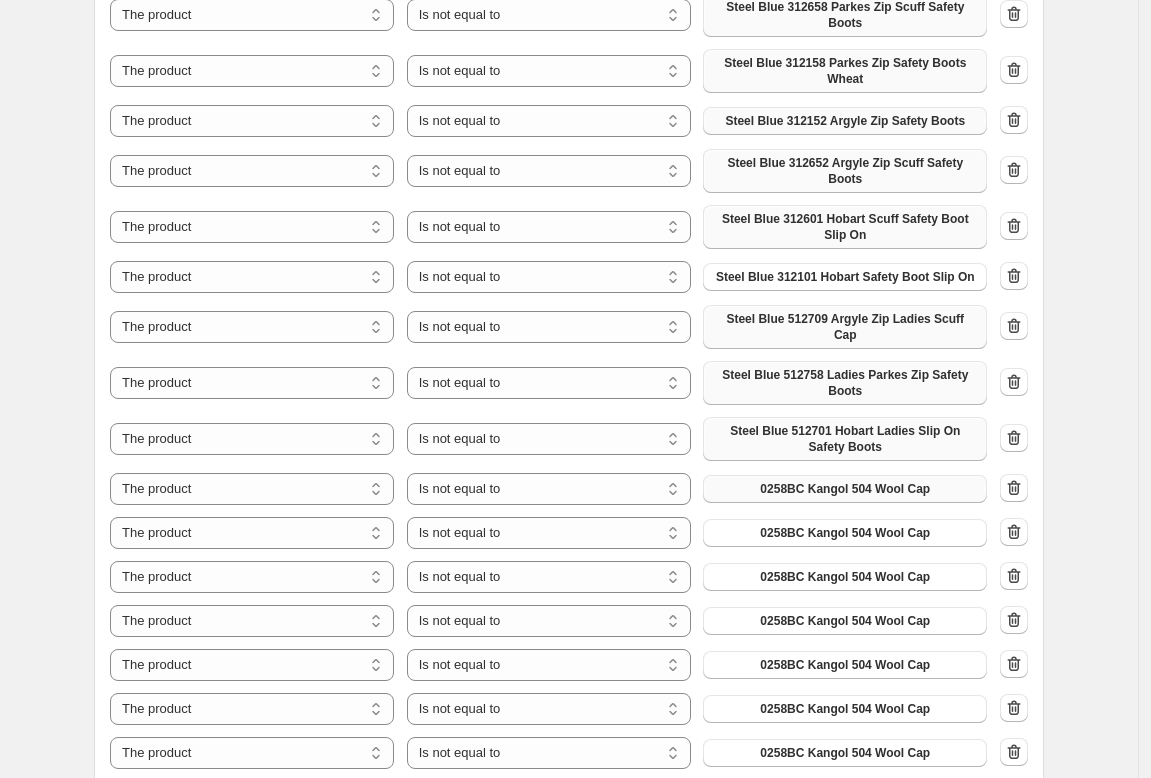 click on "0258BC Kangol 504 Wool Cap" at bounding box center (845, 489) 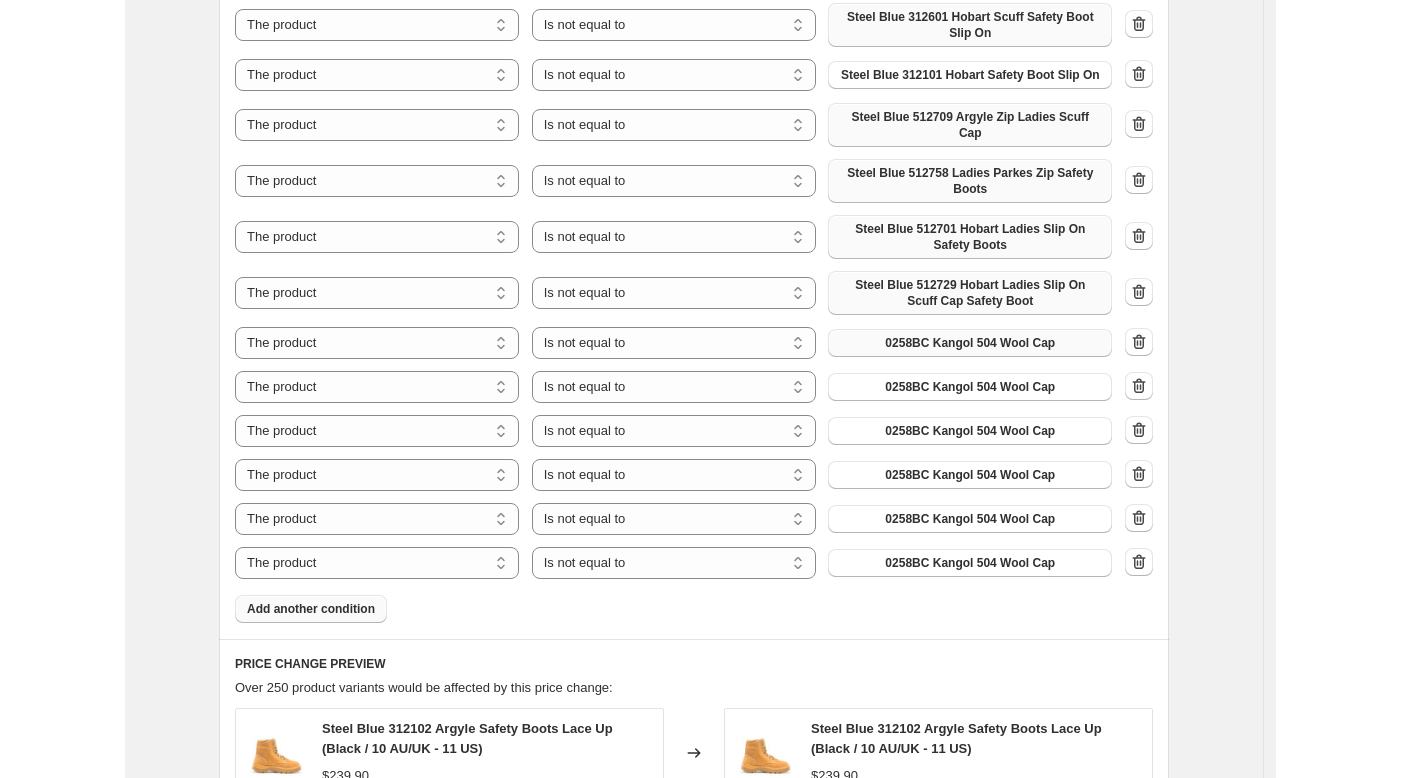 scroll, scrollTop: 1640, scrollLeft: 0, axis: vertical 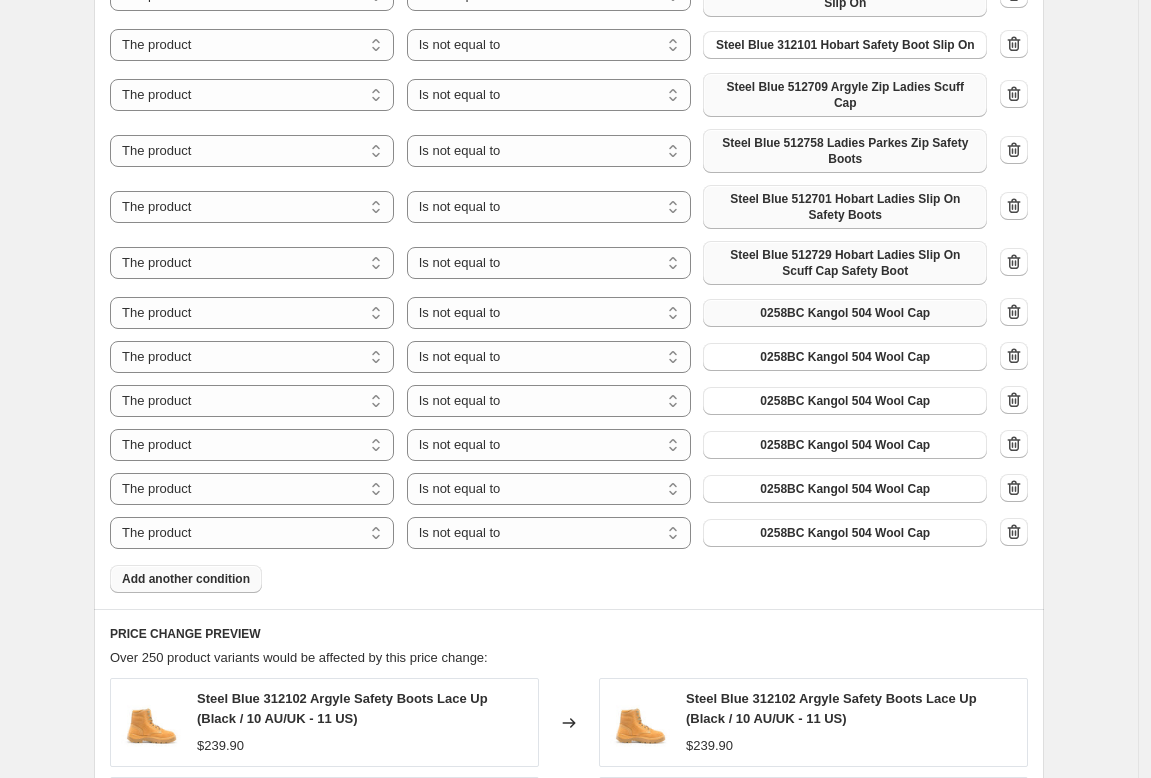 click on "0258BC Kangol 504 Wool Cap" at bounding box center [845, 313] 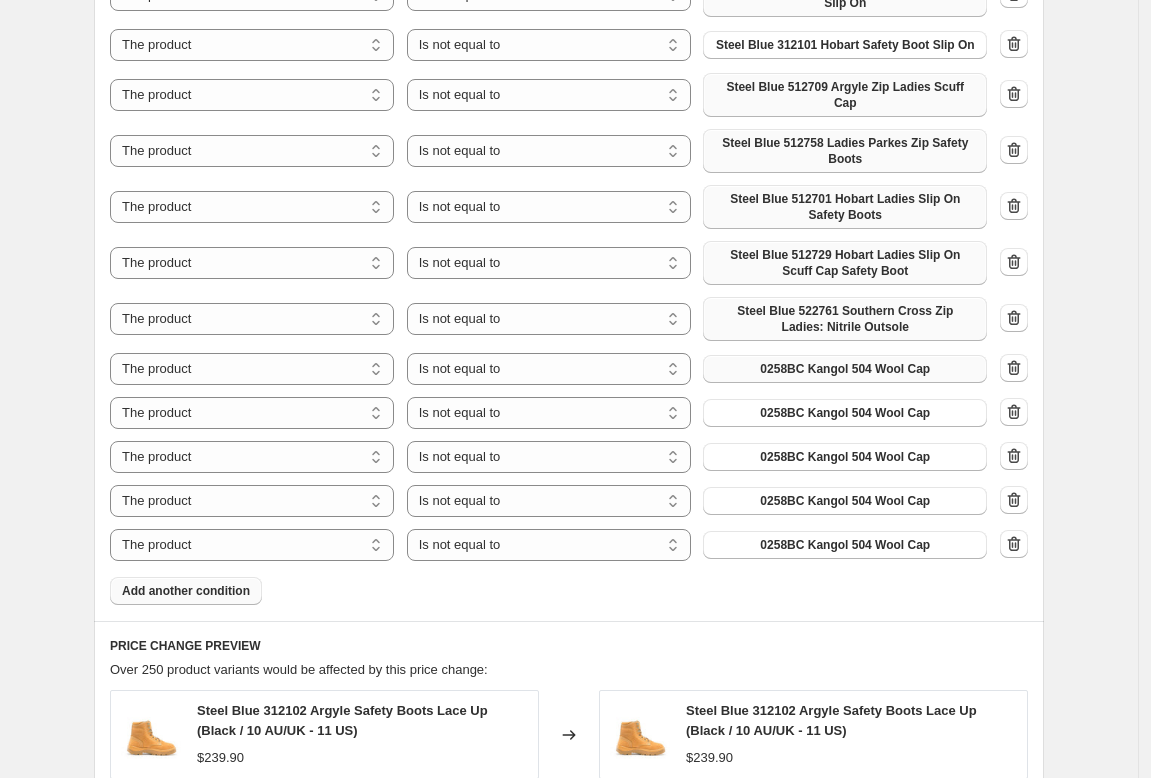 click on "0258BC Kangol 504 Wool Cap" at bounding box center (845, 369) 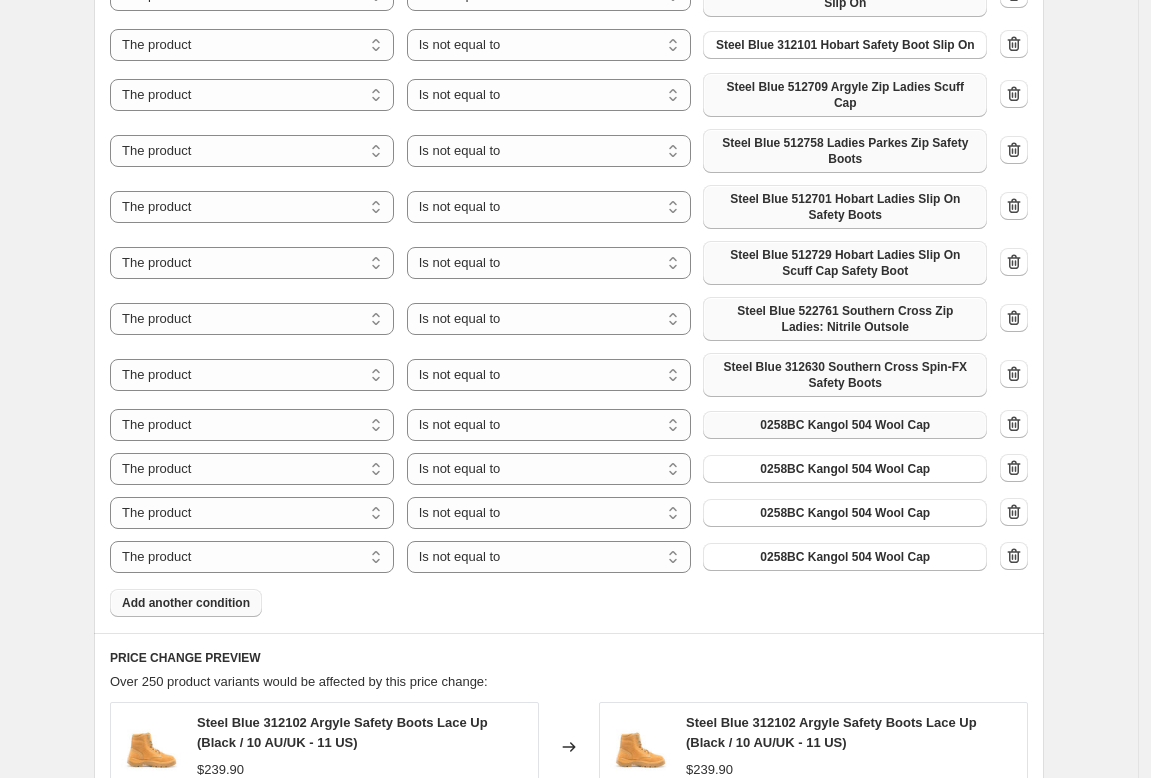 click on "0258BC Kangol 504 Wool Cap" at bounding box center (845, 425) 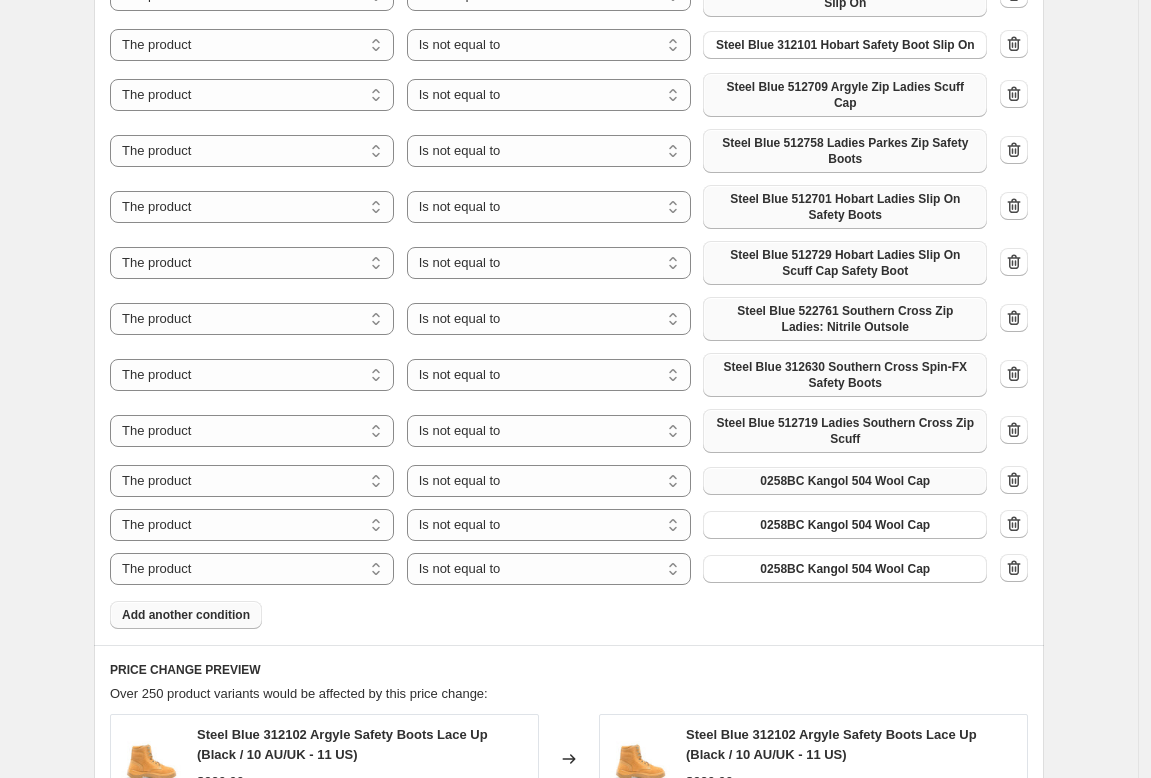 click on "0258BC Kangol 504 Wool Cap" at bounding box center (845, 481) 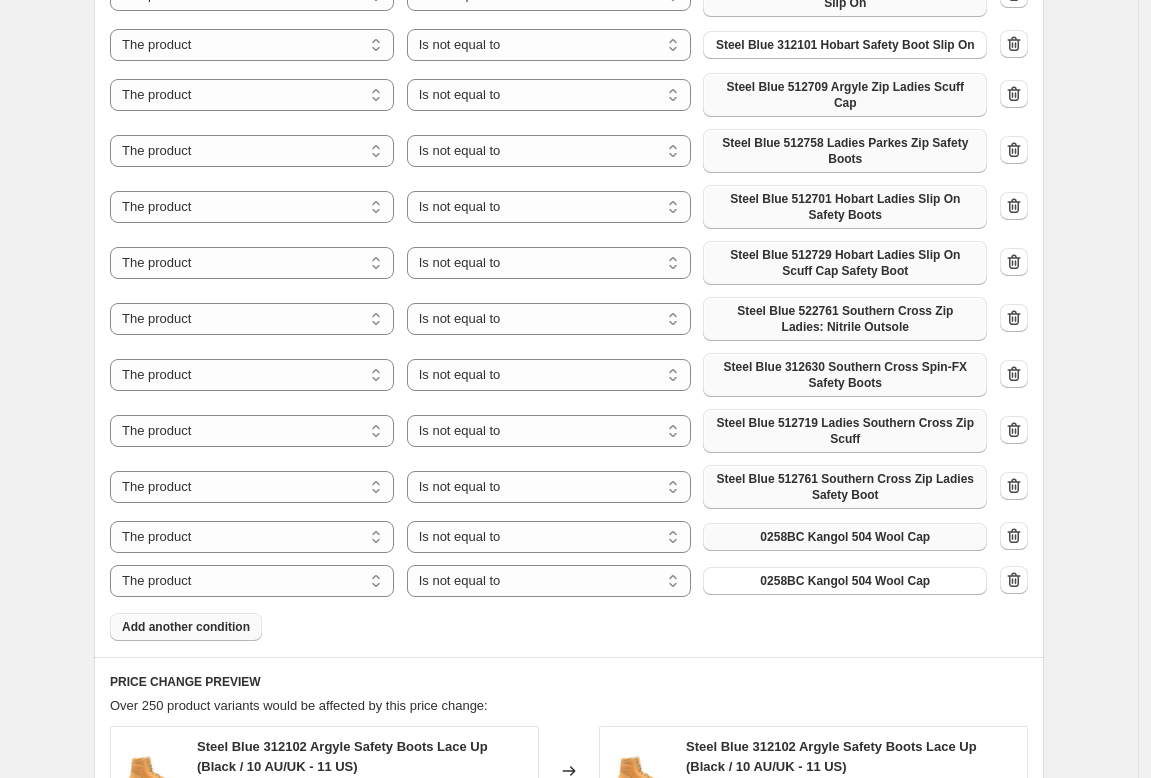 click on "0258BC Kangol 504 Wool Cap" at bounding box center [845, 537] 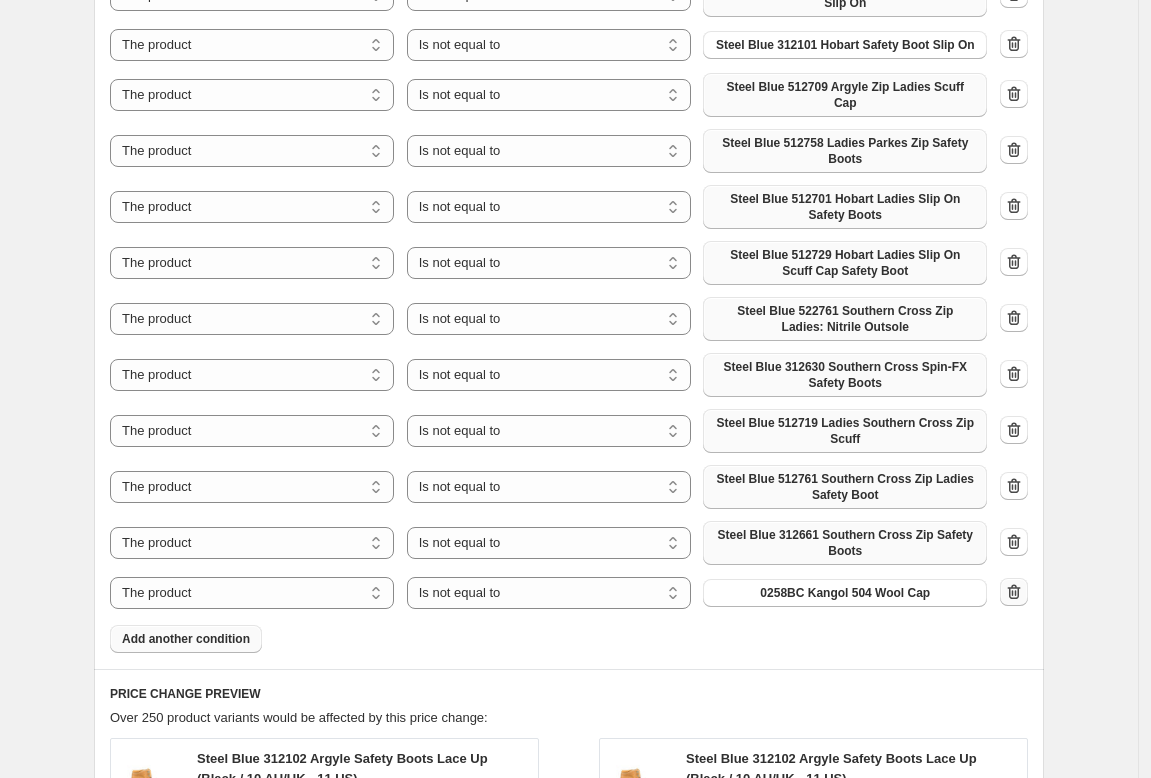 click 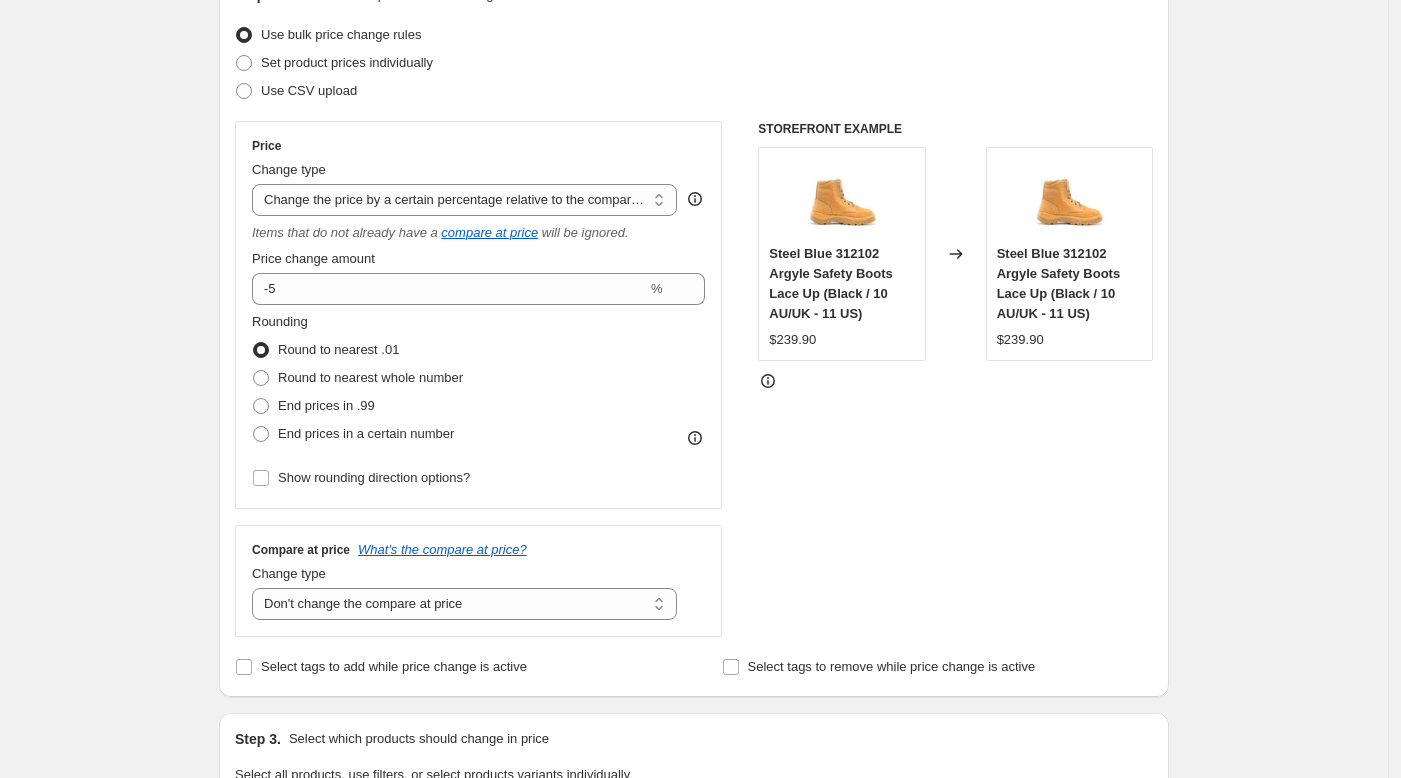 scroll, scrollTop: 0, scrollLeft: 0, axis: both 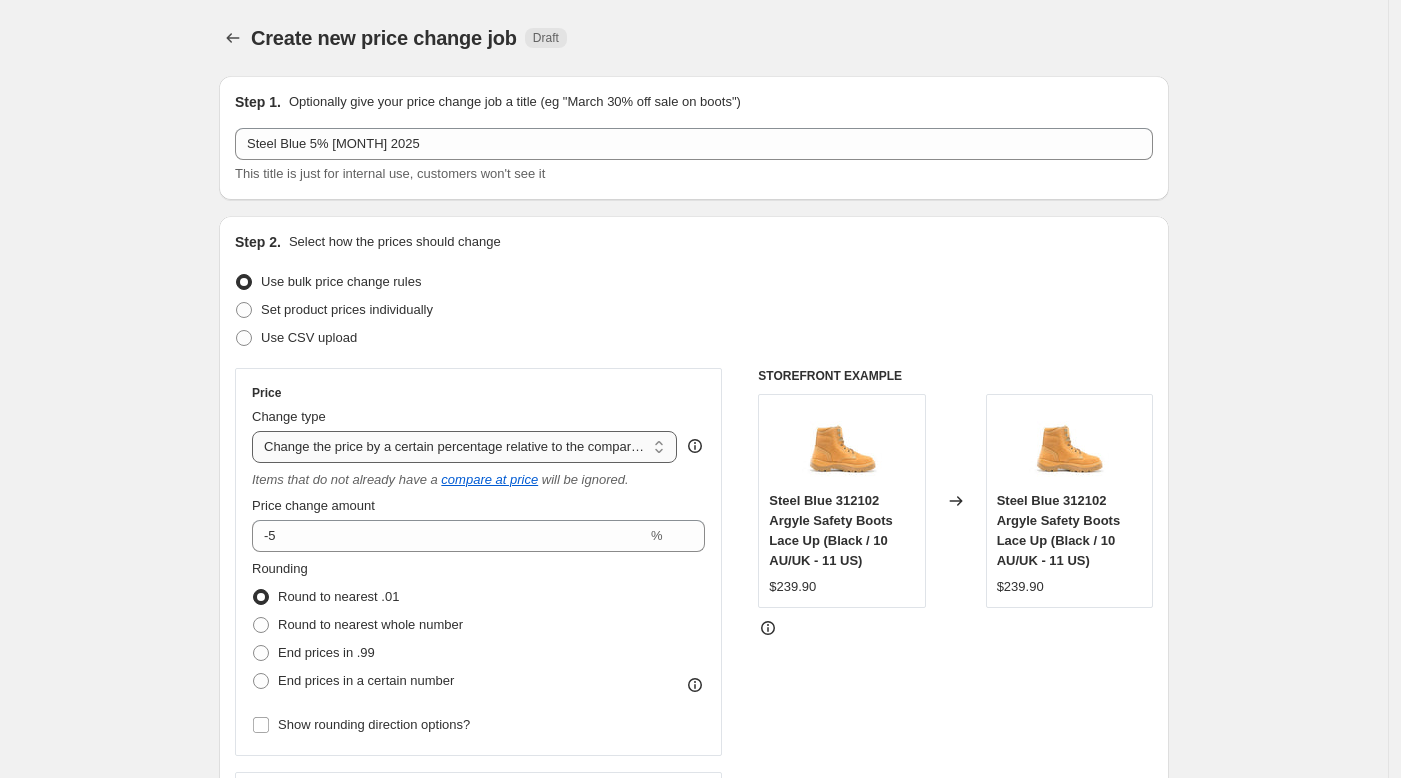 click on "Change the price to a certain amount Change the price by a certain amount Change the price by a certain percentage Change the price to the current compare at price (price before sale) Change the price by a certain amount relative to the compare at price Change the price by a certain percentage relative to the compare at price Don't change the price Change the price by a certain percentage relative to the cost per item Change price to certain cost margin" at bounding box center [464, 447] 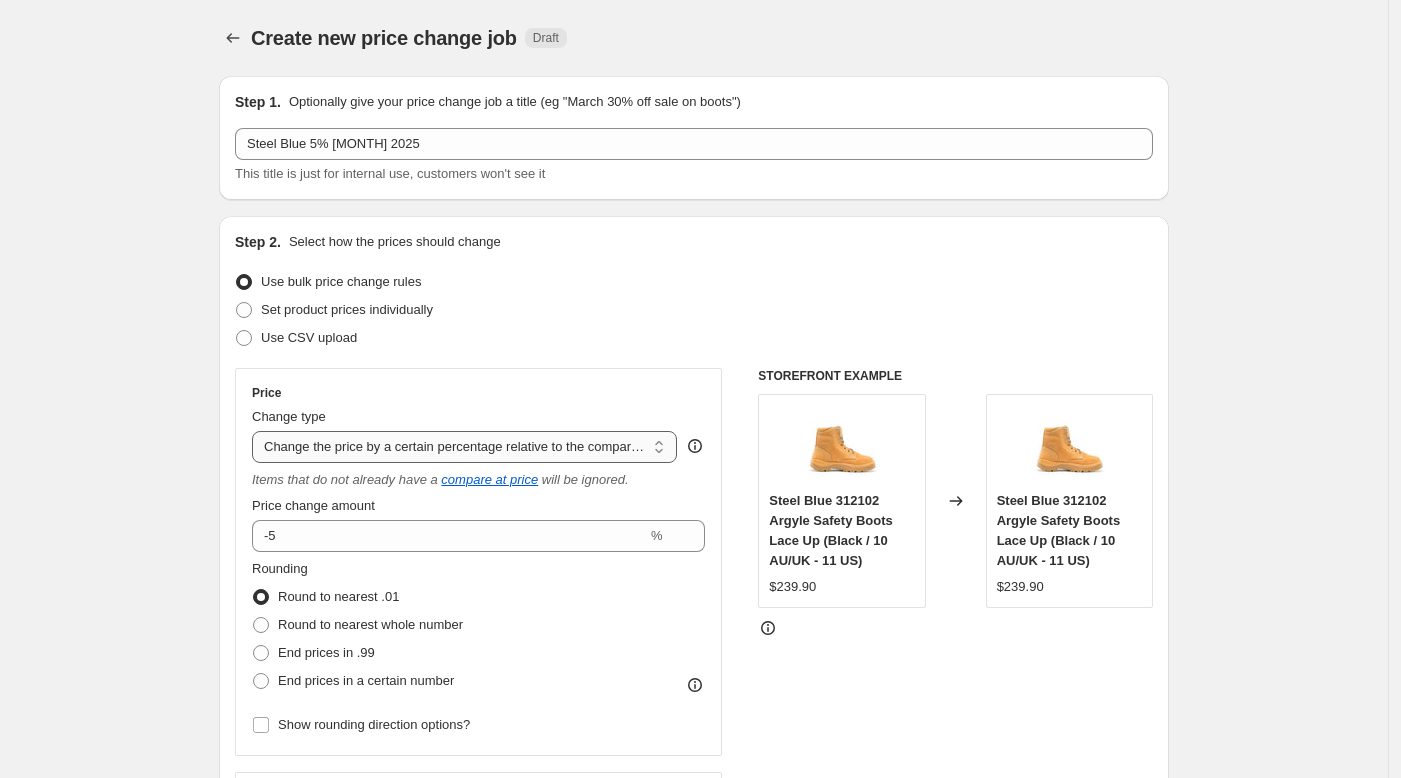 select on "percentage" 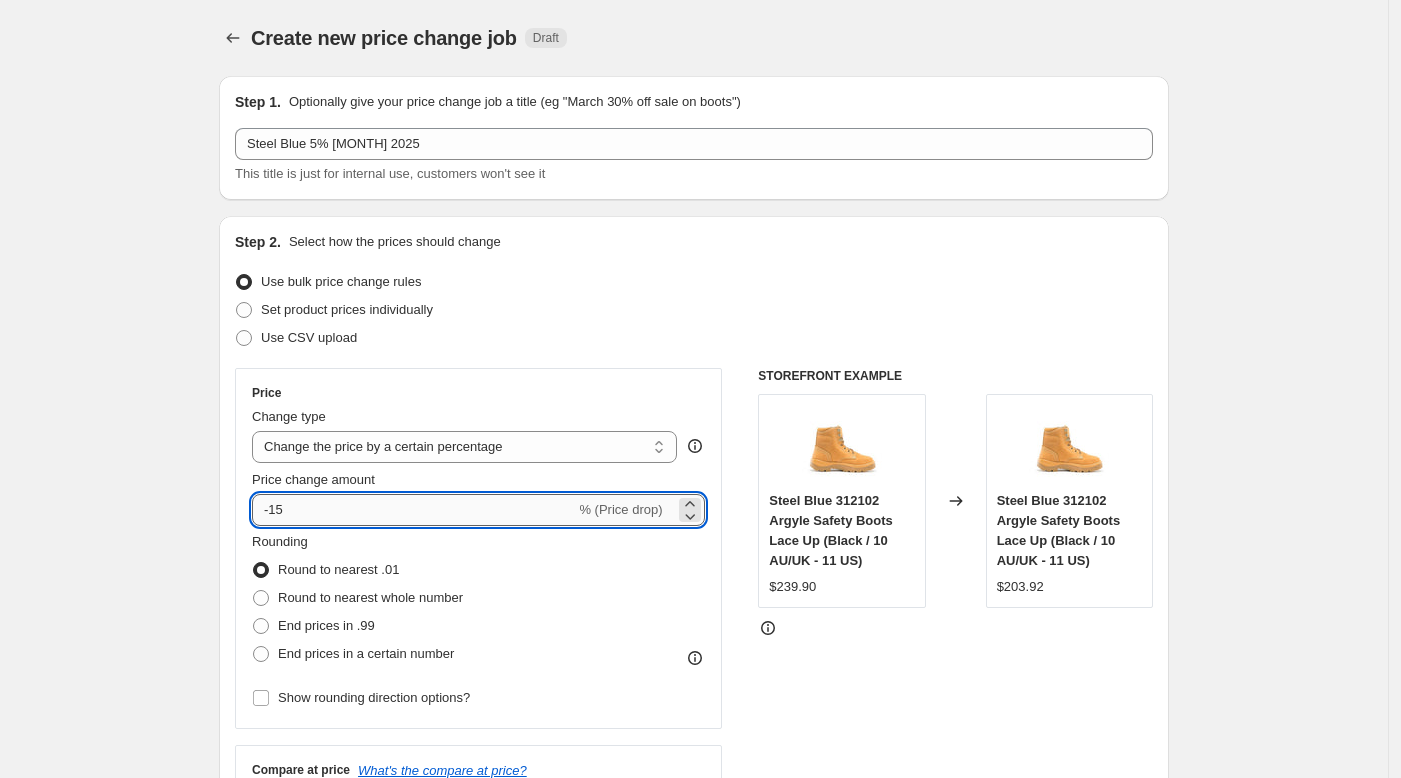 drag, startPoint x: 298, startPoint y: 505, endPoint x: 277, endPoint y: 512, distance: 22.135944 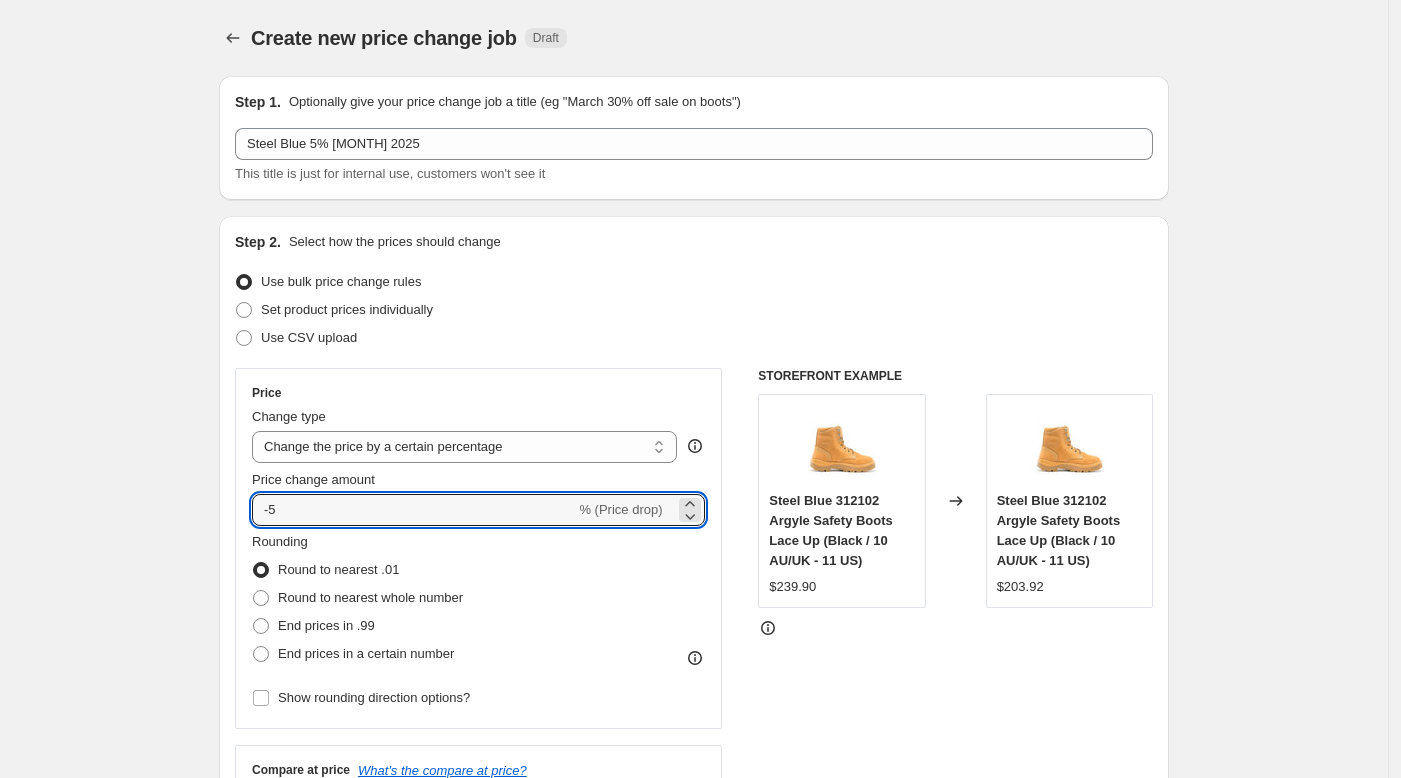 type on "-5" 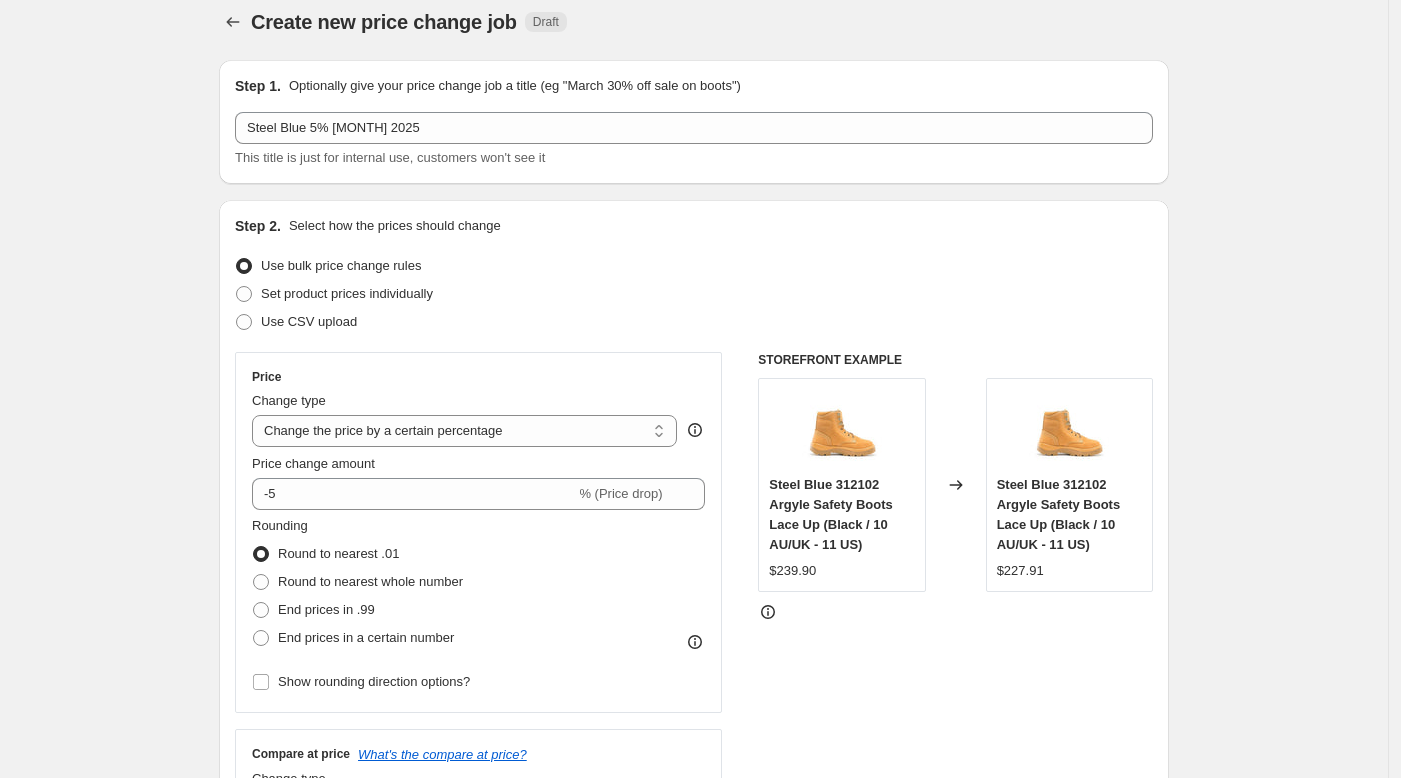 scroll, scrollTop: 106, scrollLeft: 0, axis: vertical 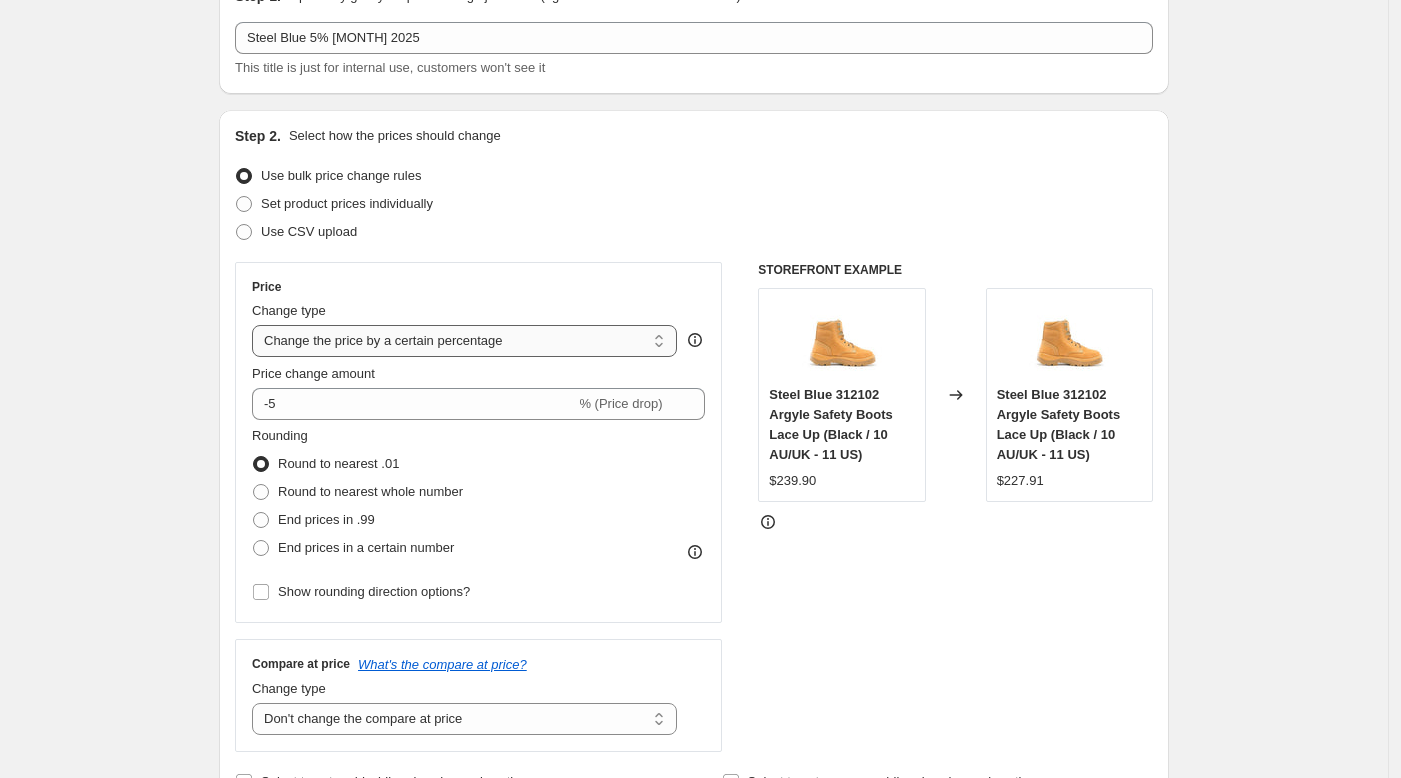 click on "Change the price to a certain amount Change the price by a certain amount Change the price by a certain percentage Change the price to the current compare at price (price before sale) Change the price by a certain amount relative to the compare at price Change the price by a certain percentage relative to the compare at price Don't change the price Change the price by a certain percentage relative to the cost per item Change price to certain cost margin" at bounding box center (464, 341) 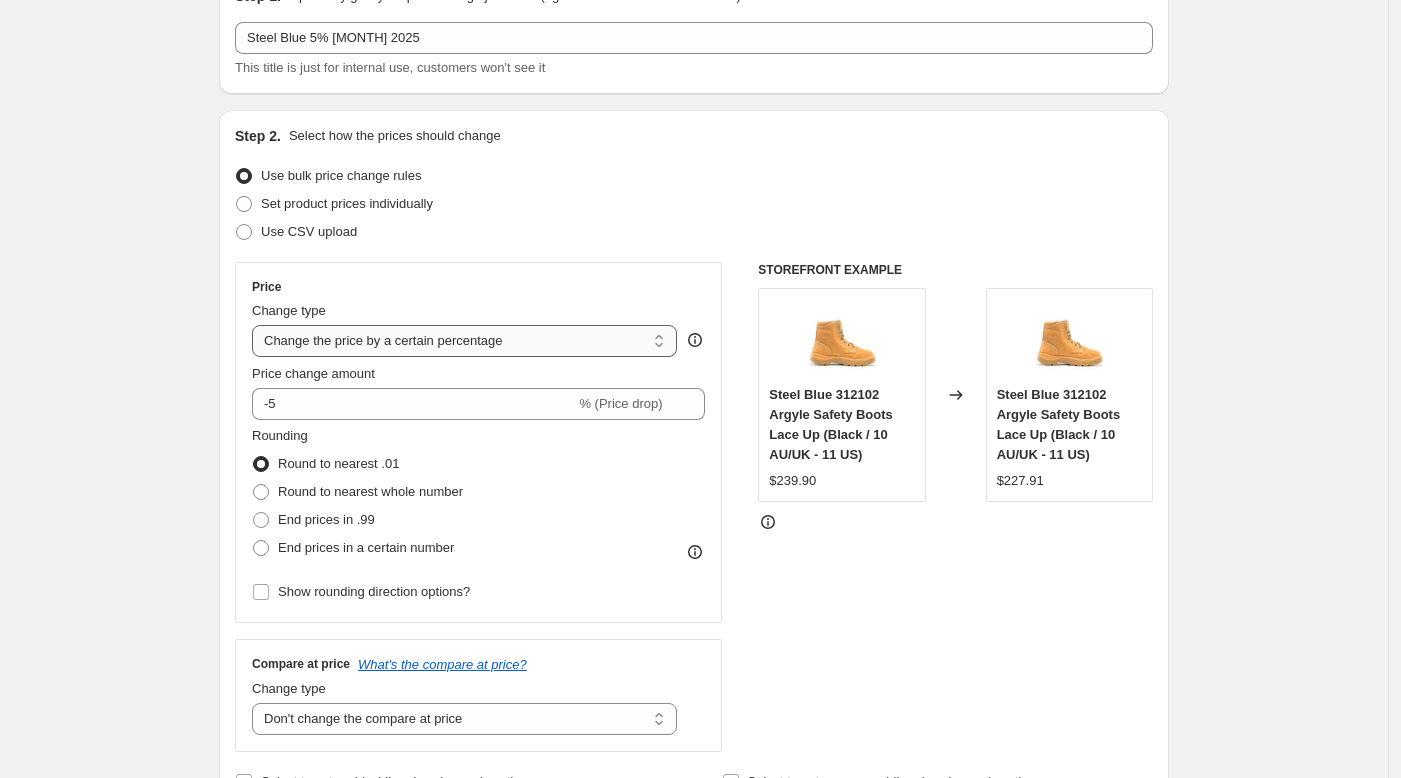select on "pcap" 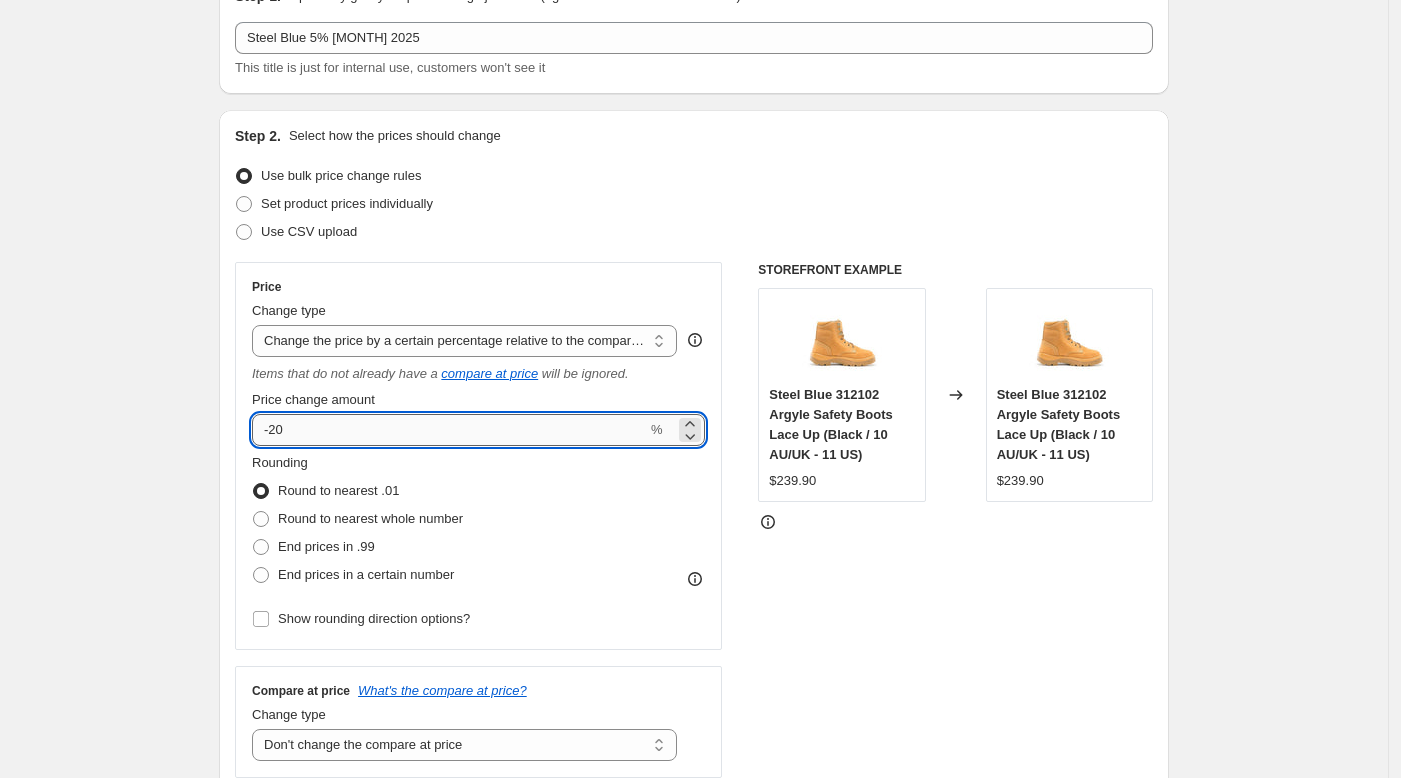 drag, startPoint x: 329, startPoint y: 437, endPoint x: 272, endPoint y: 437, distance: 57 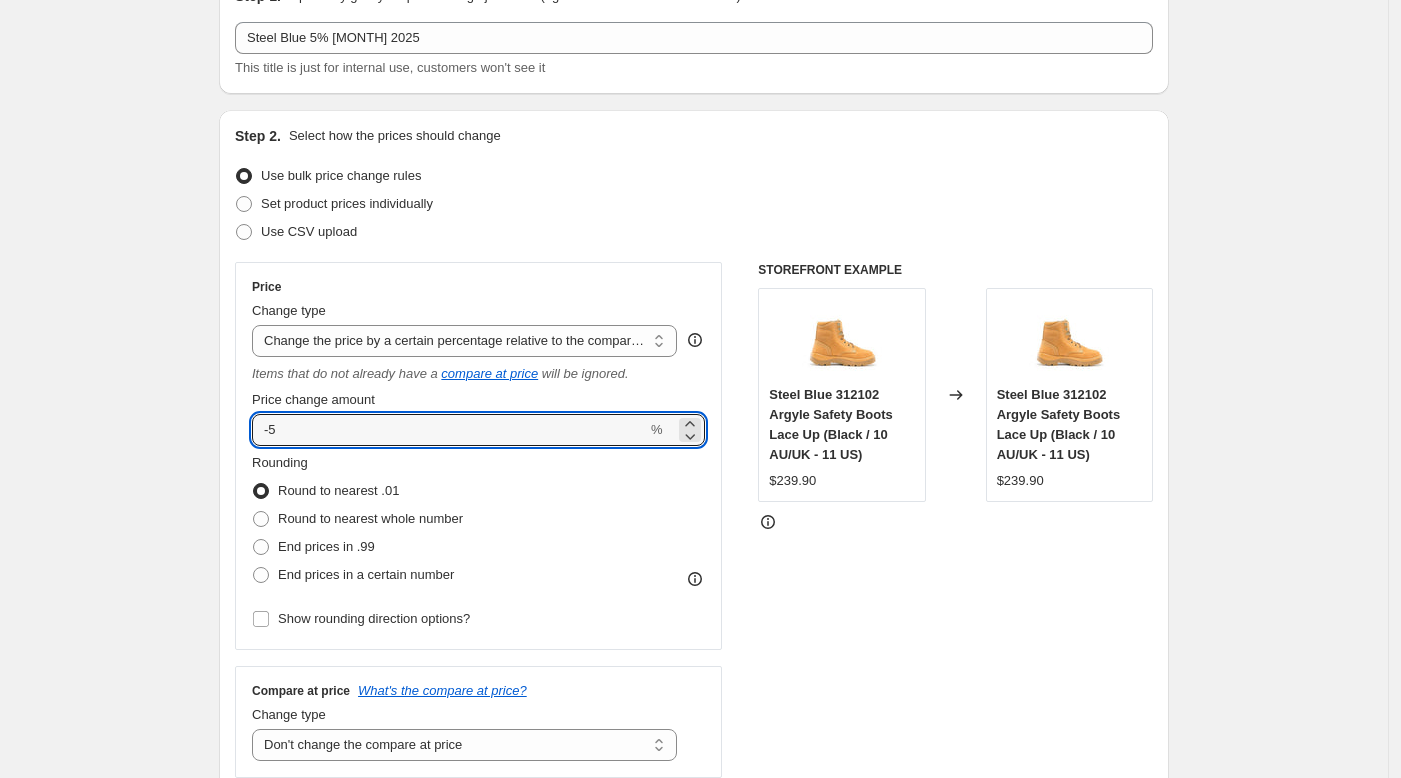 type on "-5" 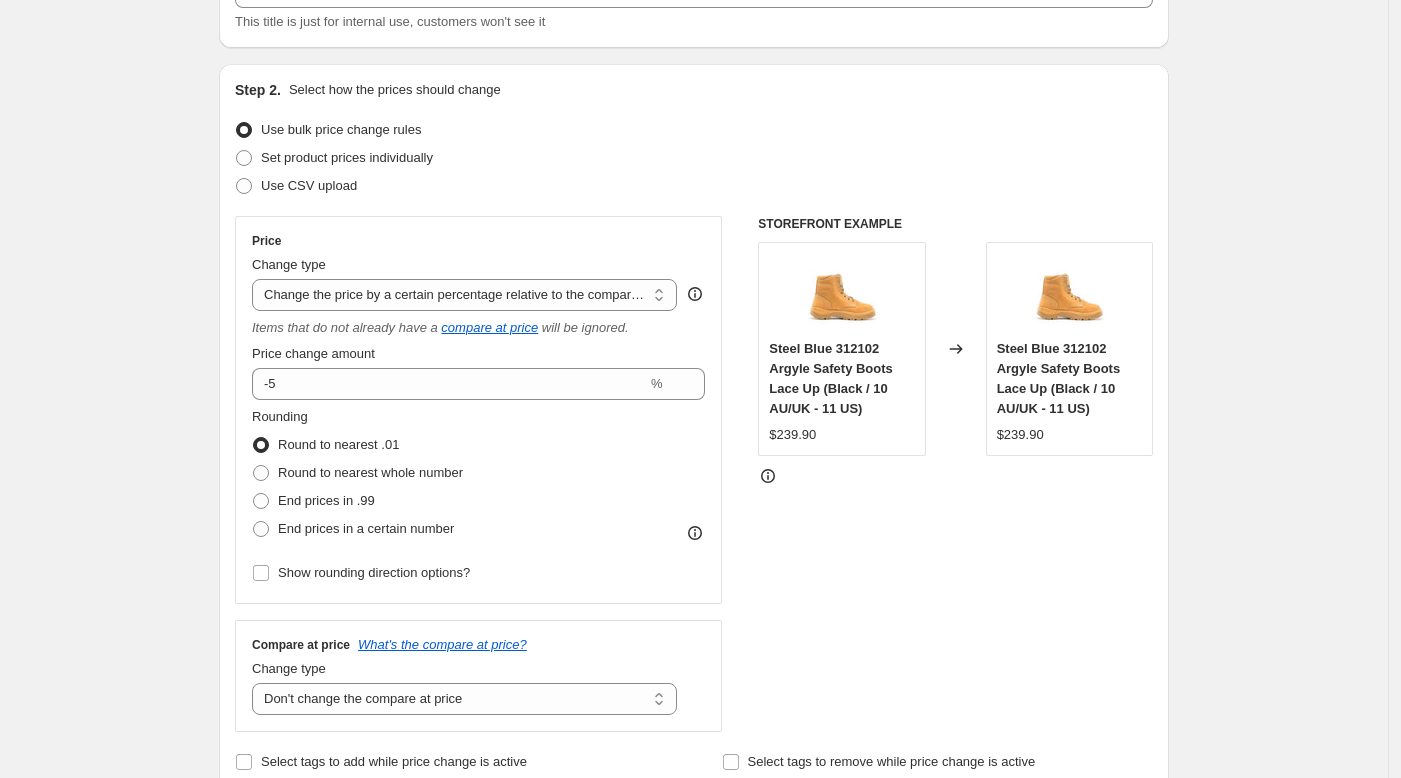 scroll, scrollTop: 271, scrollLeft: 0, axis: vertical 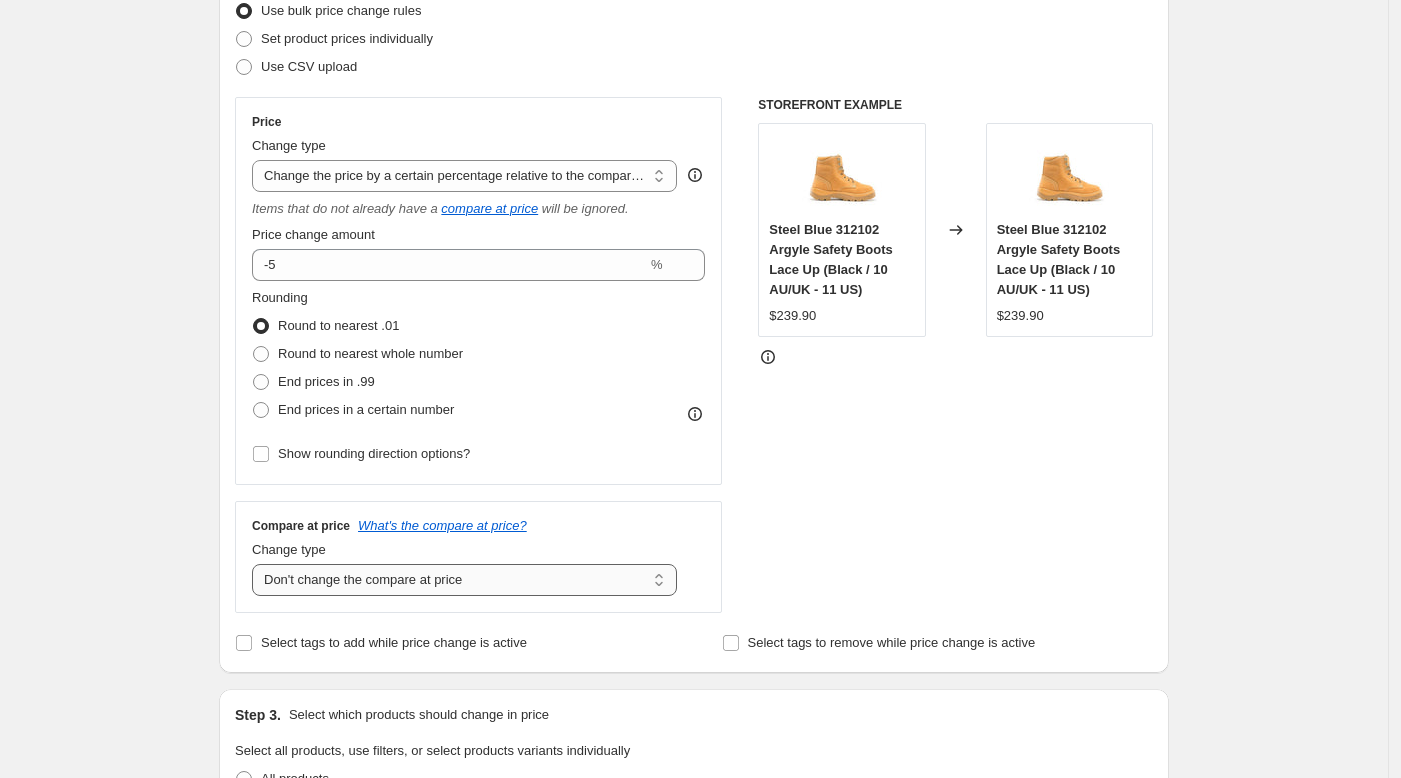 click on "Change the compare at price to the current price (sale) Change the compare at price to a certain amount Change the compare at price by a certain amount Change the compare at price by a certain percentage Change the compare at price by a certain amount relative to the actual price Change the compare at price by a certain percentage relative to the actual price Don't change the compare at price Remove the compare at price" at bounding box center (464, 580) 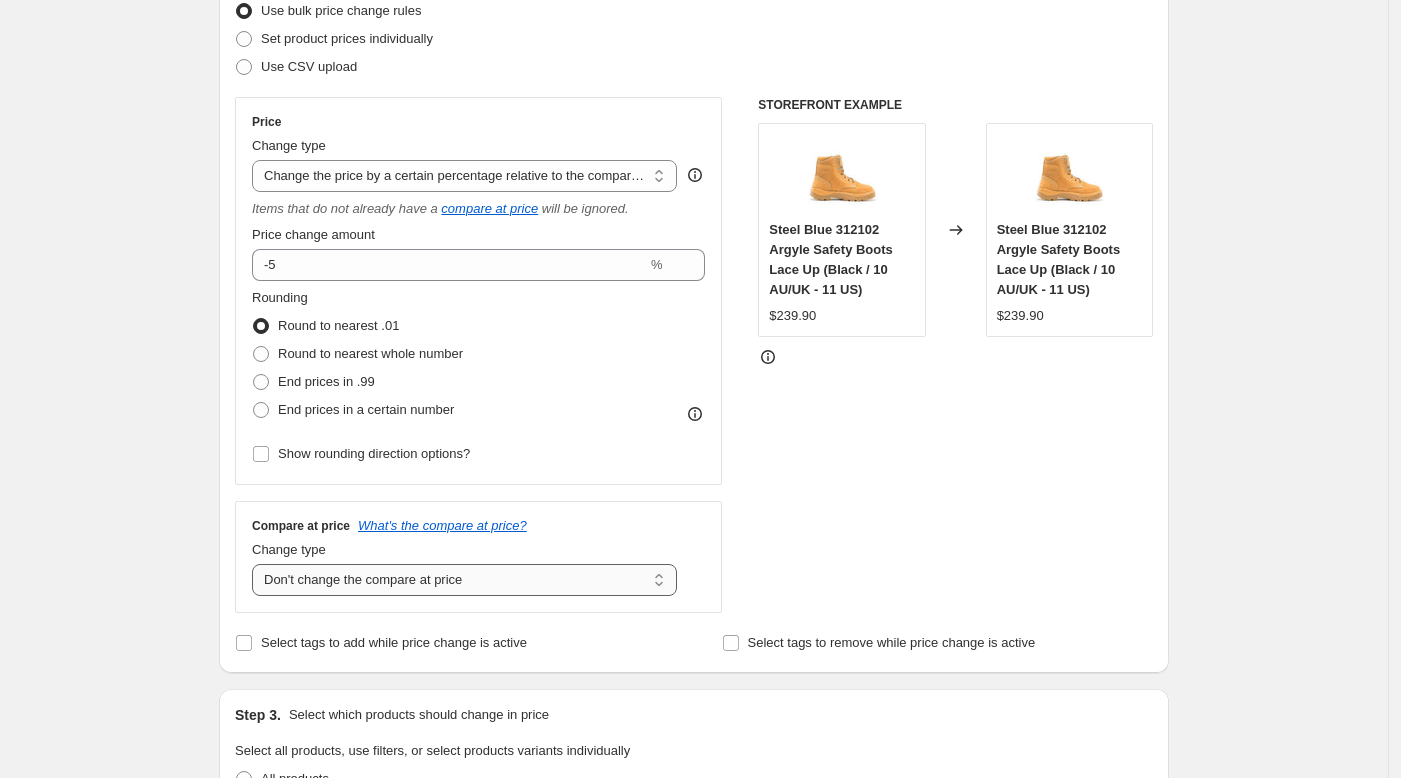 select on "ep" 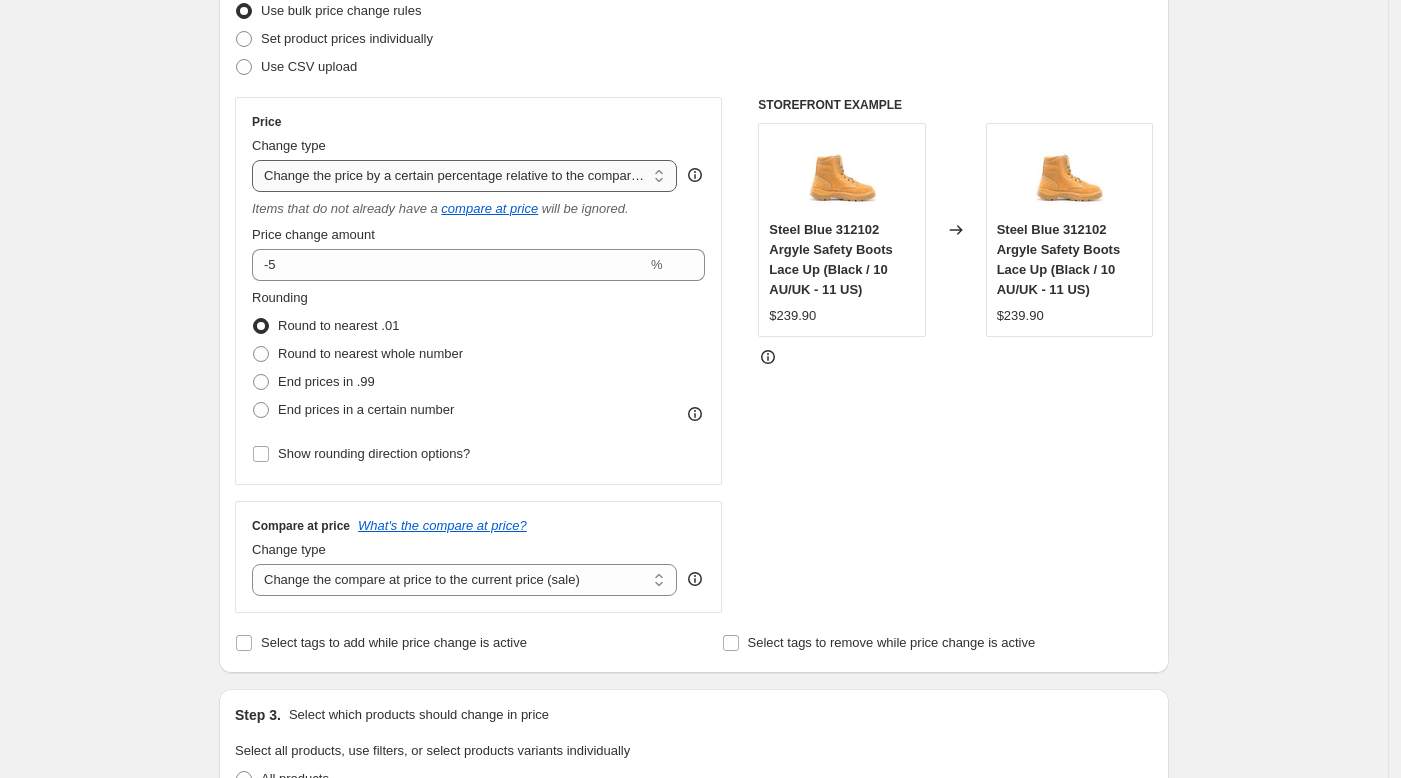 click on "Change the price to a certain amount Change the price by a certain amount Change the price by a certain percentage Change the price to the current compare at price (price before sale) Change the price by a certain amount relative to the compare at price Change the price by a certain percentage relative to the compare at price Don't change the price Change the price by a certain percentage relative to the cost per item Change price to certain cost margin" at bounding box center [464, 176] 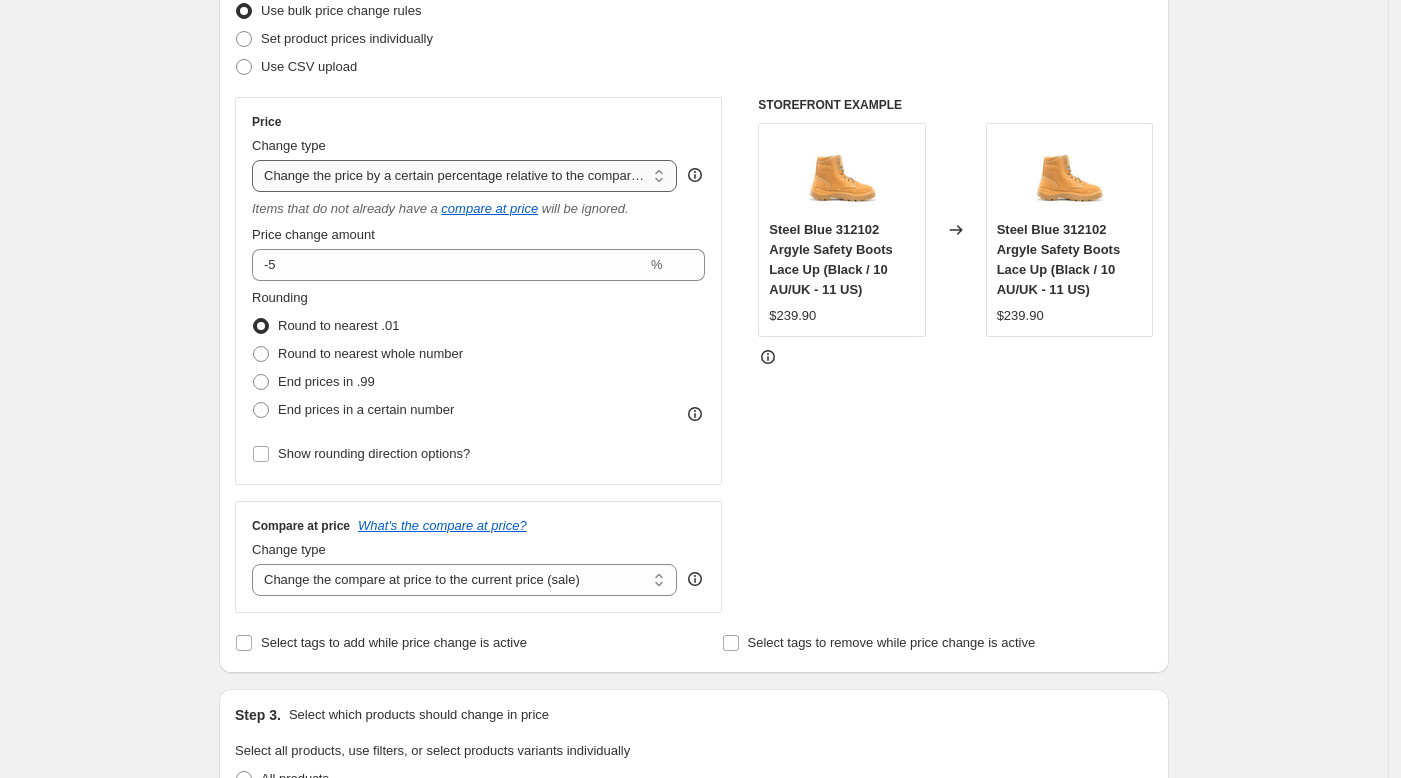 select on "percentage" 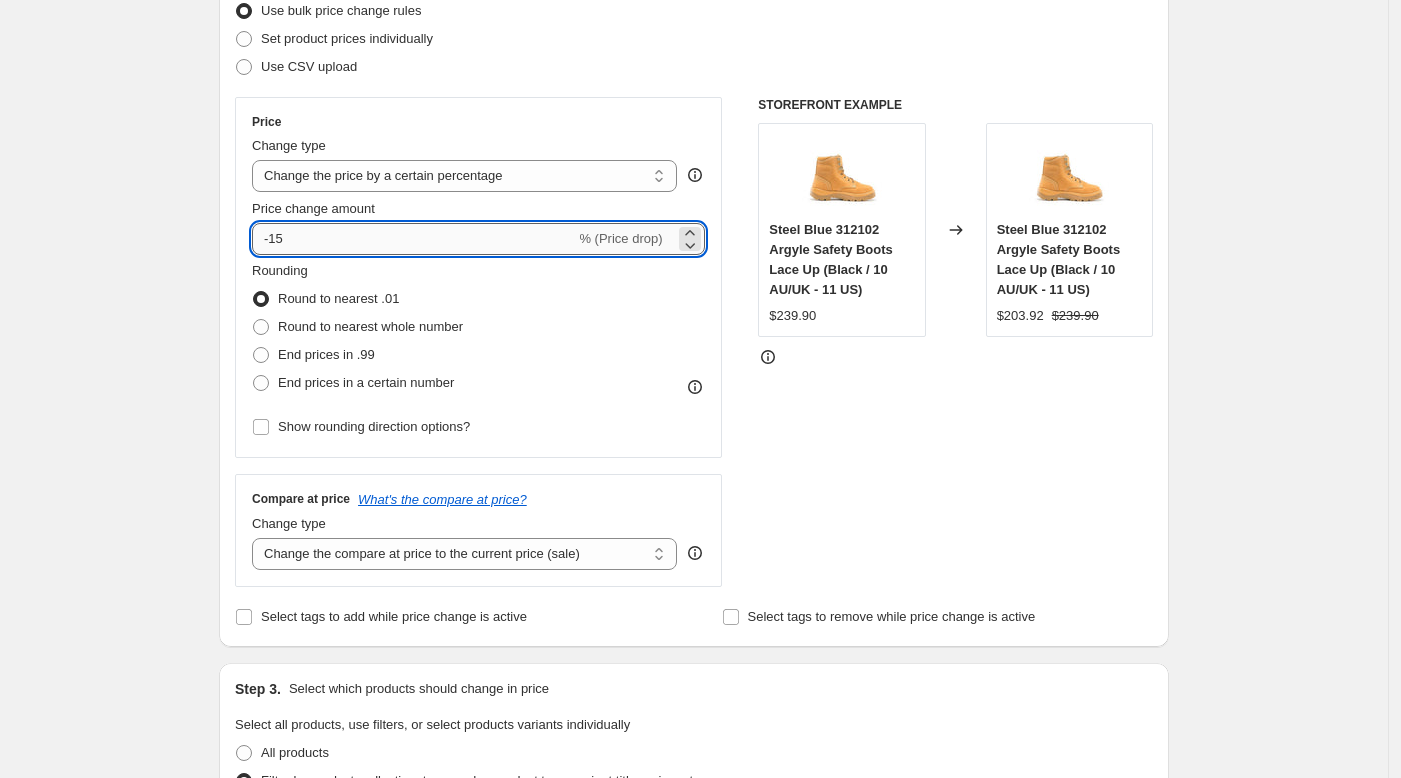 drag, startPoint x: 292, startPoint y: 240, endPoint x: 277, endPoint y: 241, distance: 15.033297 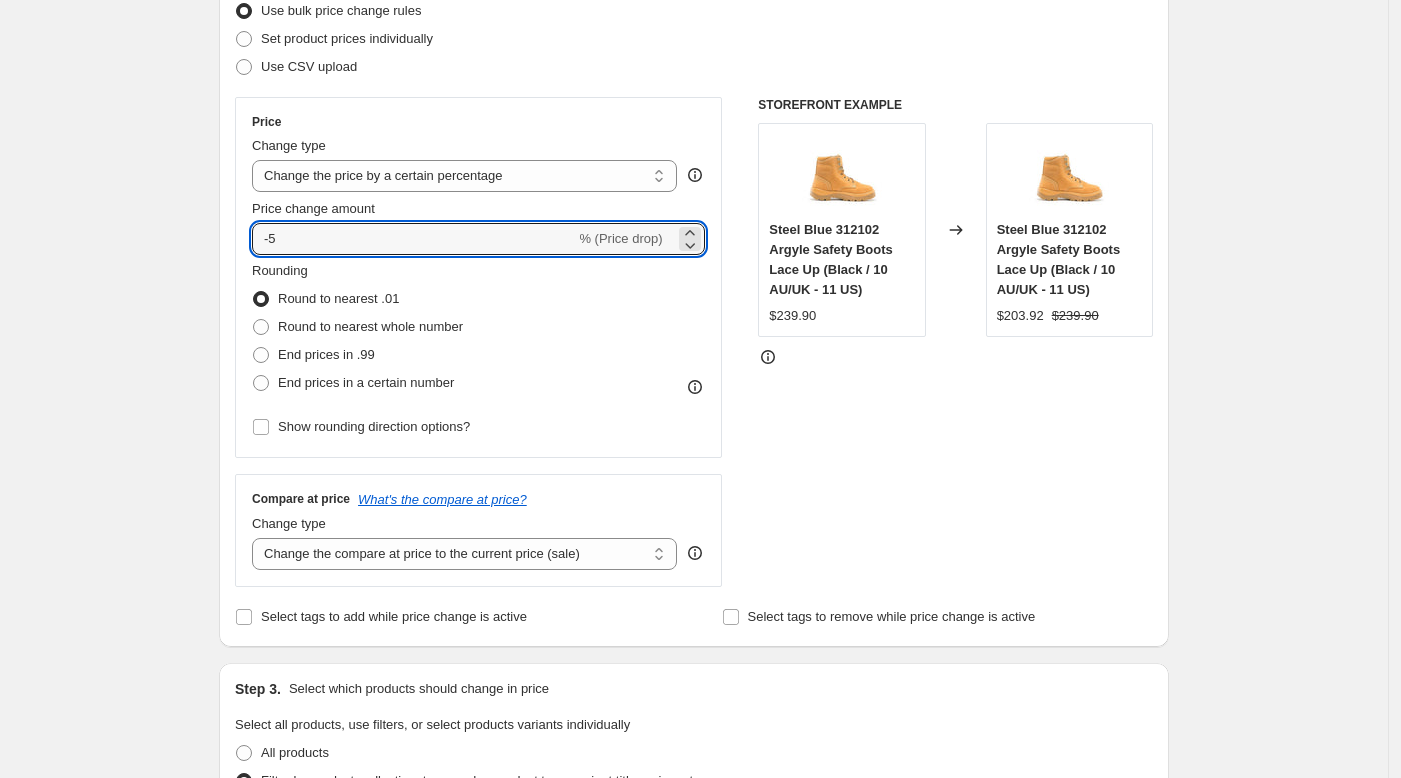 type on "-5" 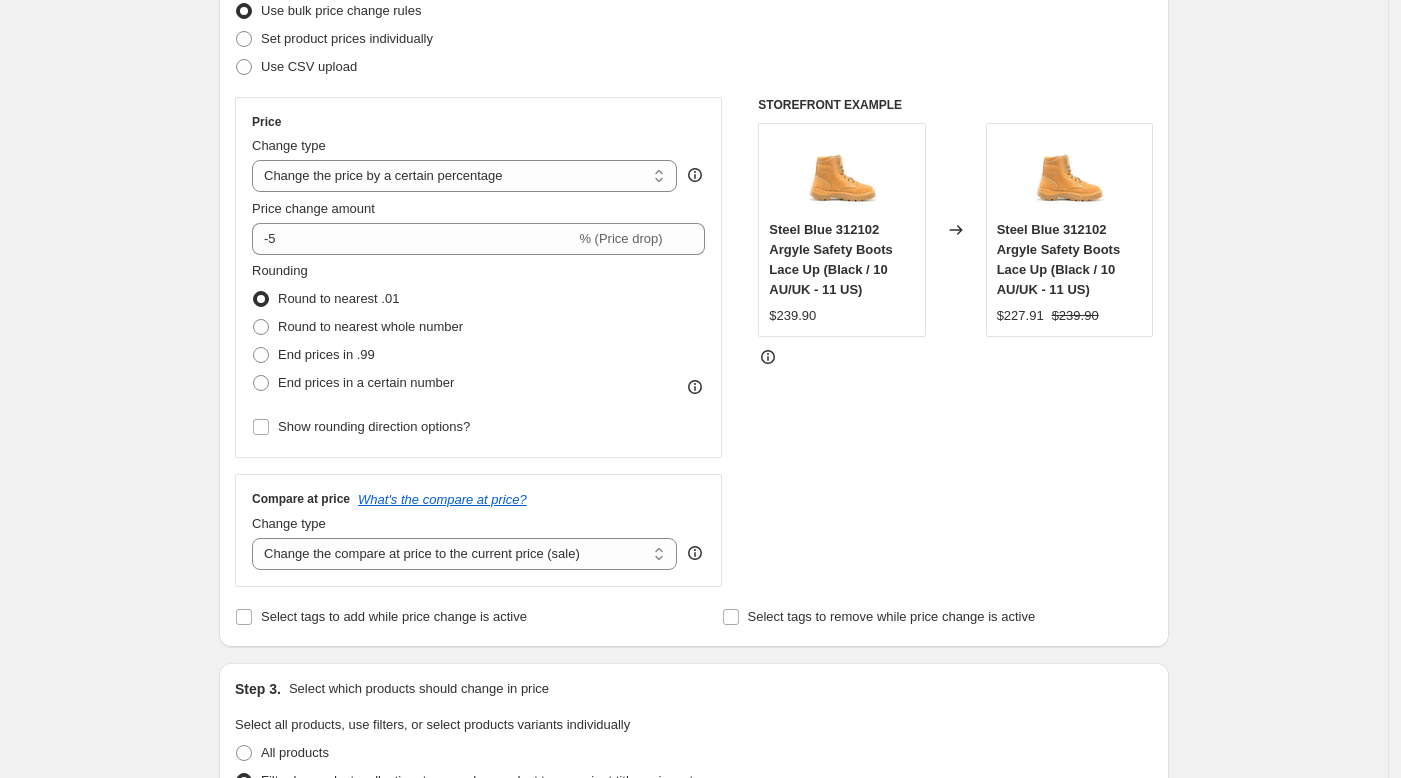 click on "STOREFRONT EXAMPLE Steel Blue 312102 Argyle Safety Boots Lace Up (Black / 10 AU/UK - 11 US) $239.90 Changed to Steel Blue 312102 Argyle Safety Boots Lace Up (Black / 10 AU/UK - 11 US) $227.91 $239.90" at bounding box center (955, 342) 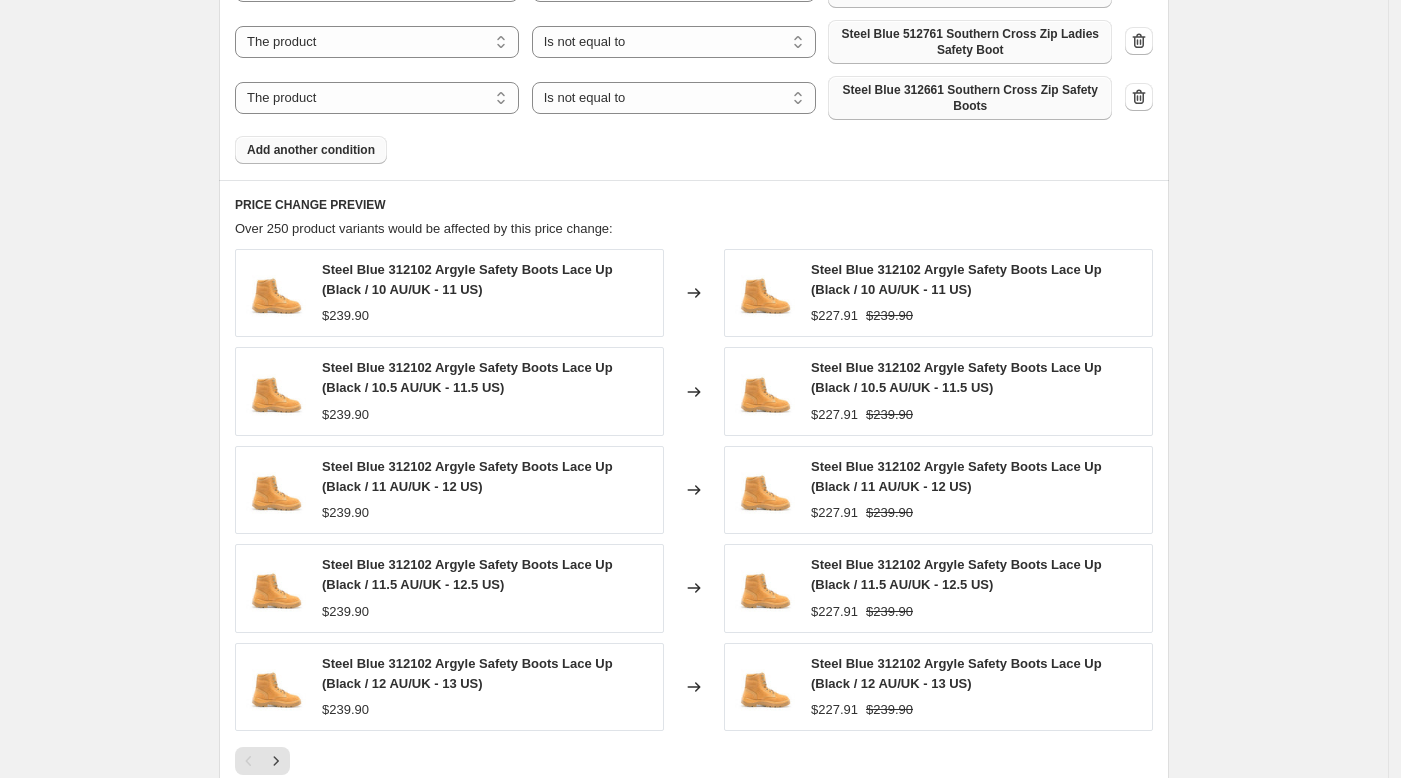 scroll, scrollTop: 2373, scrollLeft: 0, axis: vertical 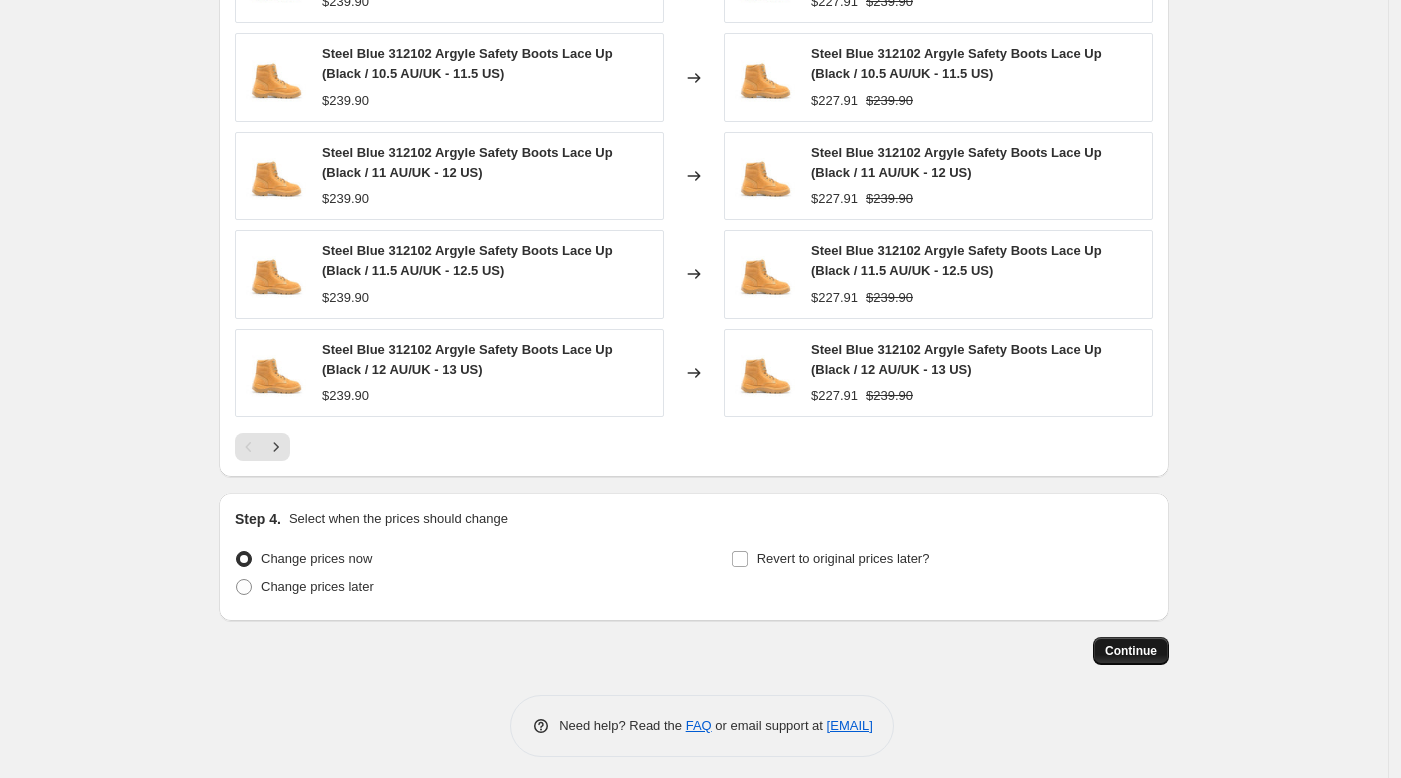 click on "Continue" at bounding box center (1131, 651) 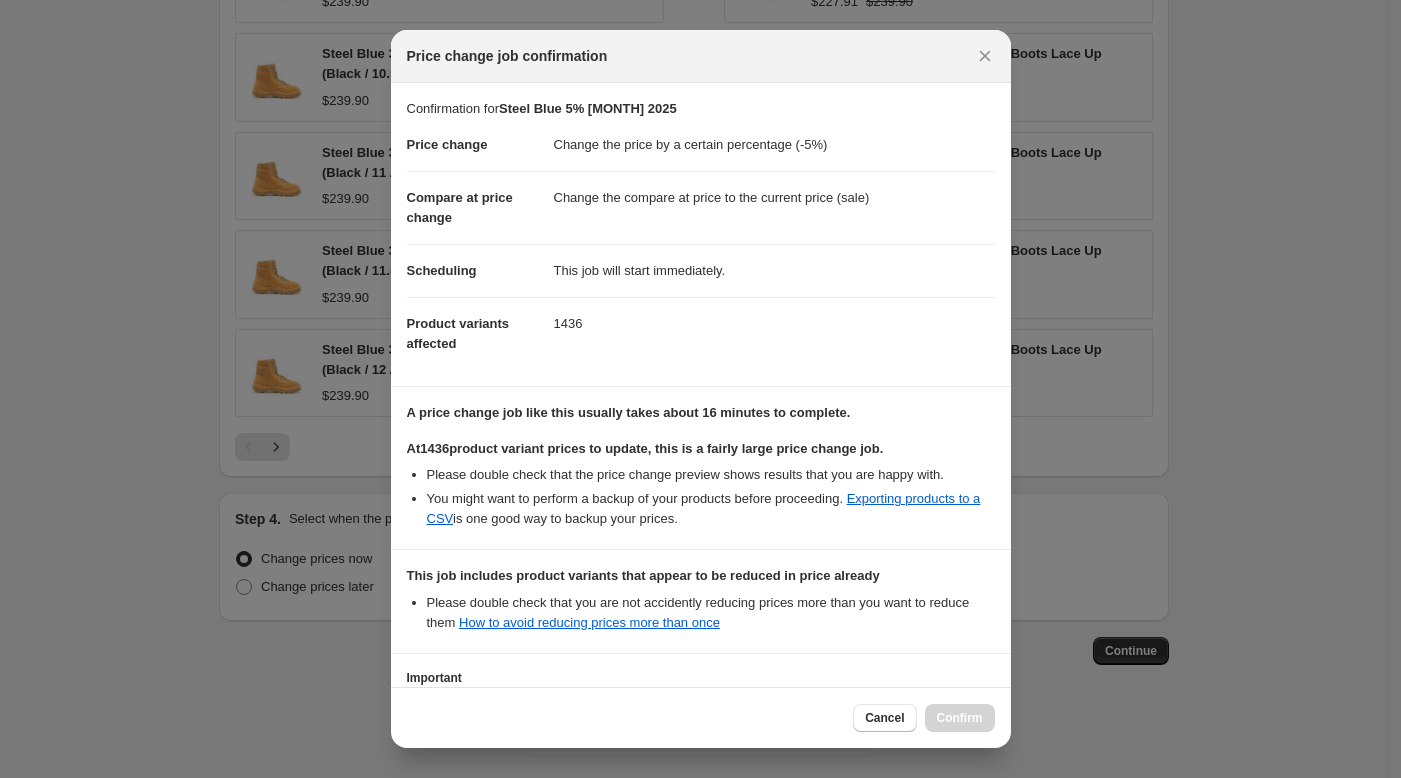 scroll, scrollTop: 190, scrollLeft: 0, axis: vertical 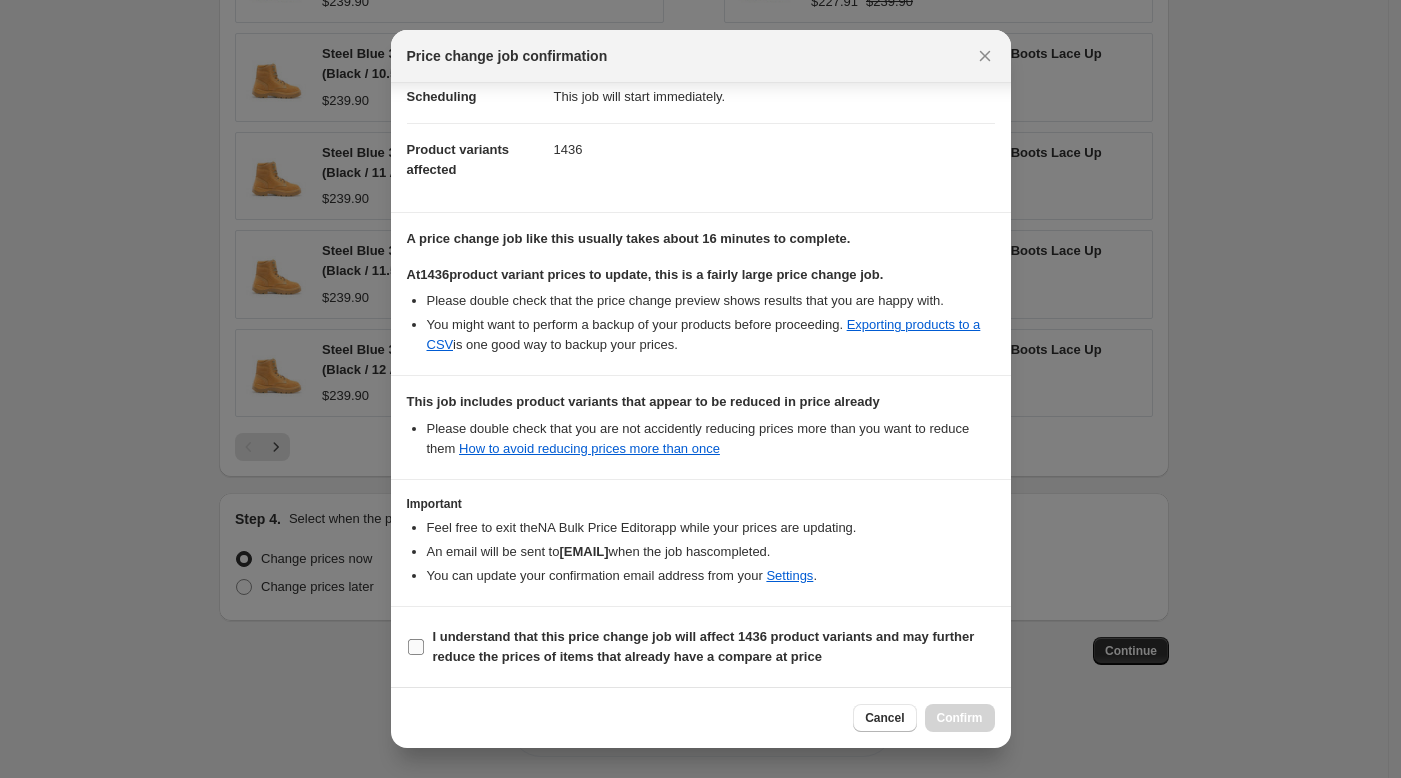click on "I understand that this price change job will affect 1436 product variants and may further reduce the prices of items that already have a compare at price" at bounding box center [704, 646] 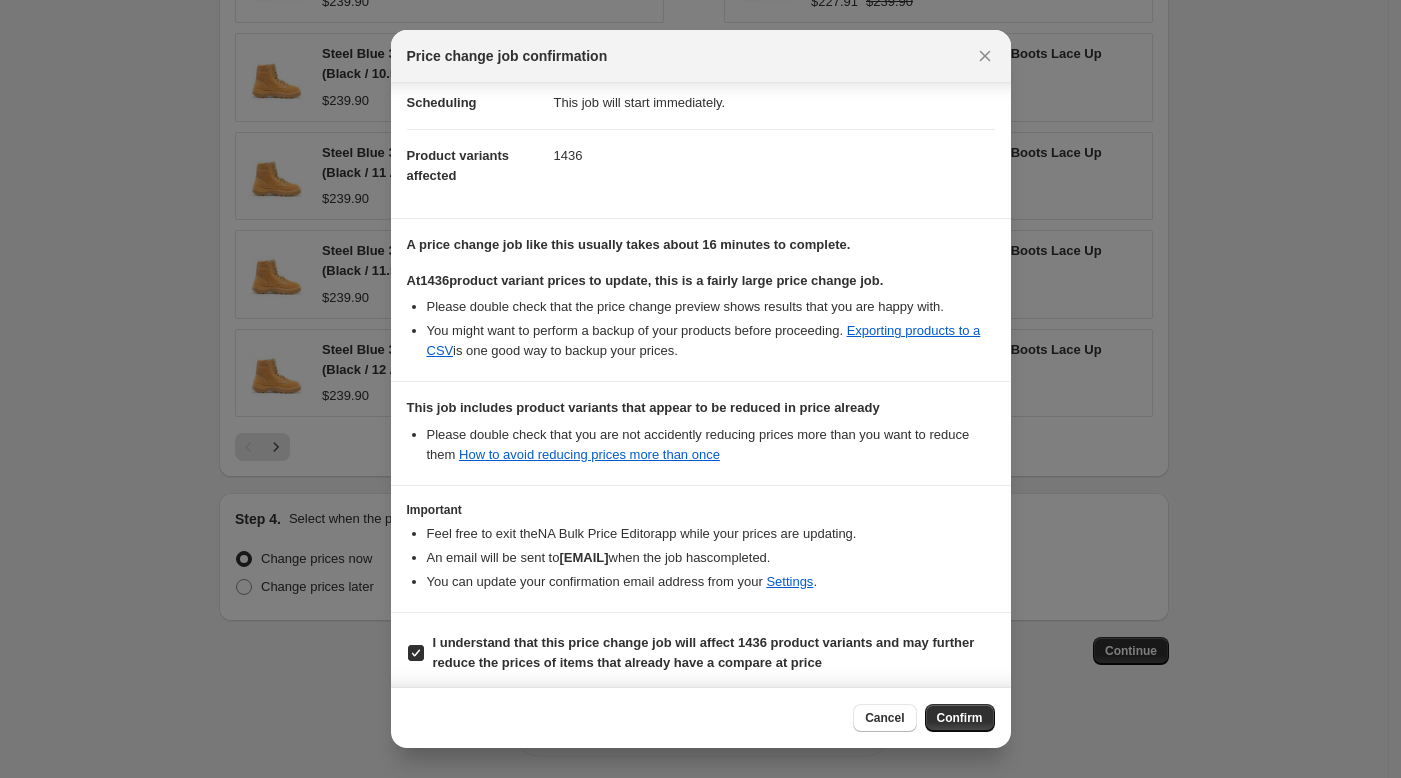 scroll, scrollTop: 190, scrollLeft: 0, axis: vertical 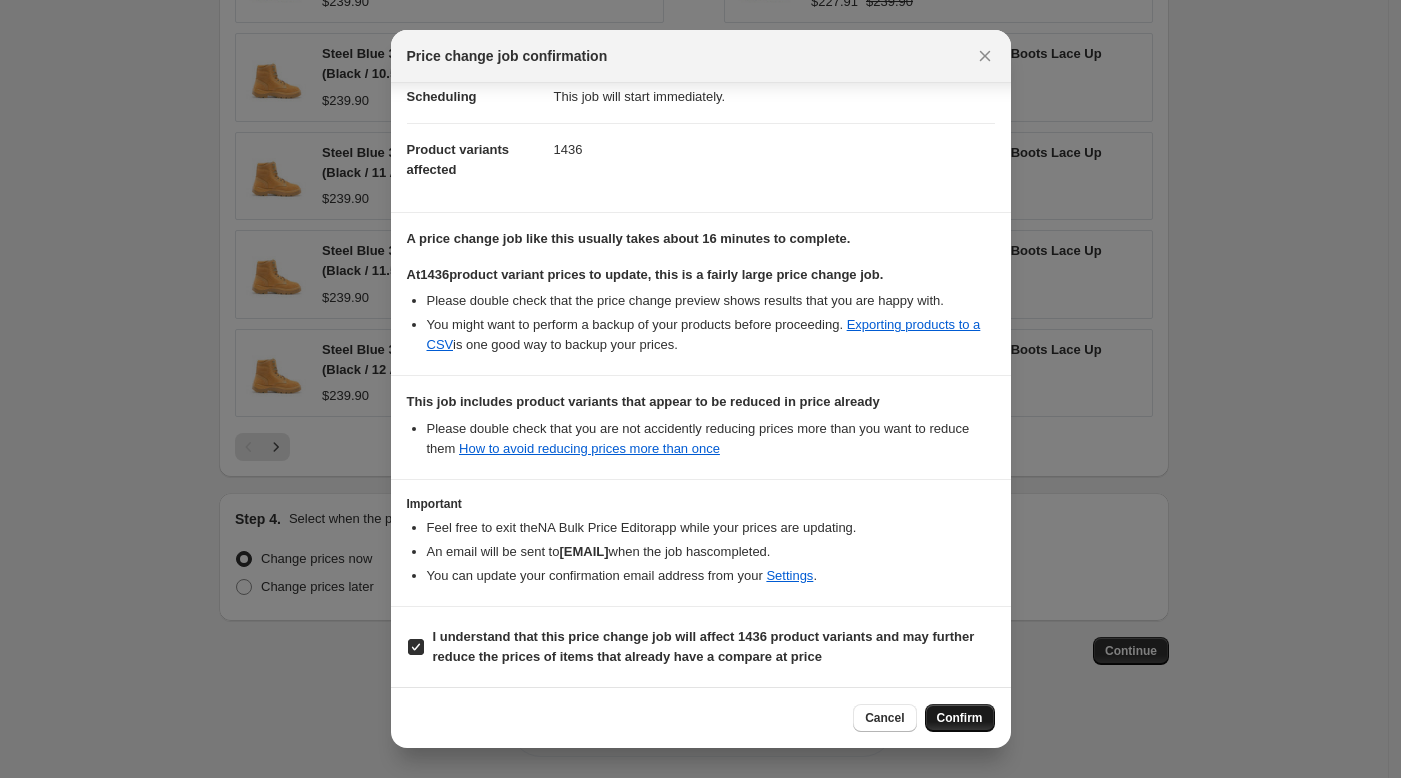 click on "Confirm" at bounding box center [960, 718] 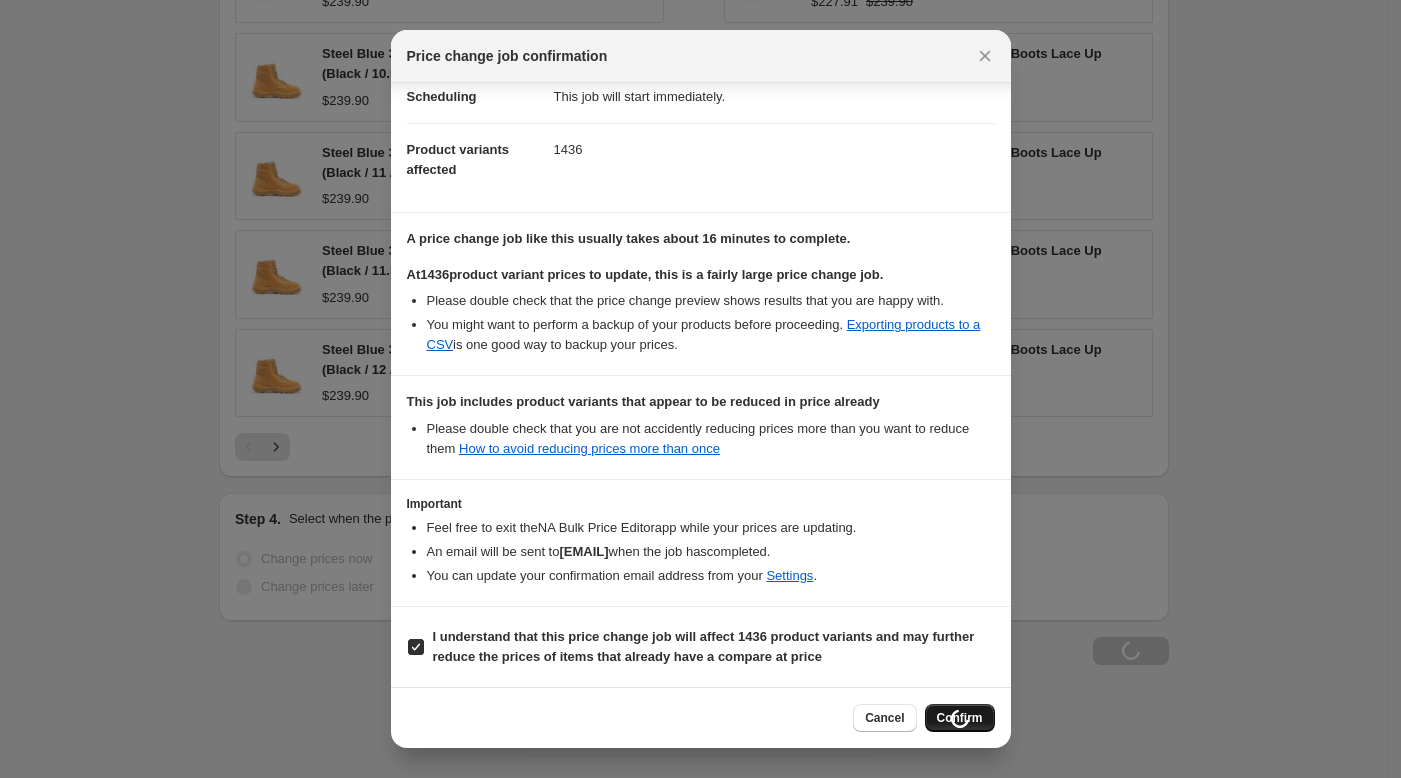 scroll, scrollTop: 2441, scrollLeft: 0, axis: vertical 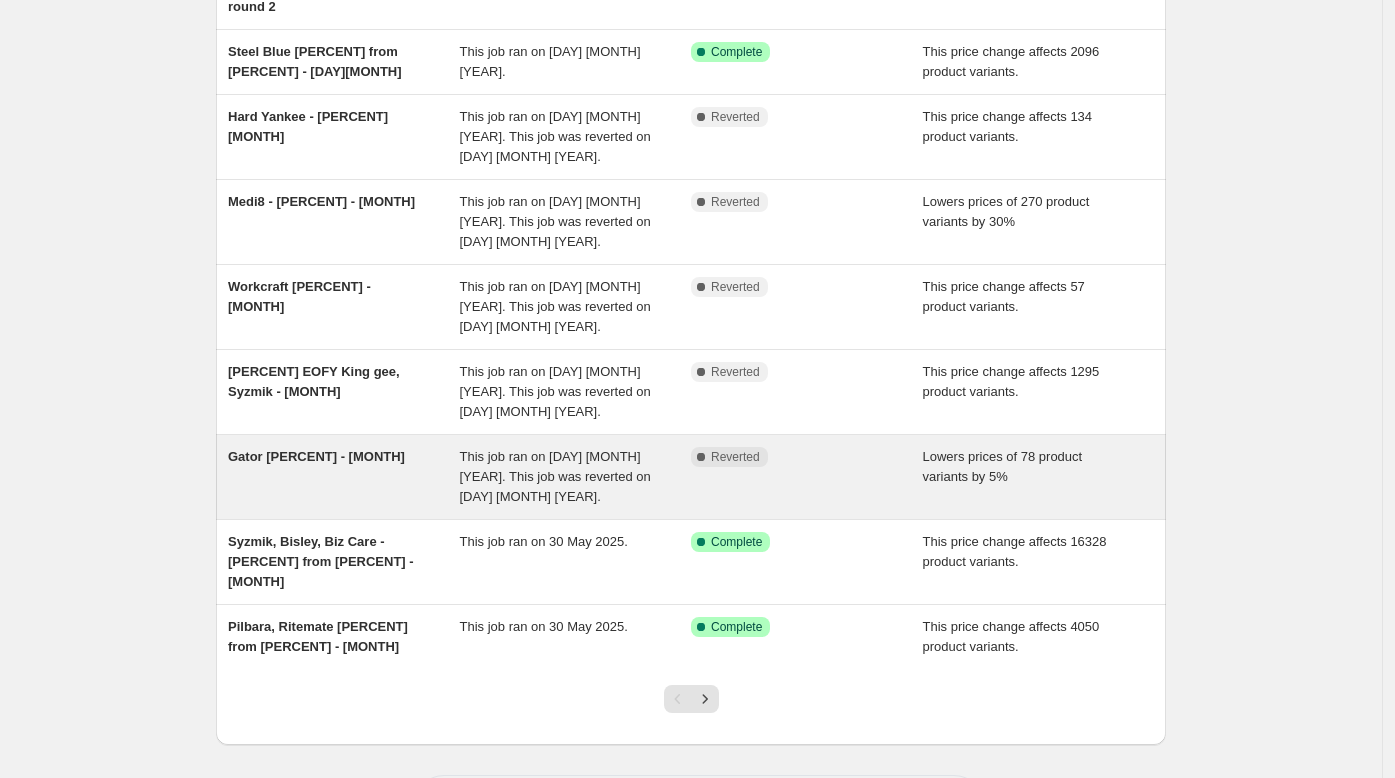 click on "Gator 5%- June" at bounding box center (344, 477) 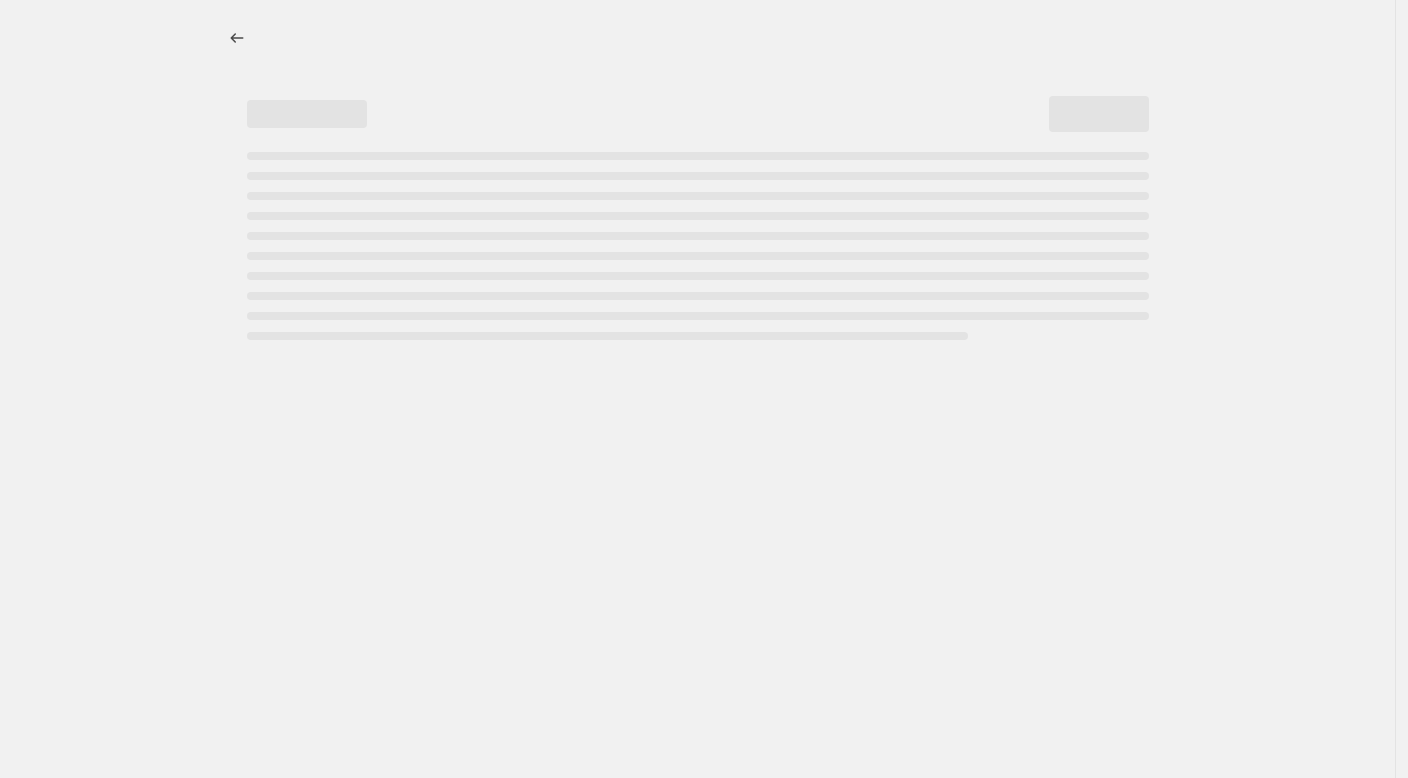 select on "percentage" 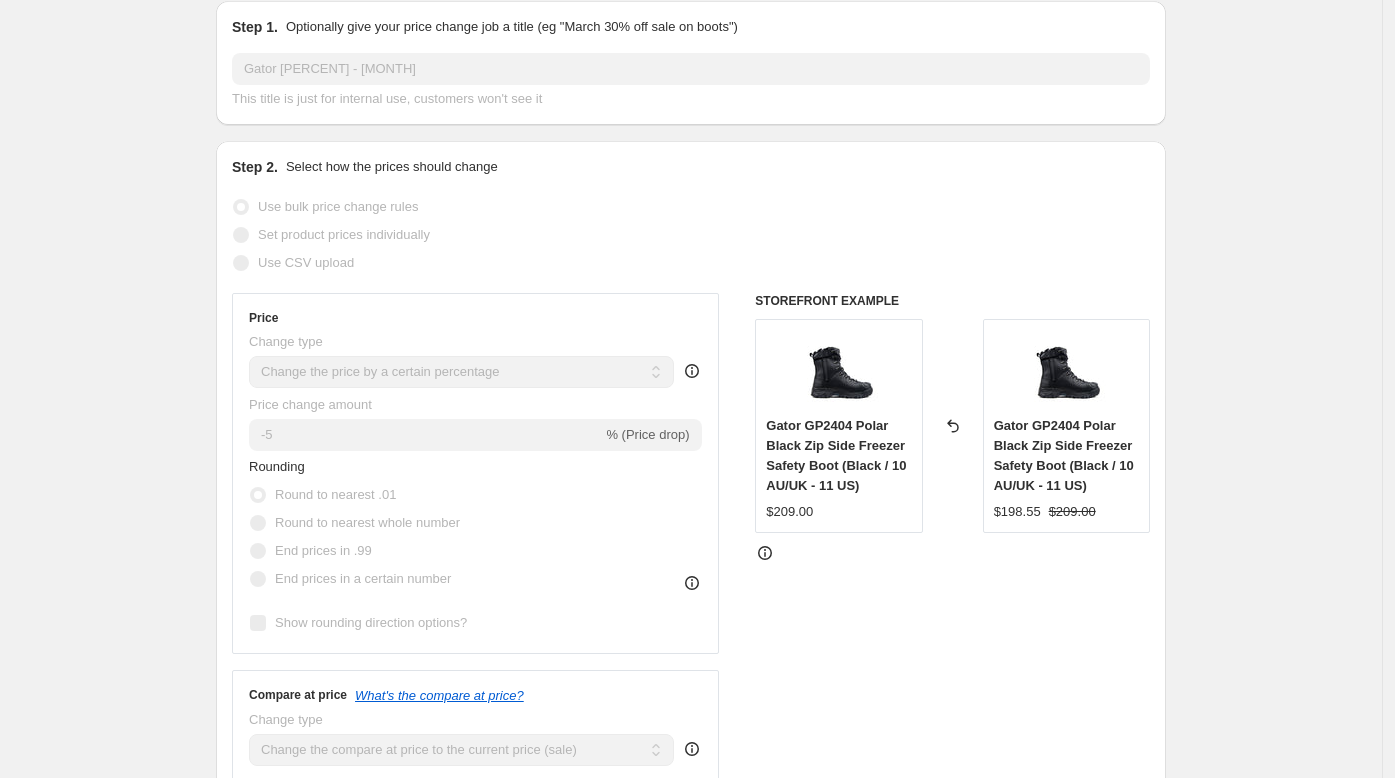 scroll, scrollTop: 0, scrollLeft: 0, axis: both 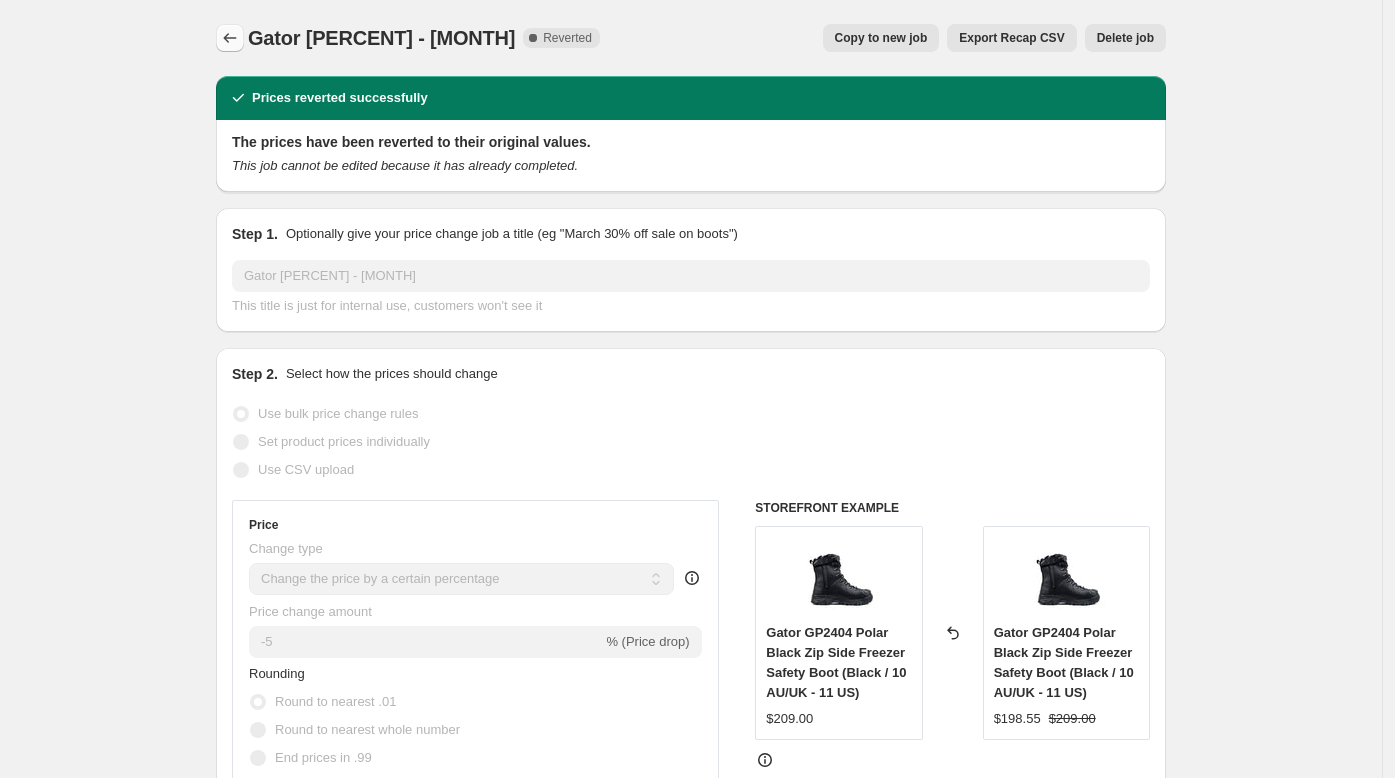 click 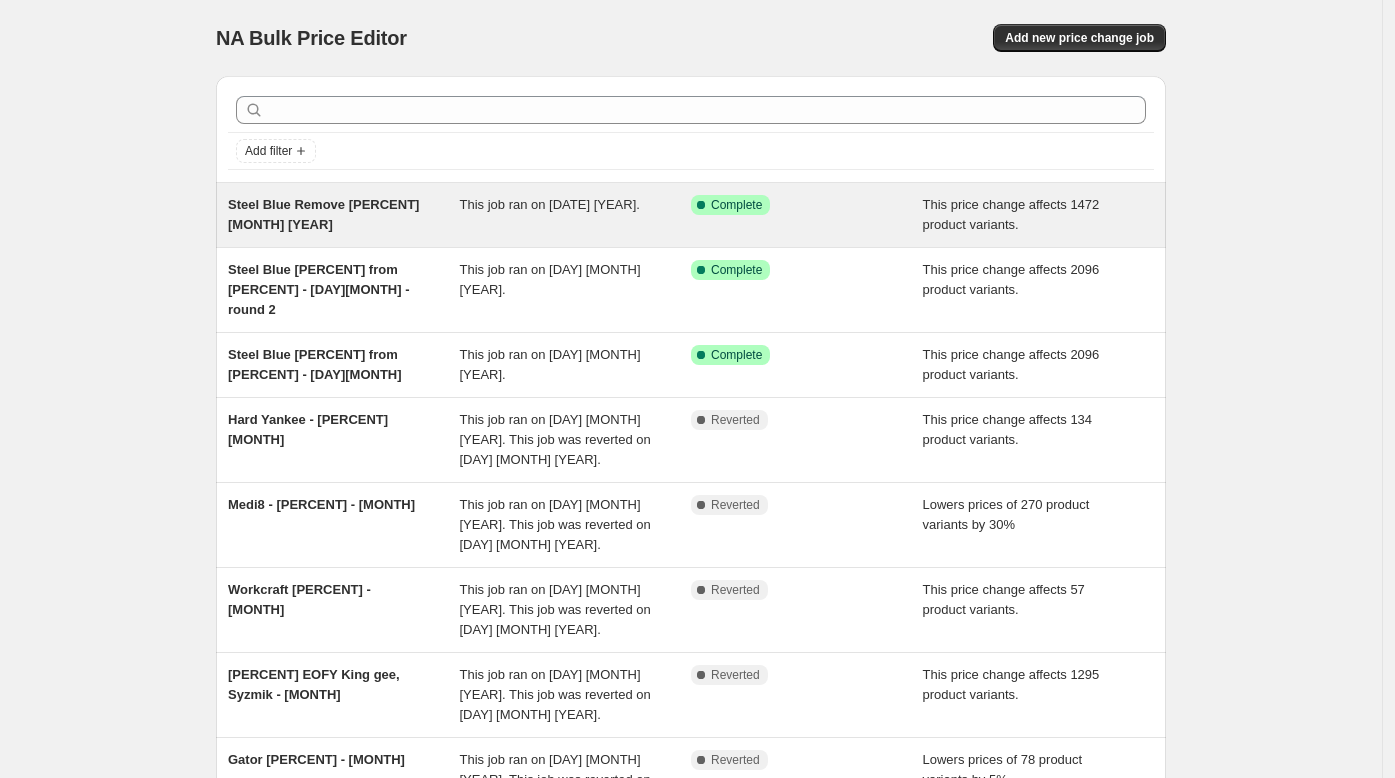 click on "This job ran on 30 June 2025." at bounding box center (576, 215) 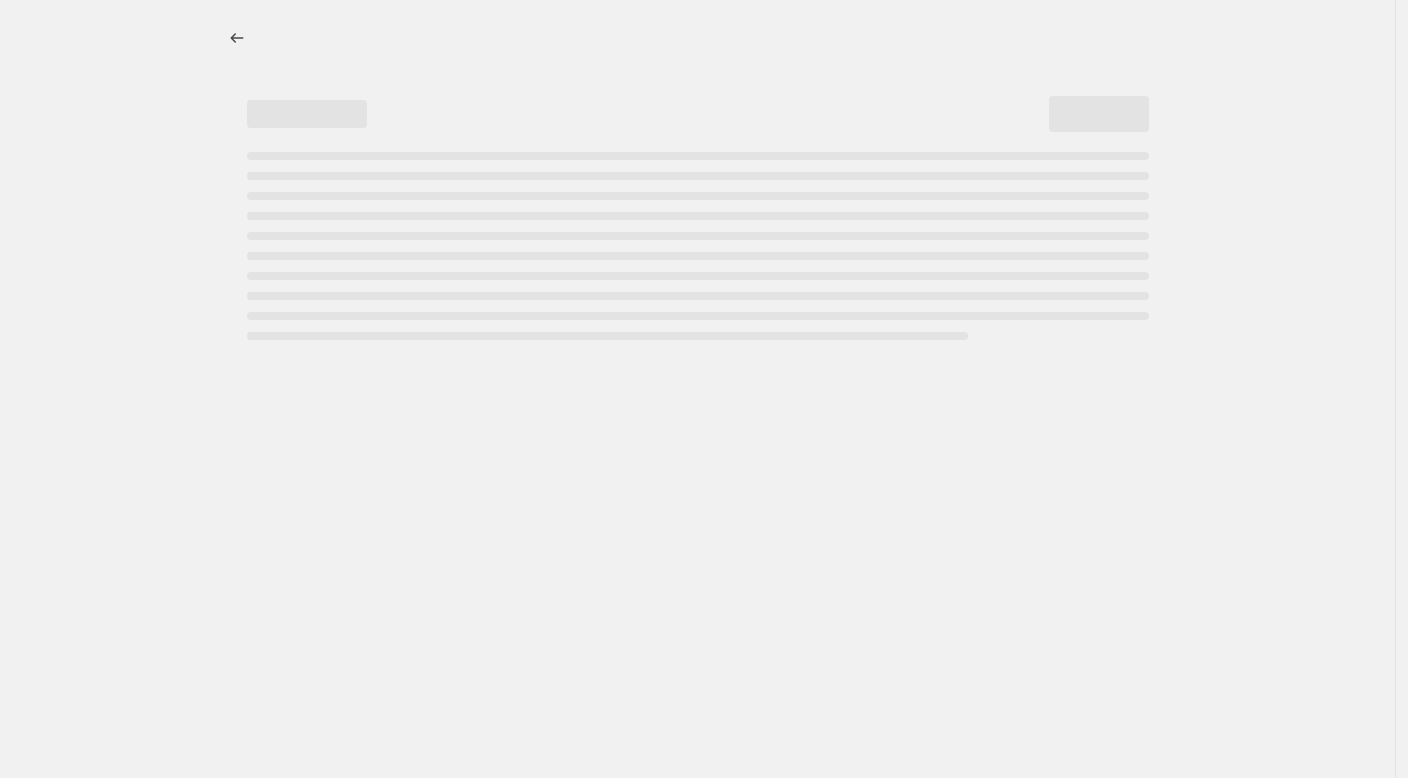 select on "ecap" 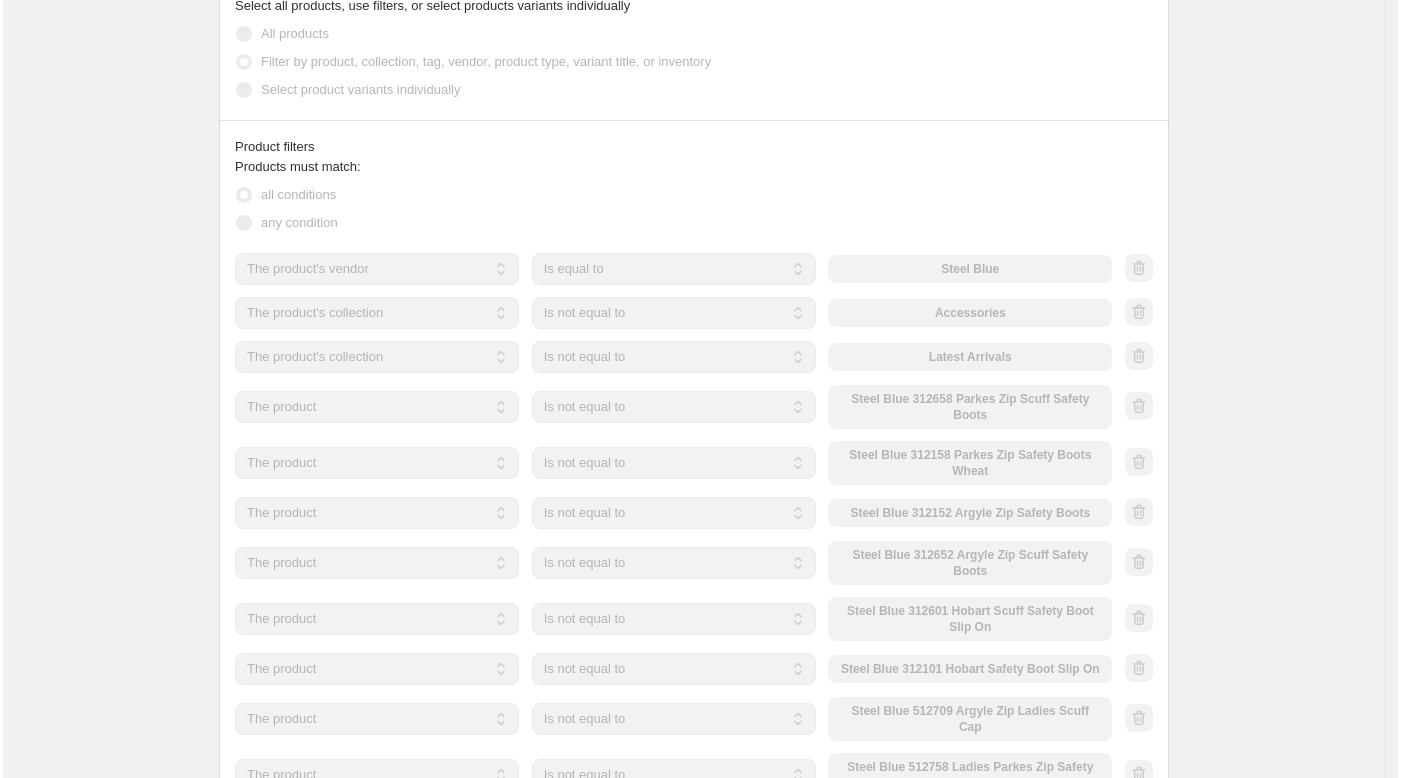 scroll, scrollTop: 1197, scrollLeft: 0, axis: vertical 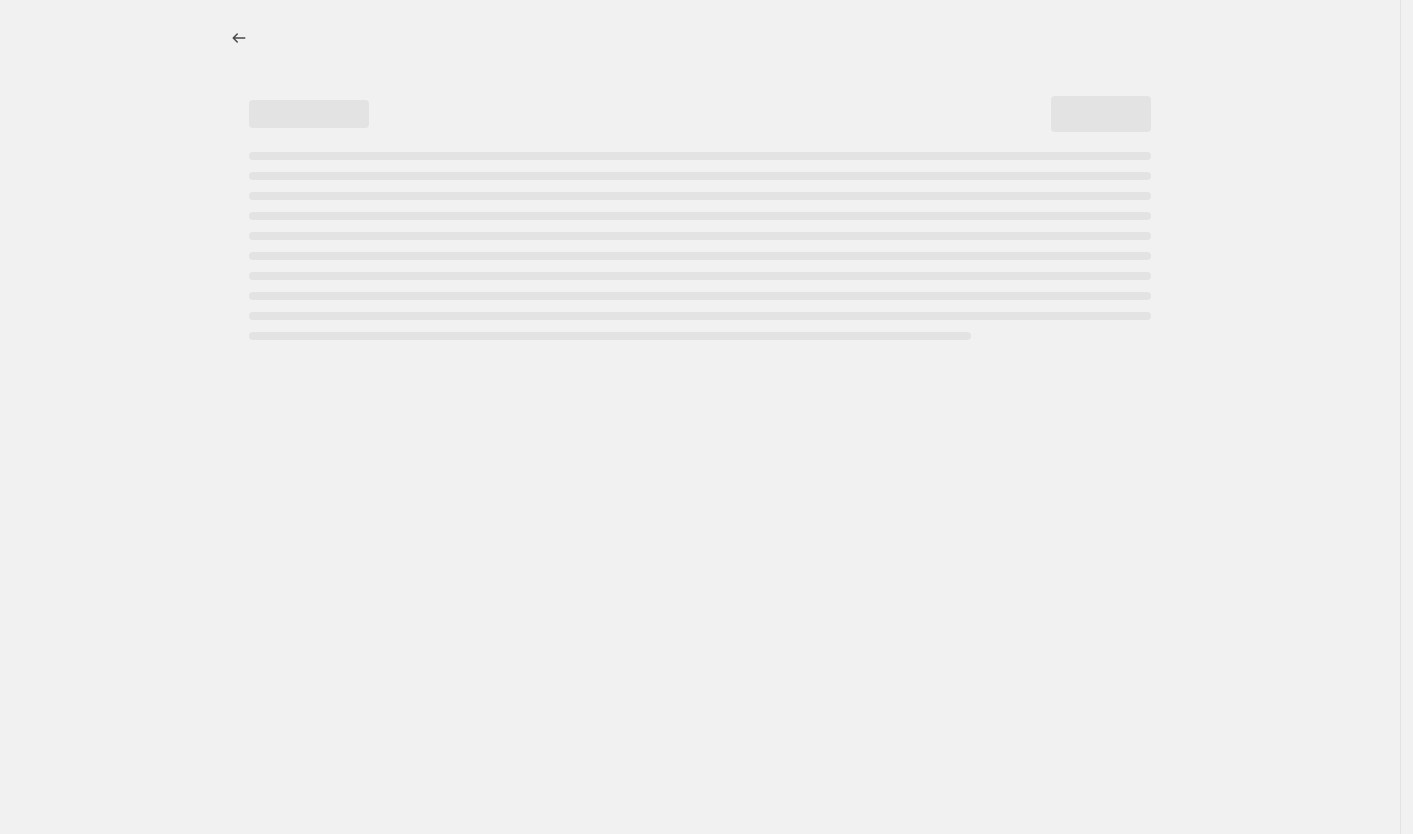 select on "percentage" 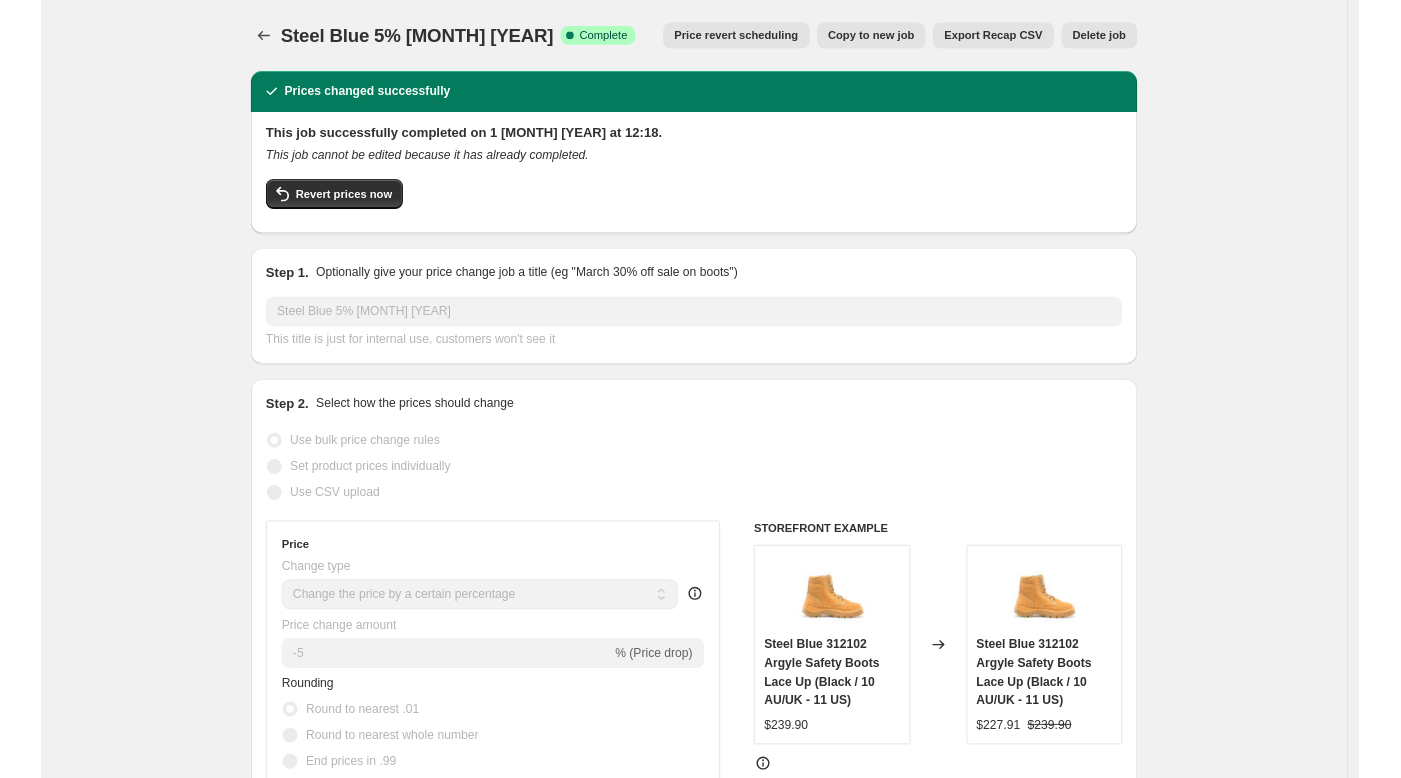 scroll, scrollTop: 0, scrollLeft: 0, axis: both 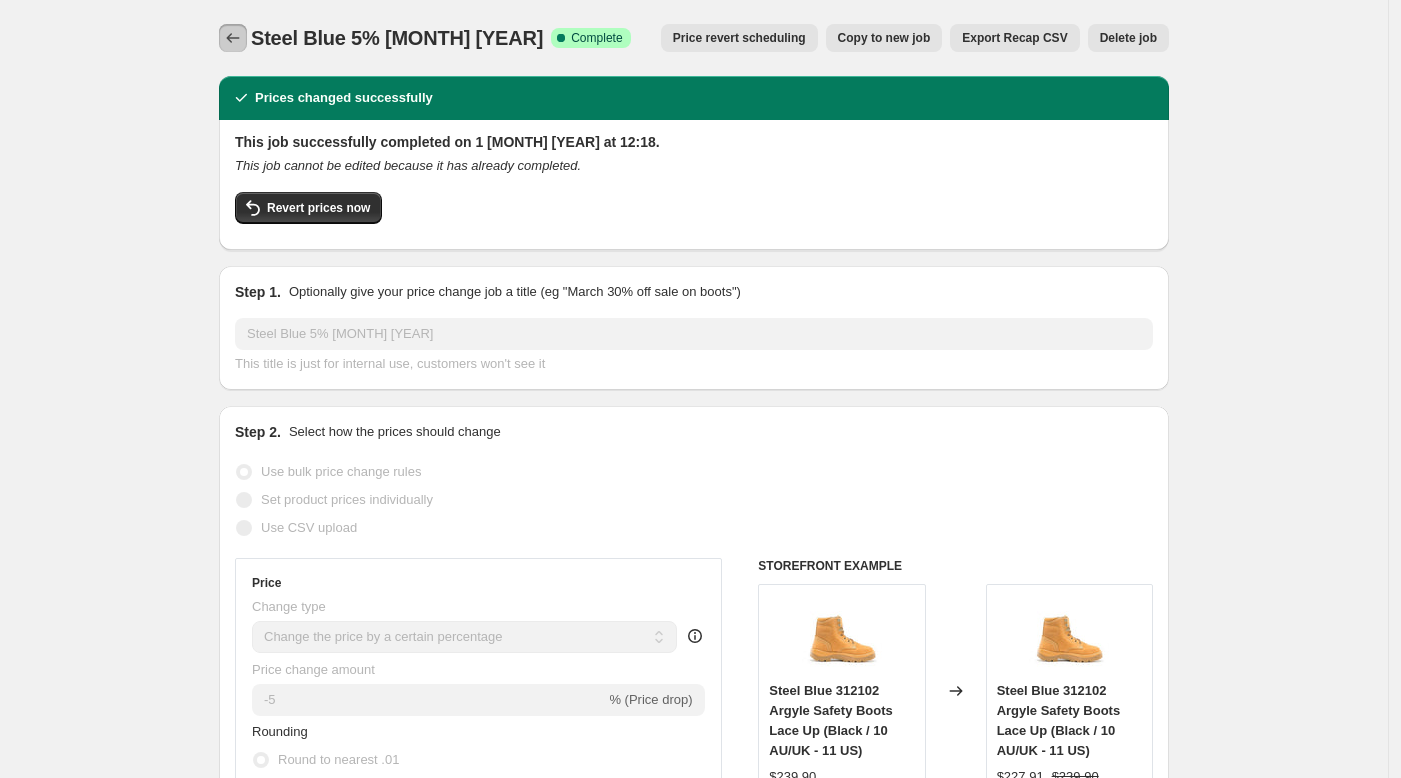 click 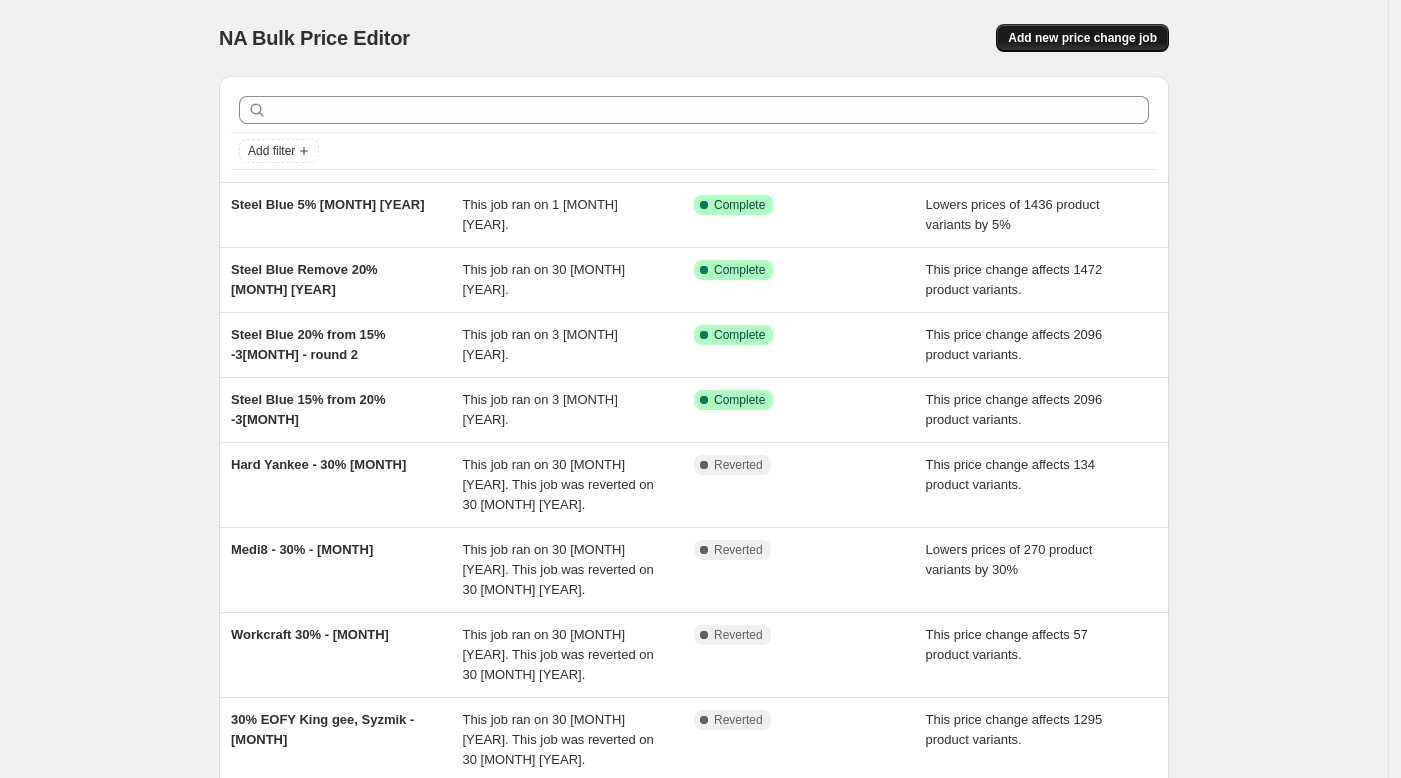 click on "Add new price change job" at bounding box center [1082, 38] 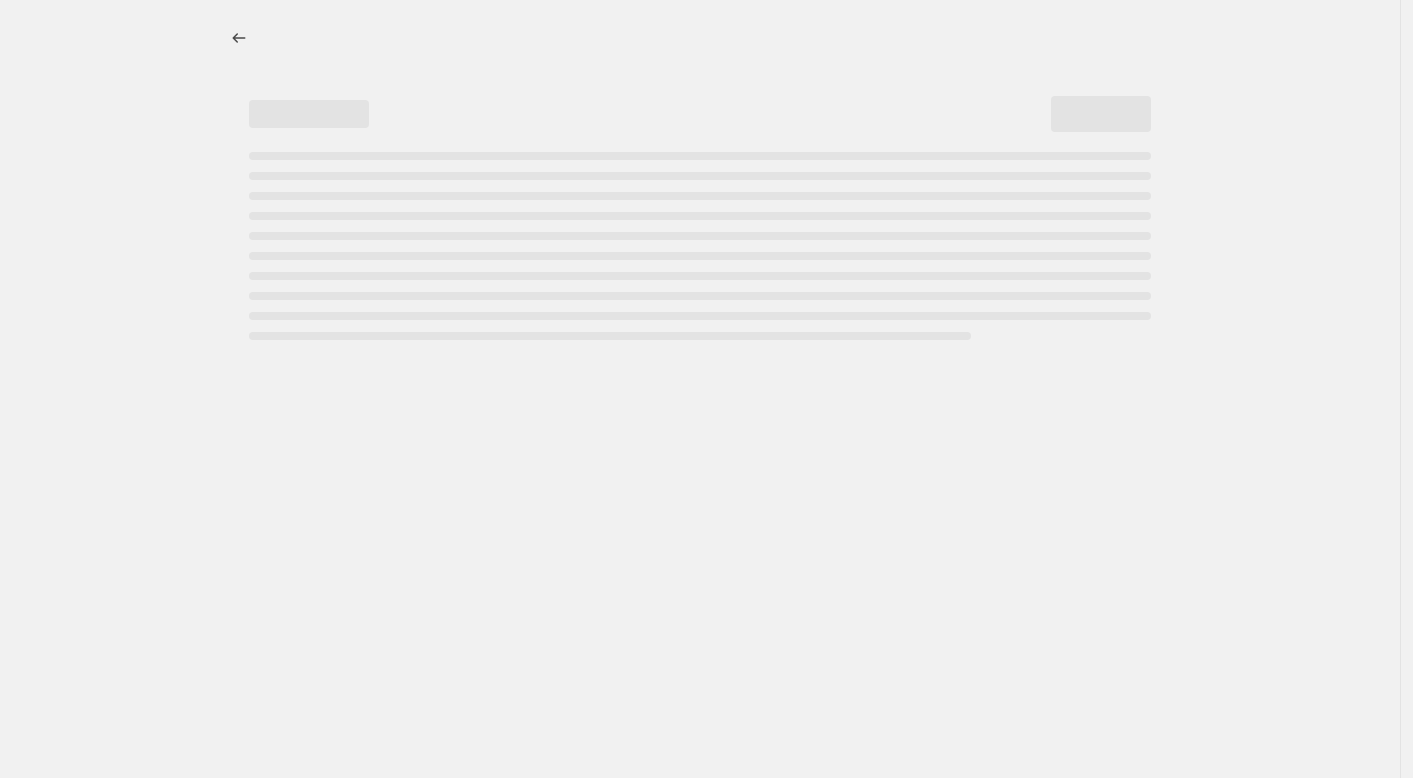 select on "percentage" 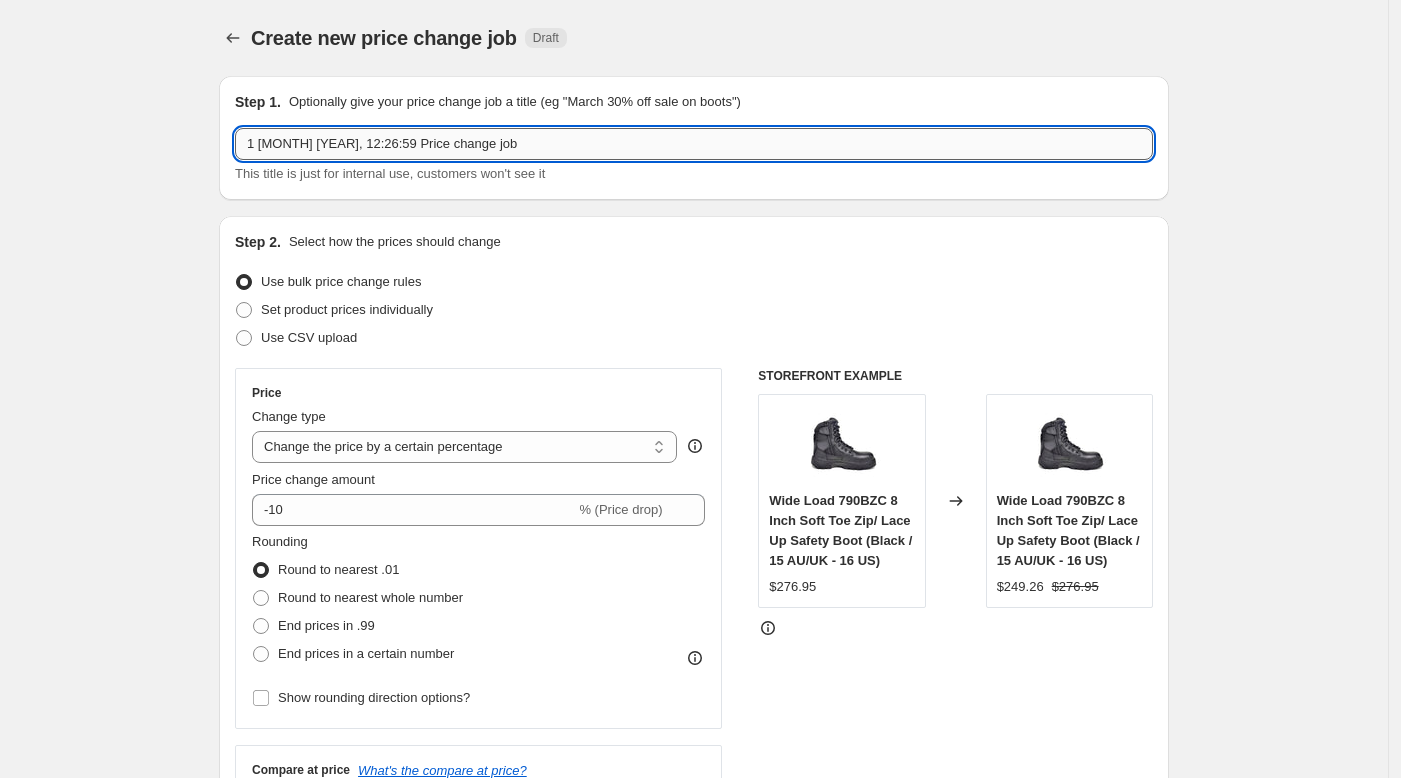 click on "1 Aug 2025, 12:26:59 Price change job" at bounding box center (694, 144) 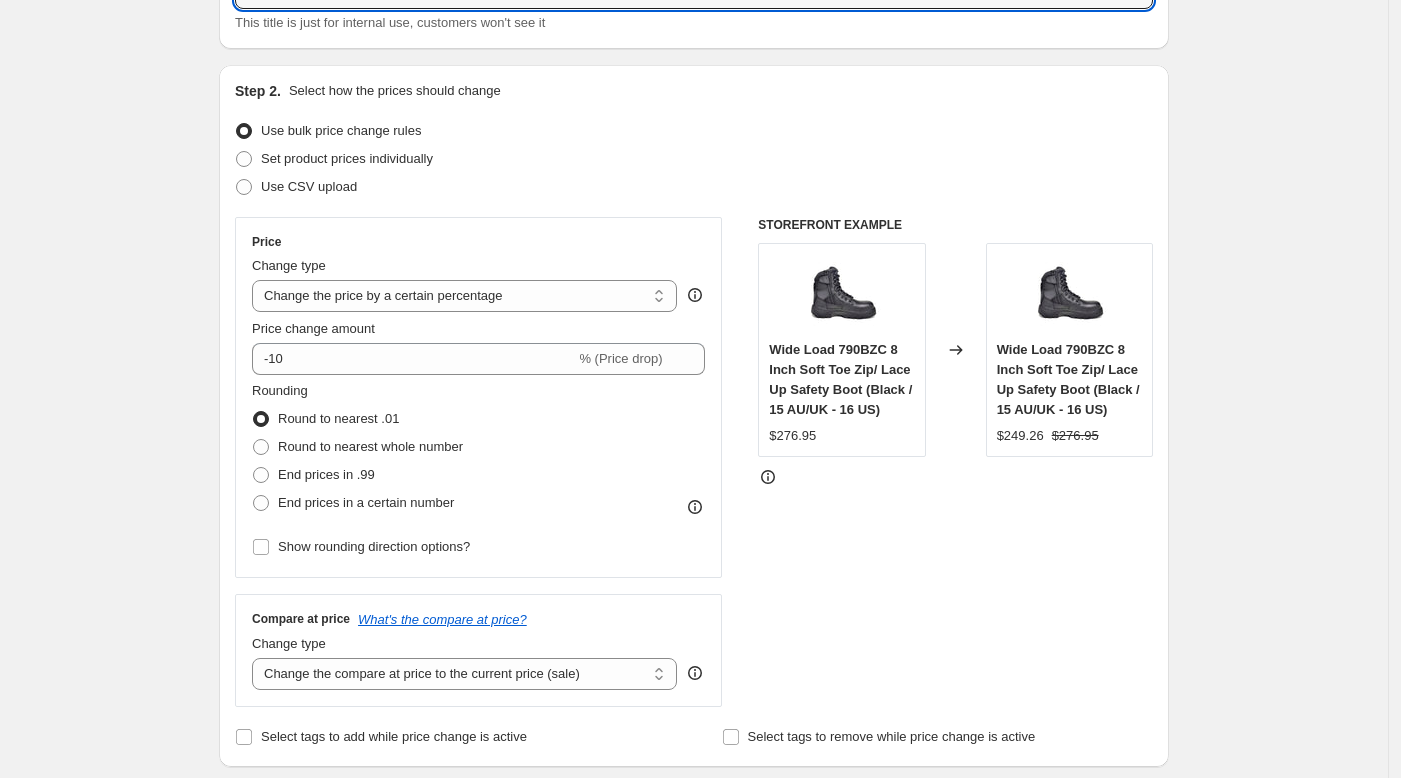 scroll, scrollTop: 151, scrollLeft: 0, axis: vertical 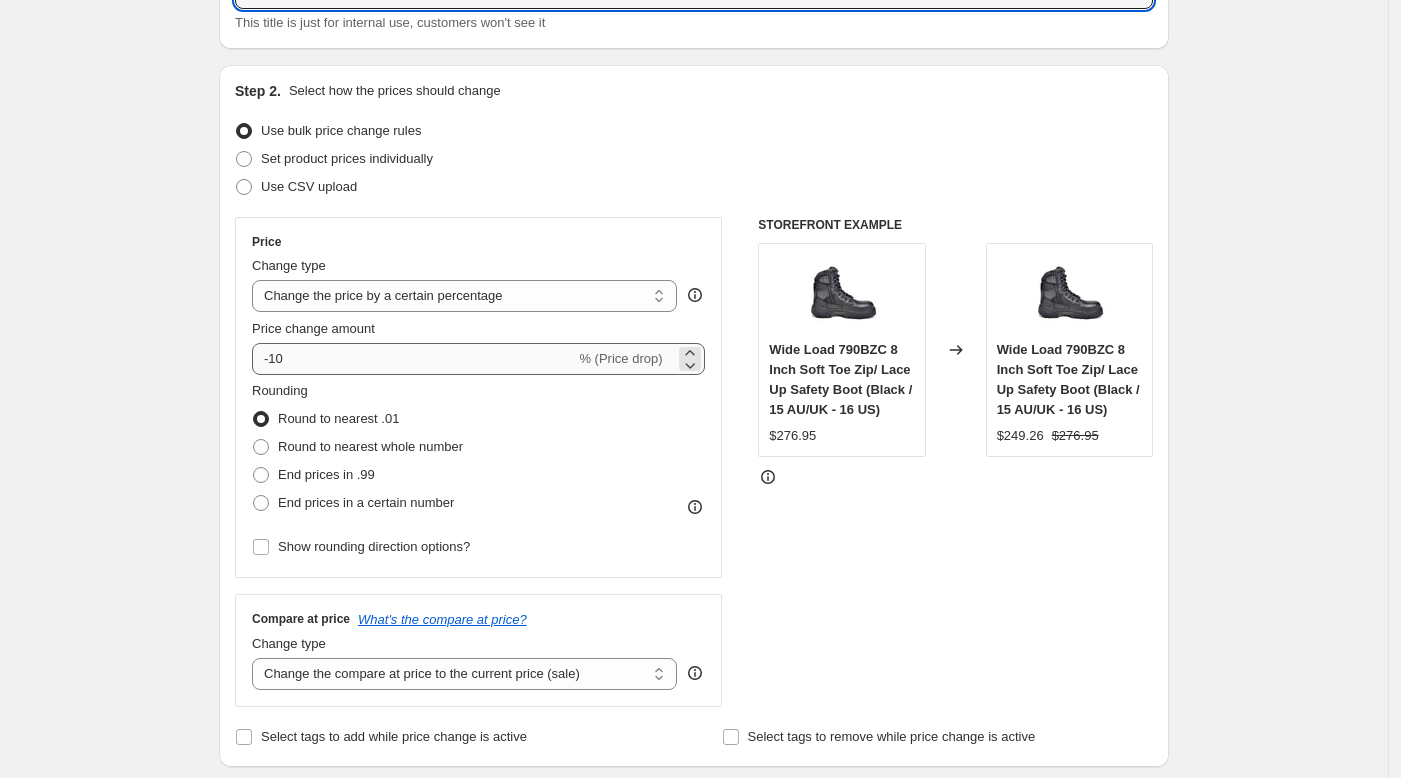 type on "Volley 5% August 2025" 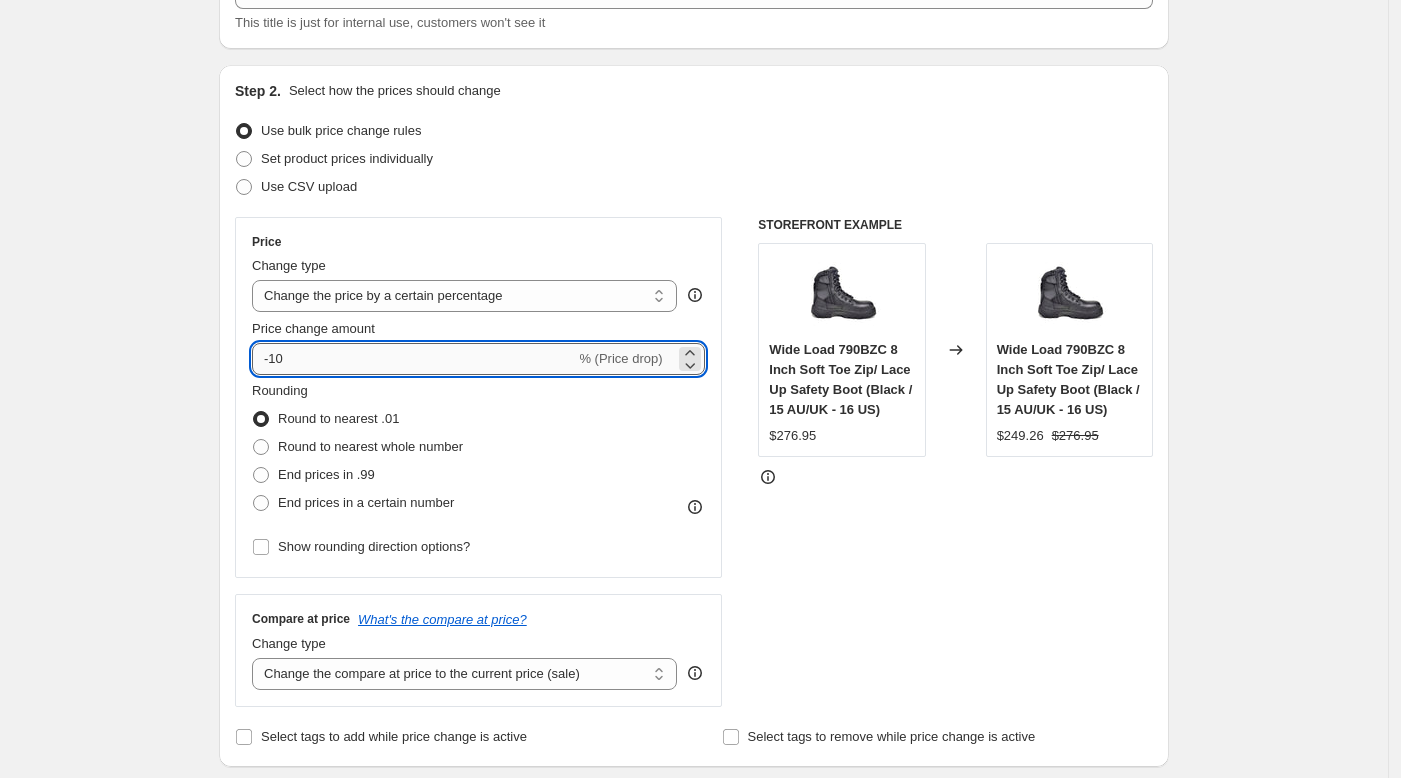 drag, startPoint x: 323, startPoint y: 366, endPoint x: 277, endPoint y: 366, distance: 46 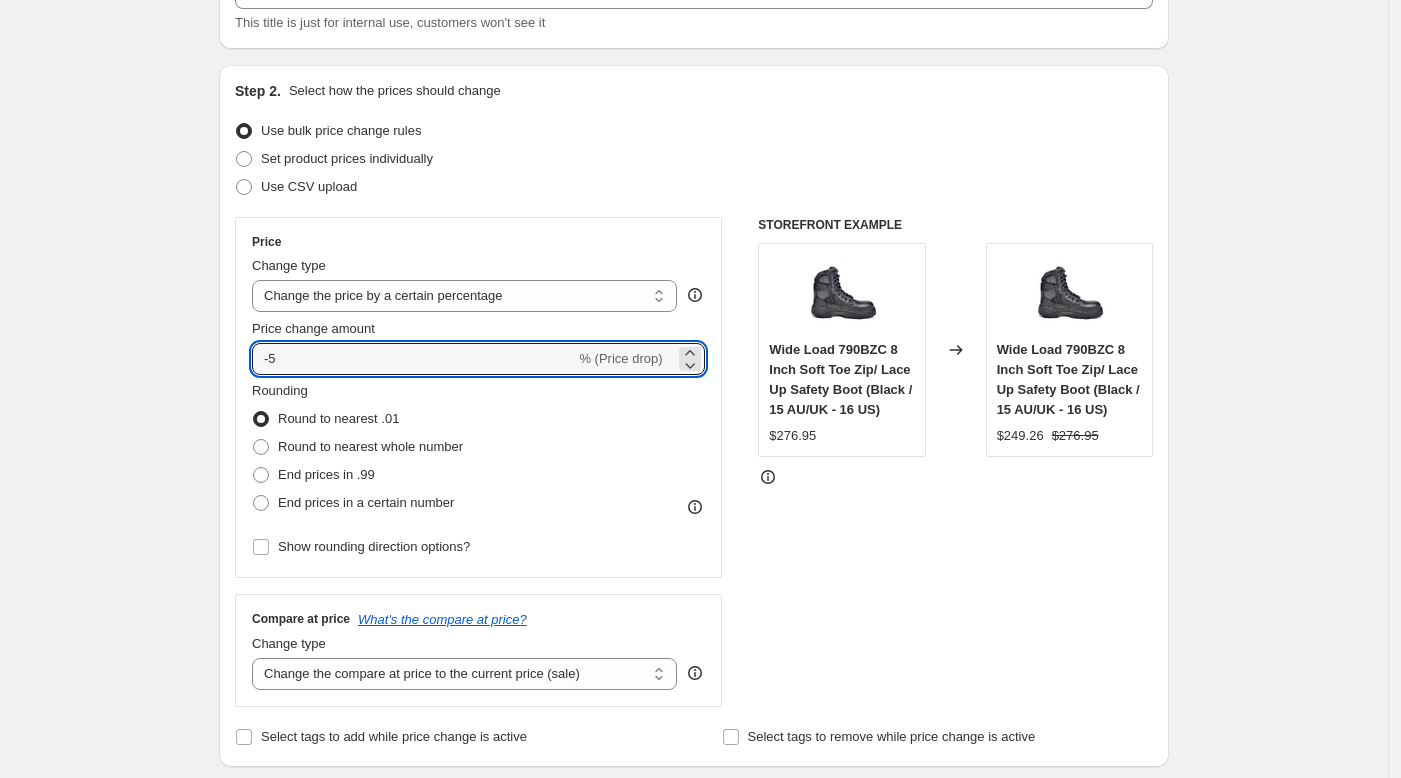 type on "-5" 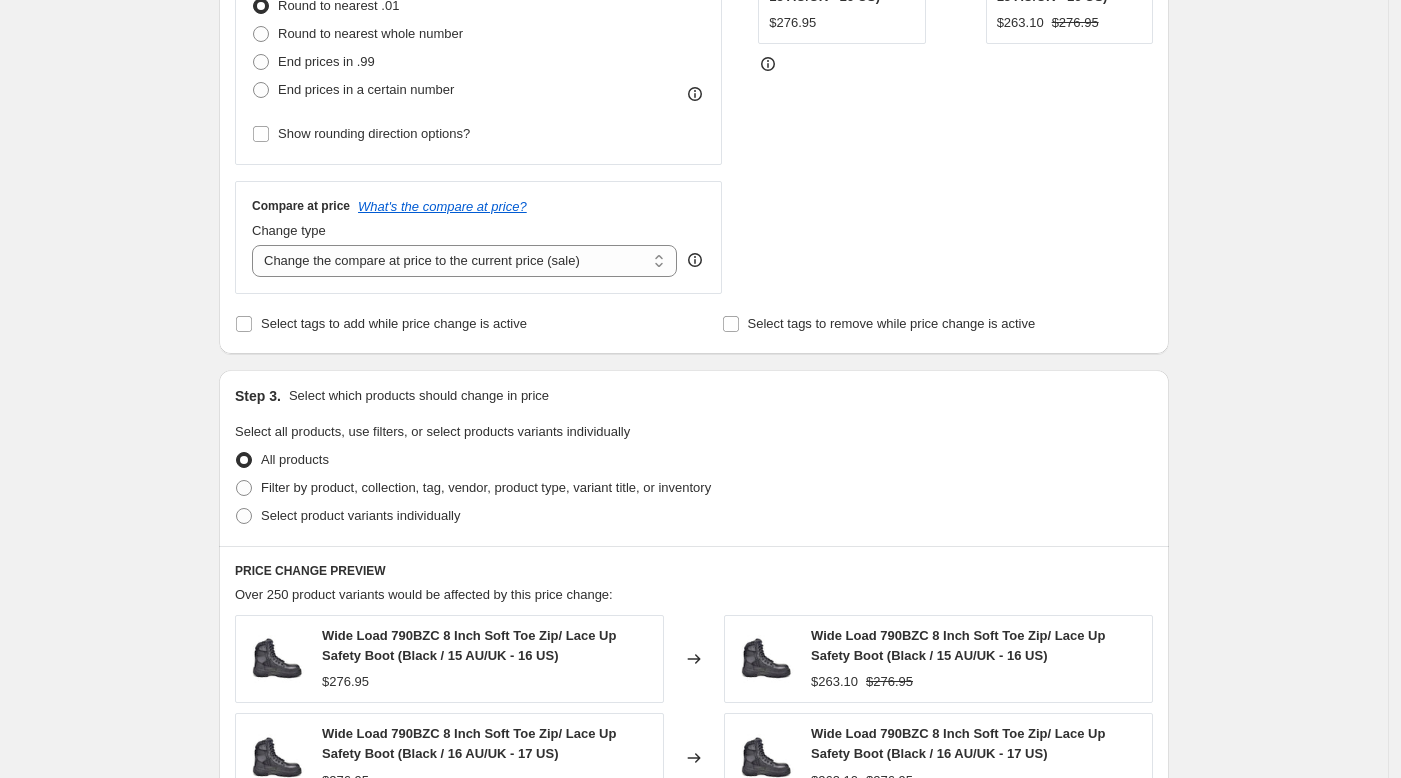 scroll, scrollTop: 730, scrollLeft: 0, axis: vertical 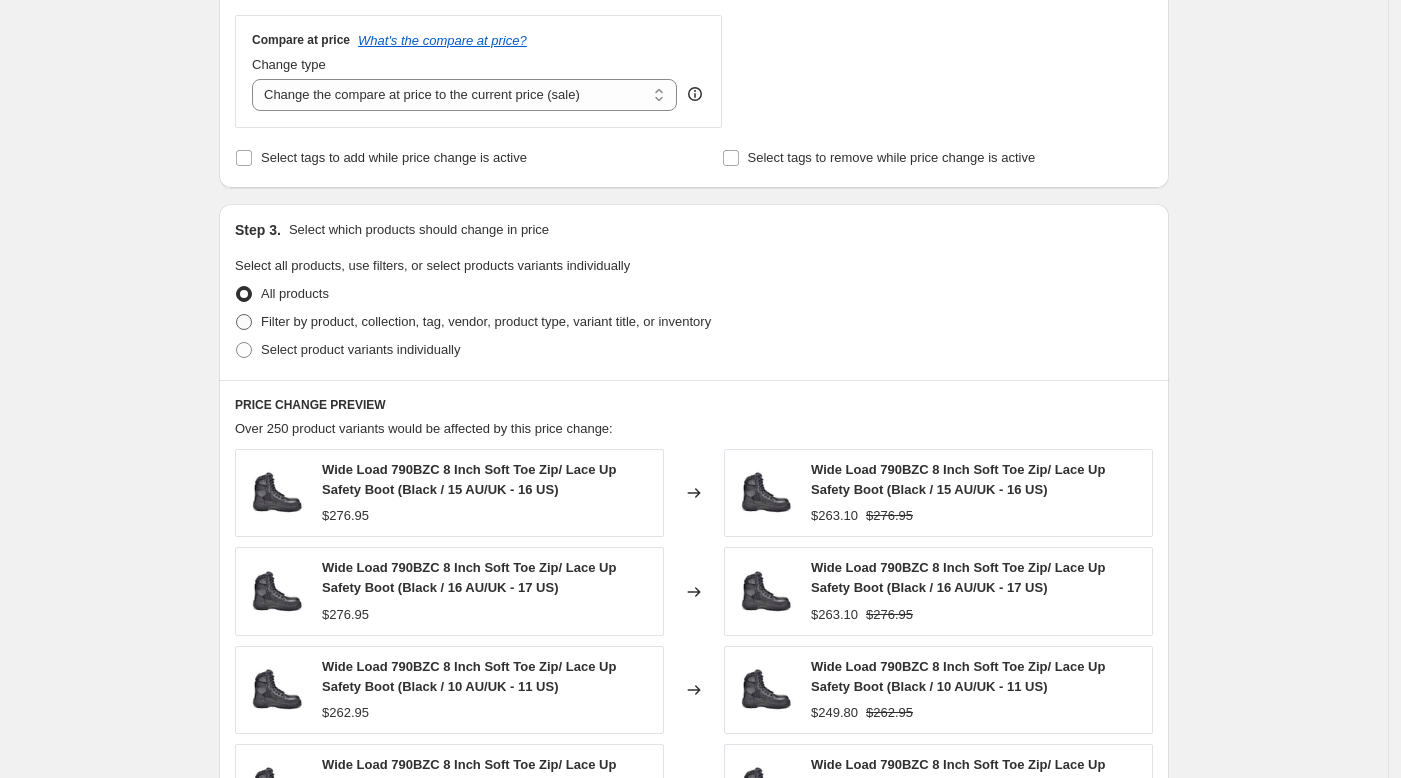click on "Filter by product, collection, tag, vendor, product type, variant title, or inventory" at bounding box center [486, 321] 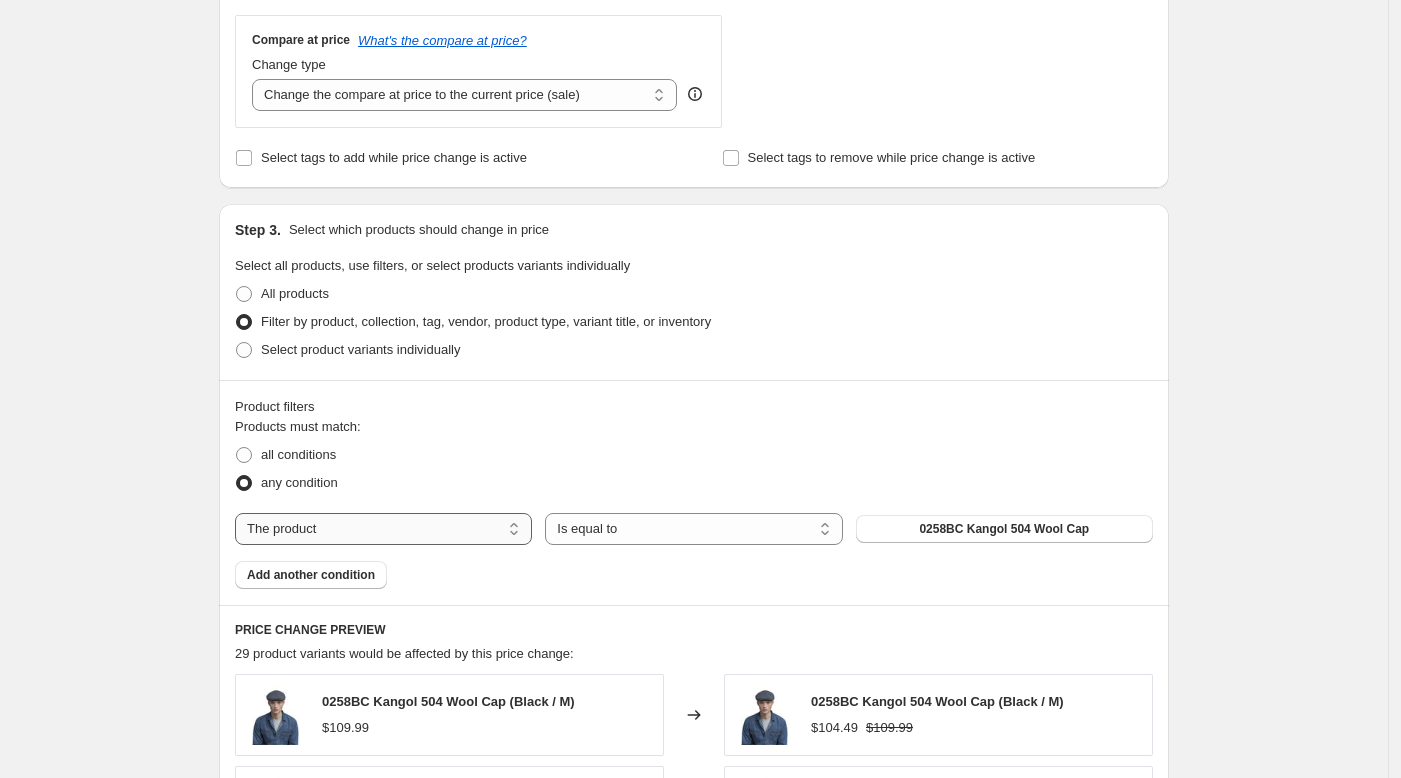 click on "The product The product's collection The product's tag The product's vendor The product's type The product's status The variant's title Inventory quantity" at bounding box center (383, 529) 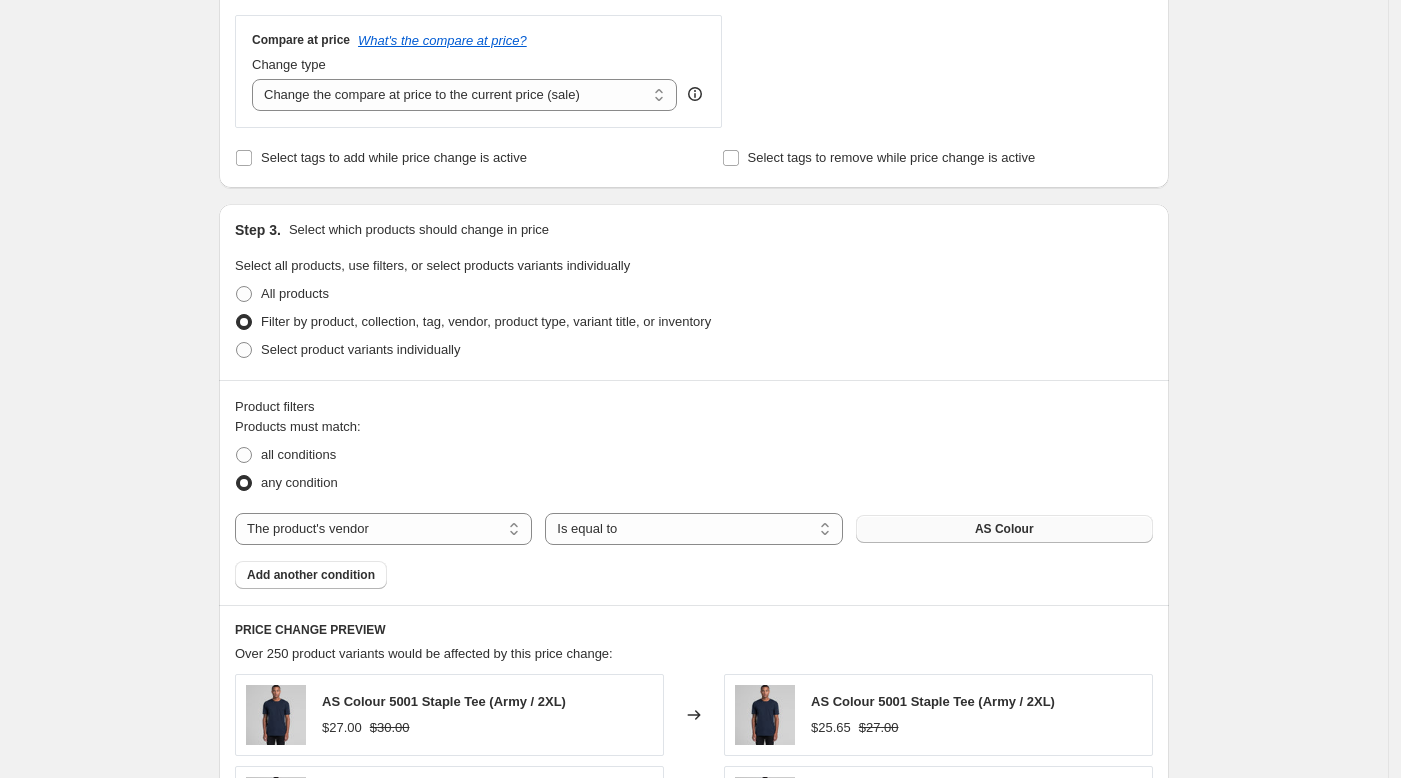 click on "AS Colour" at bounding box center [1004, 529] 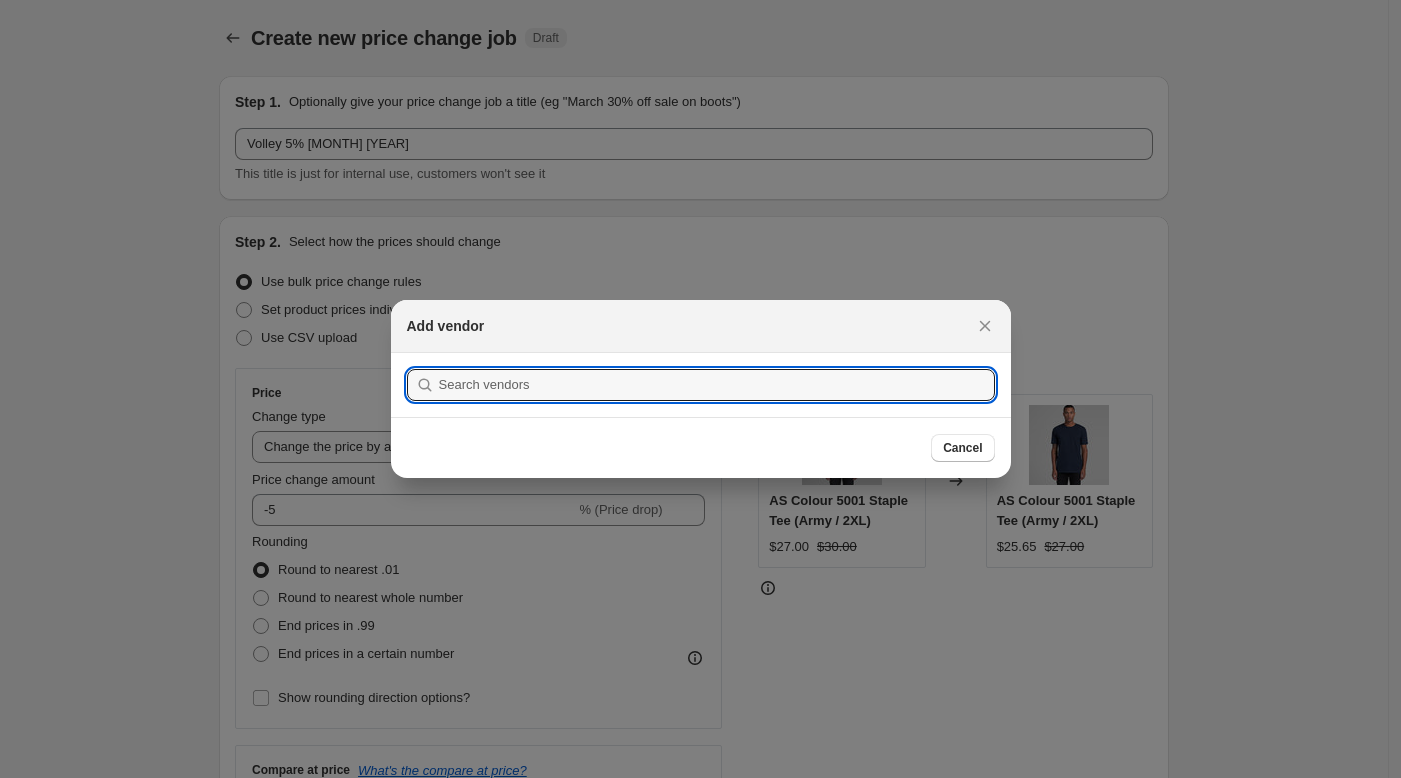 scroll, scrollTop: 730, scrollLeft: 0, axis: vertical 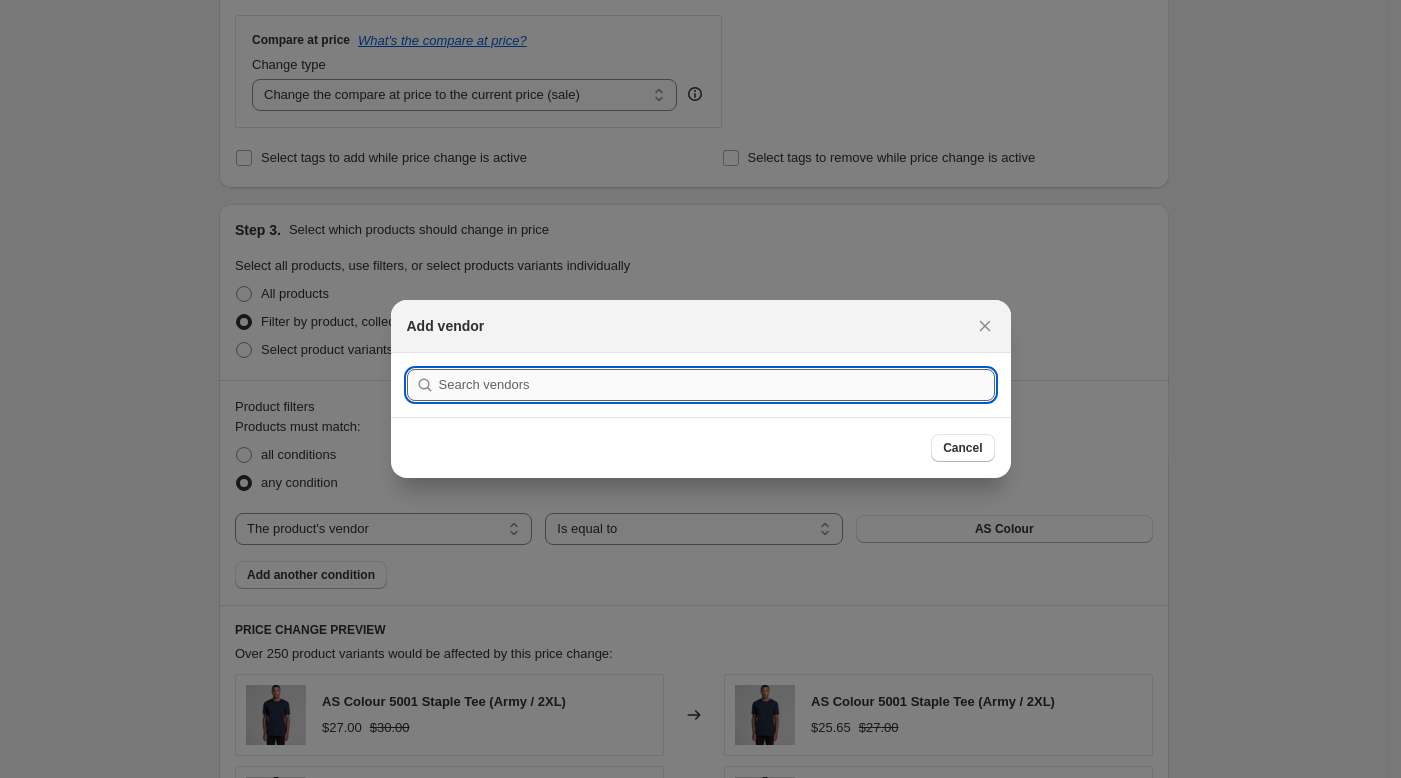 click at bounding box center (717, 385) 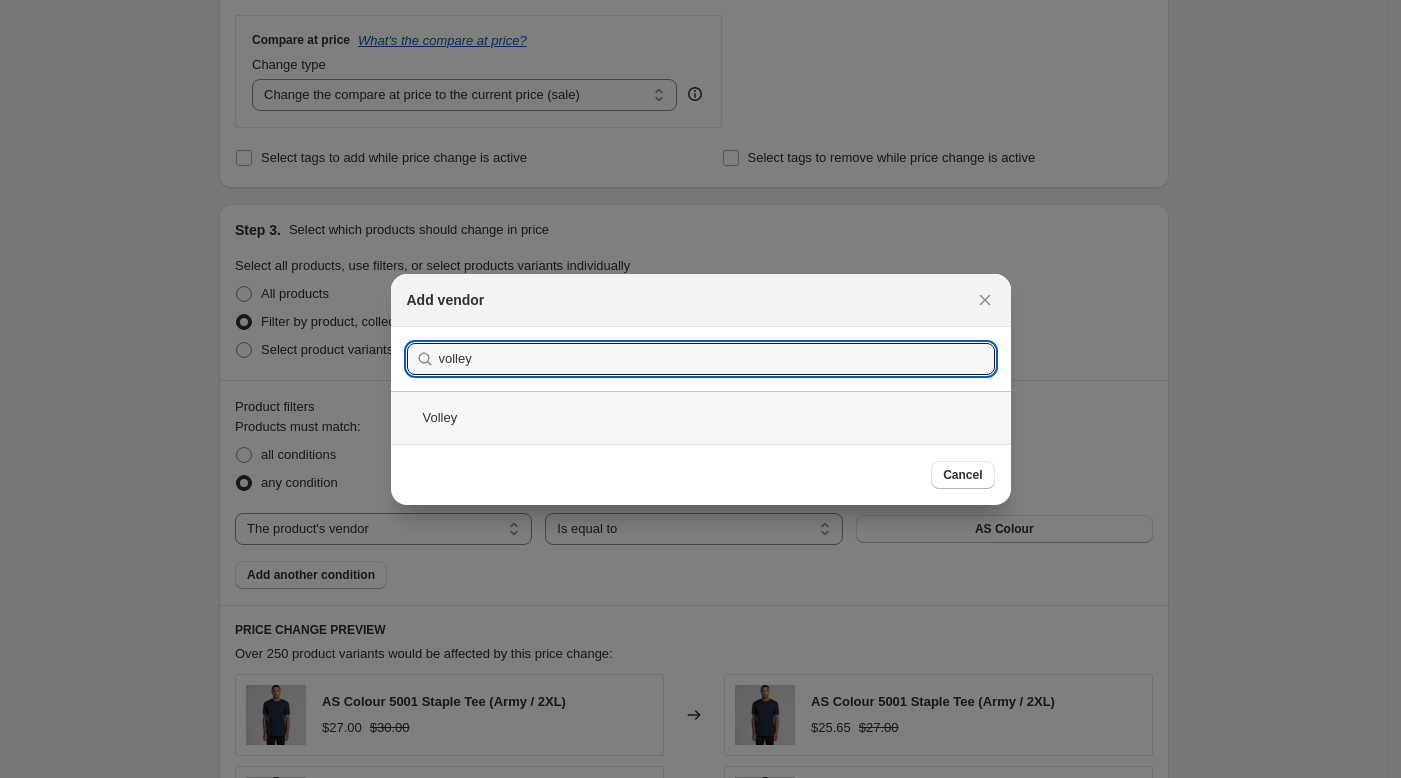 type on "volley" 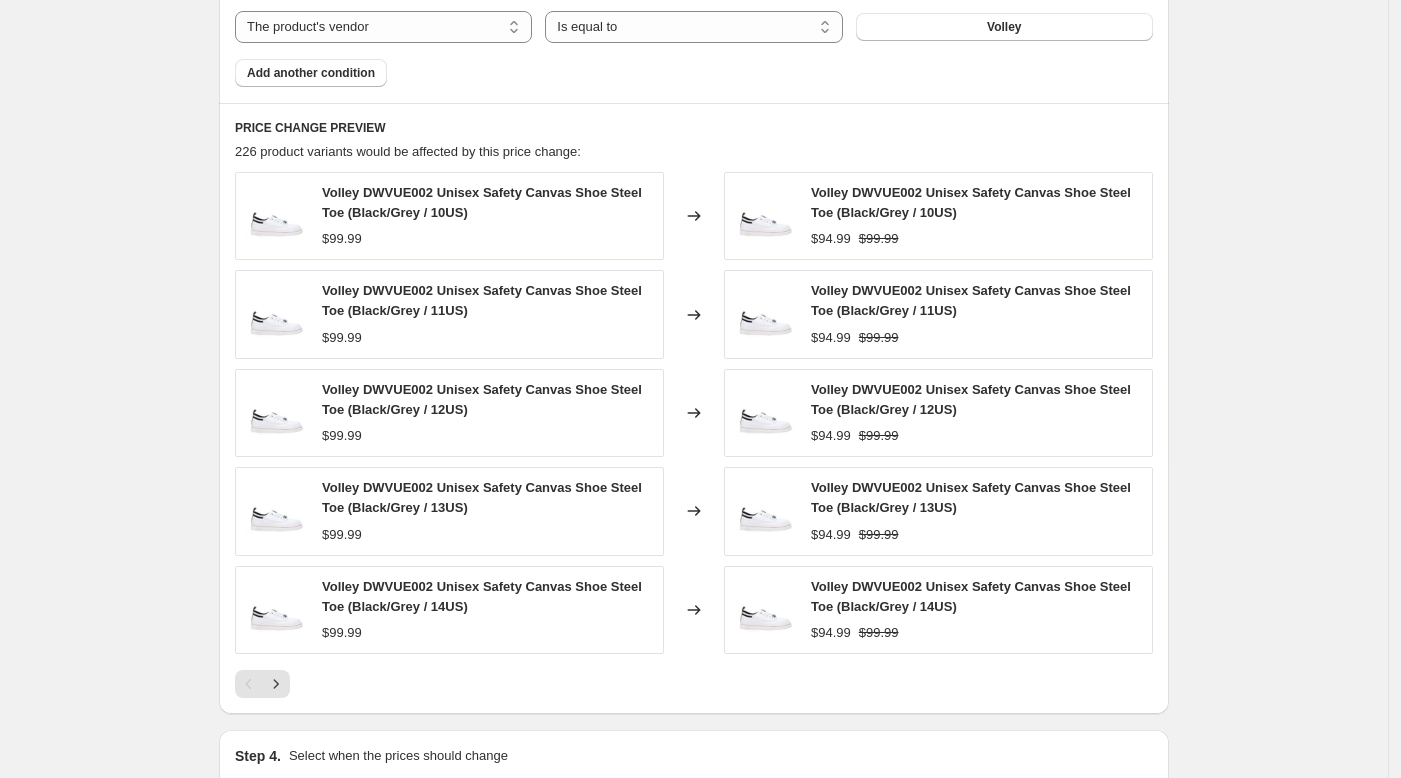 scroll, scrollTop: 882, scrollLeft: 0, axis: vertical 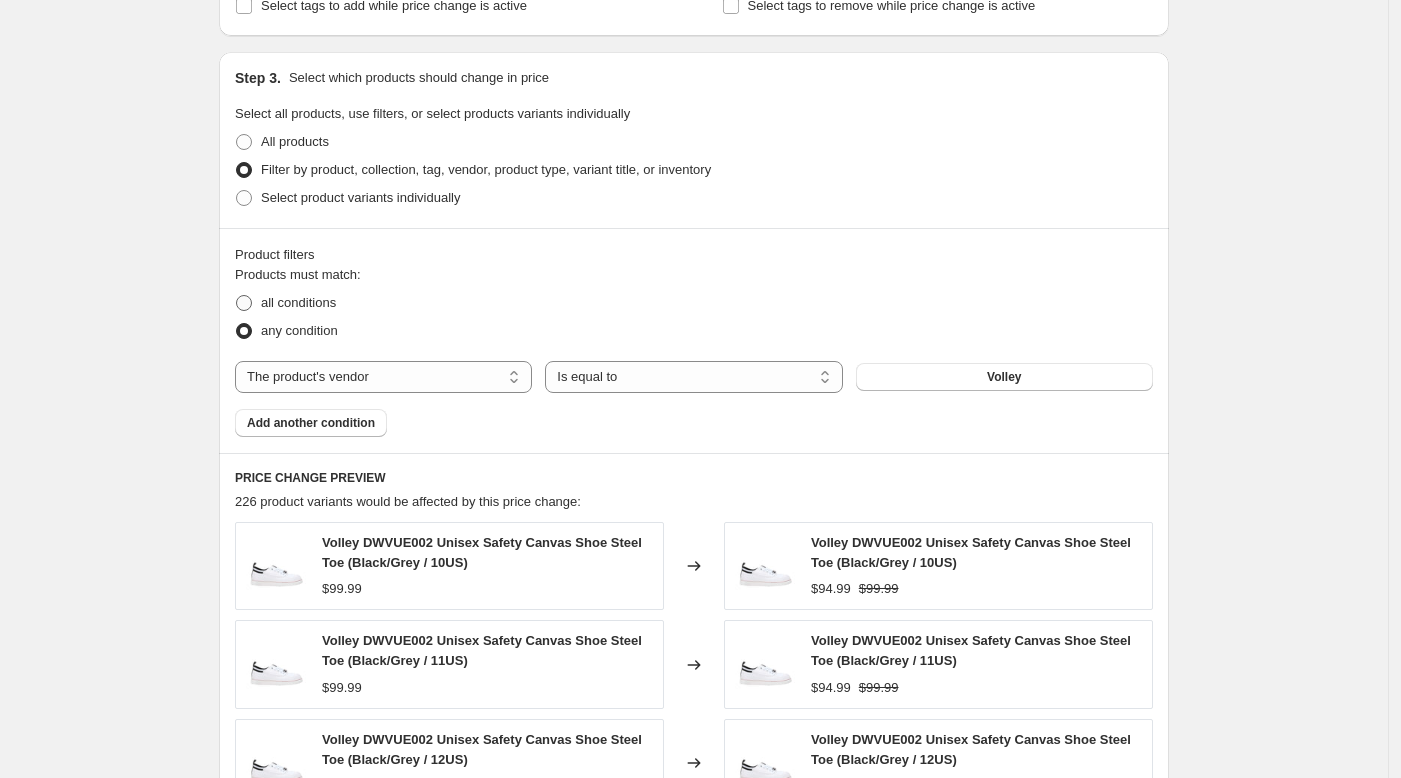 click on "all conditions" at bounding box center [298, 302] 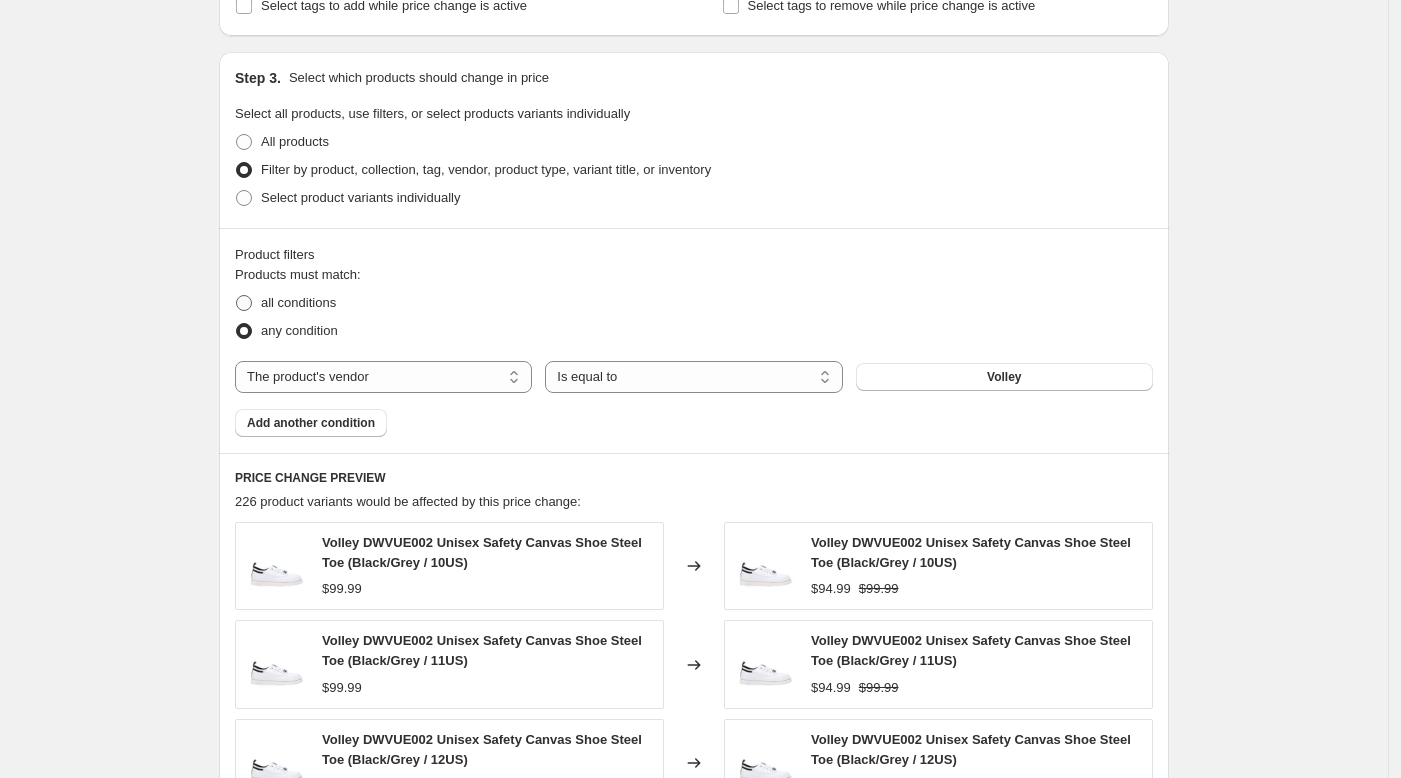 radio on "true" 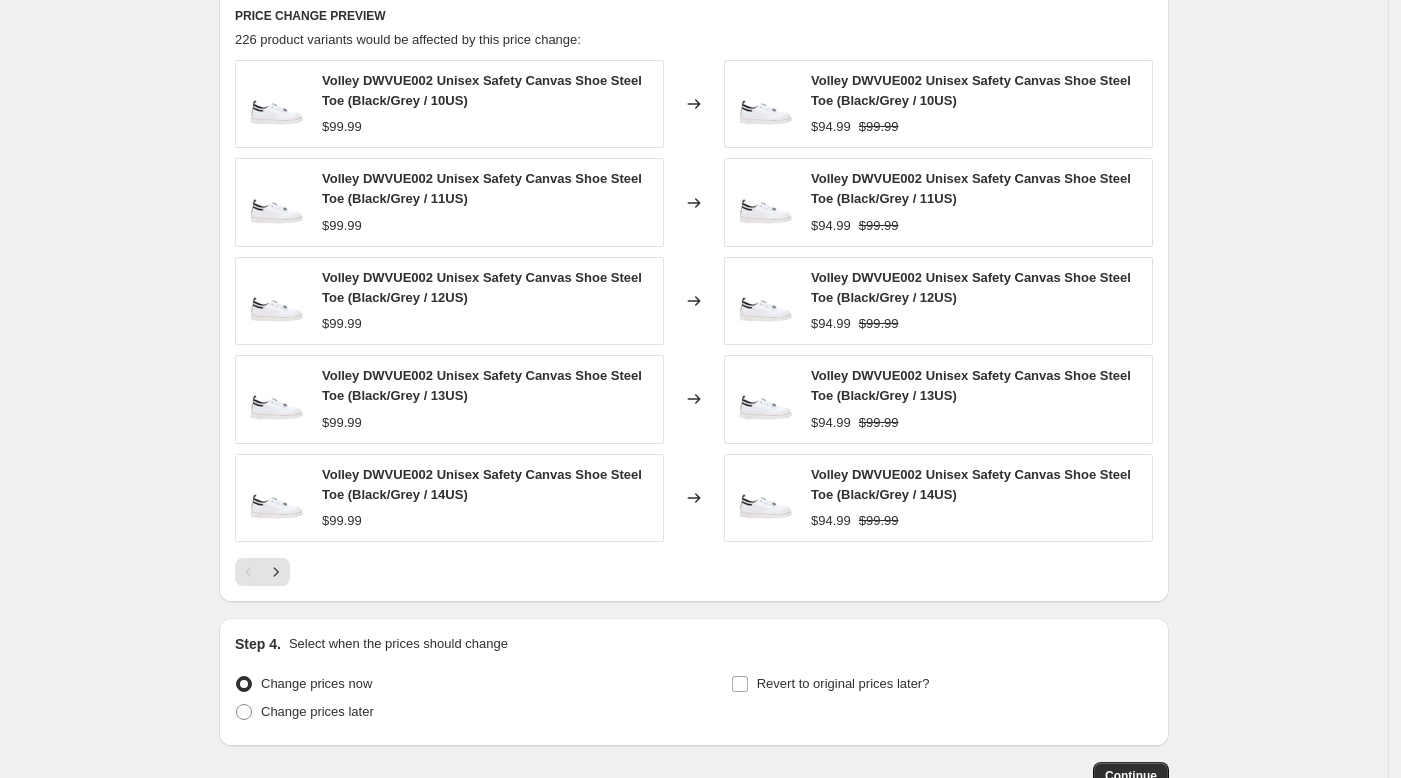 scroll, scrollTop: 1470, scrollLeft: 0, axis: vertical 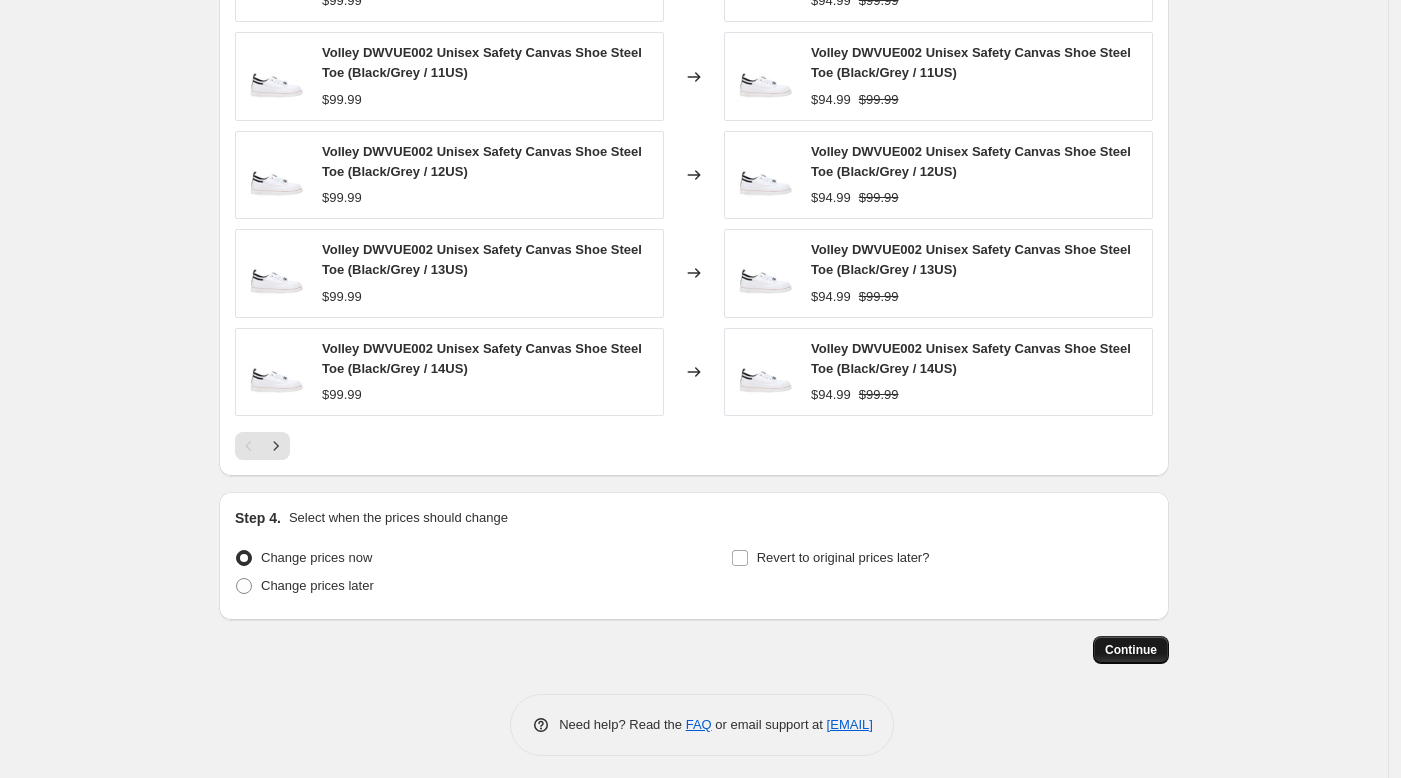 click on "Continue" at bounding box center (1131, 650) 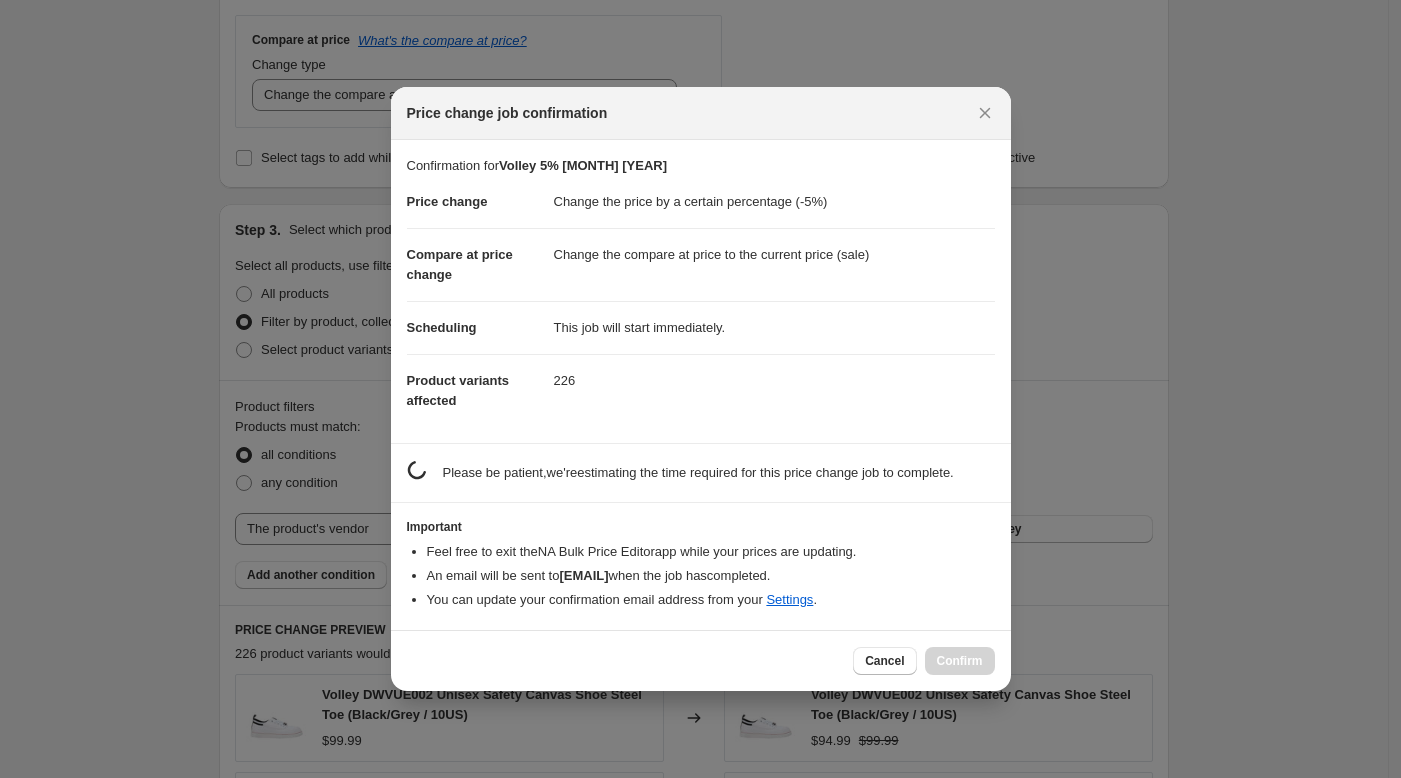 scroll, scrollTop: 0, scrollLeft: 0, axis: both 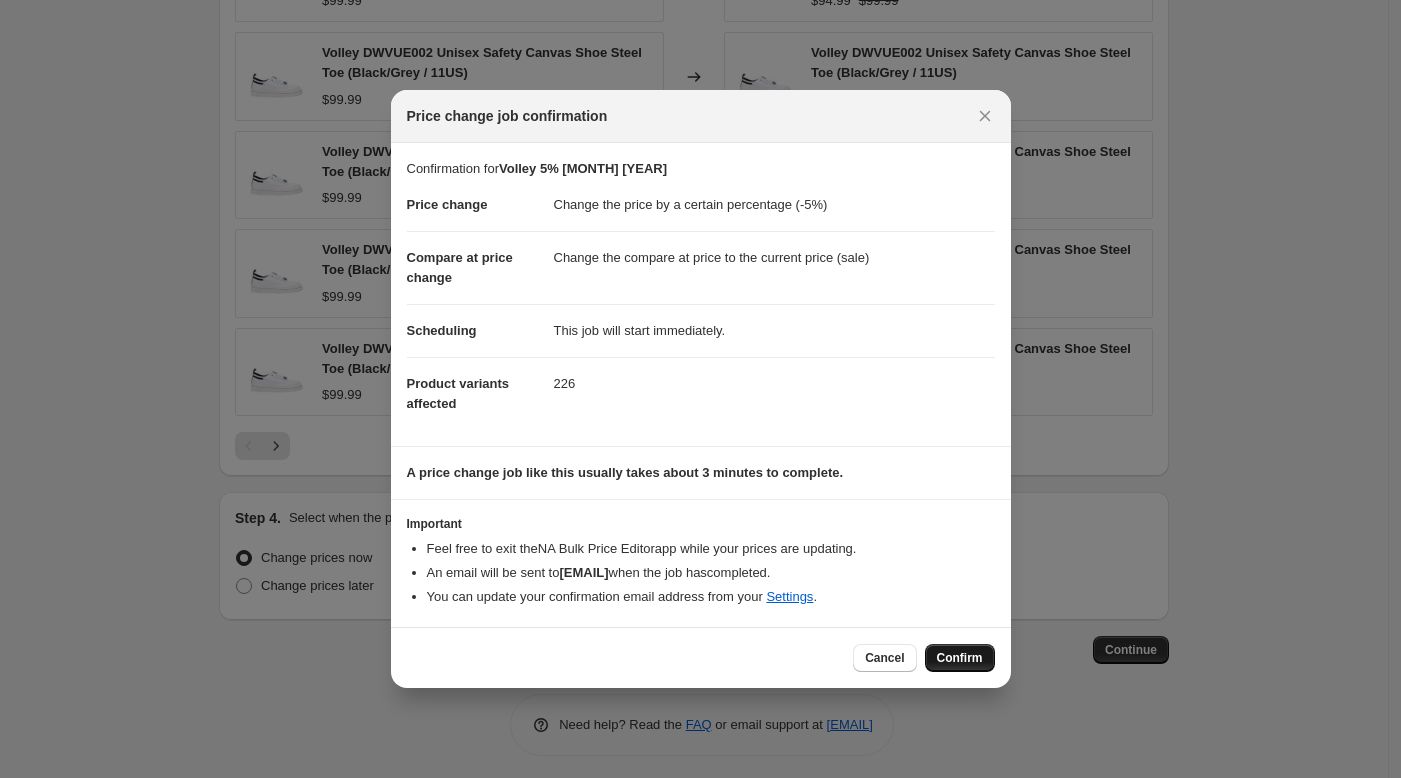 click on "Confirm" at bounding box center [960, 658] 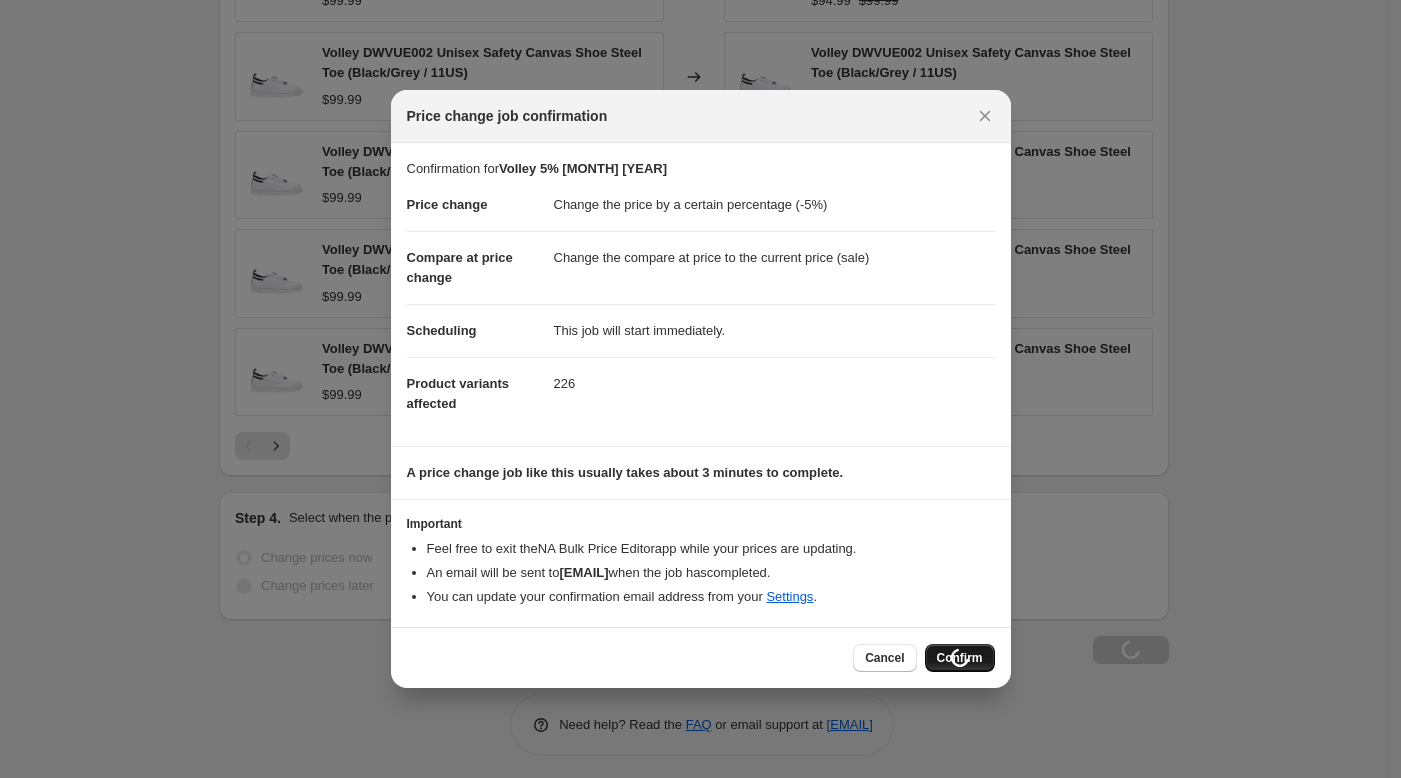 scroll, scrollTop: 1537, scrollLeft: 0, axis: vertical 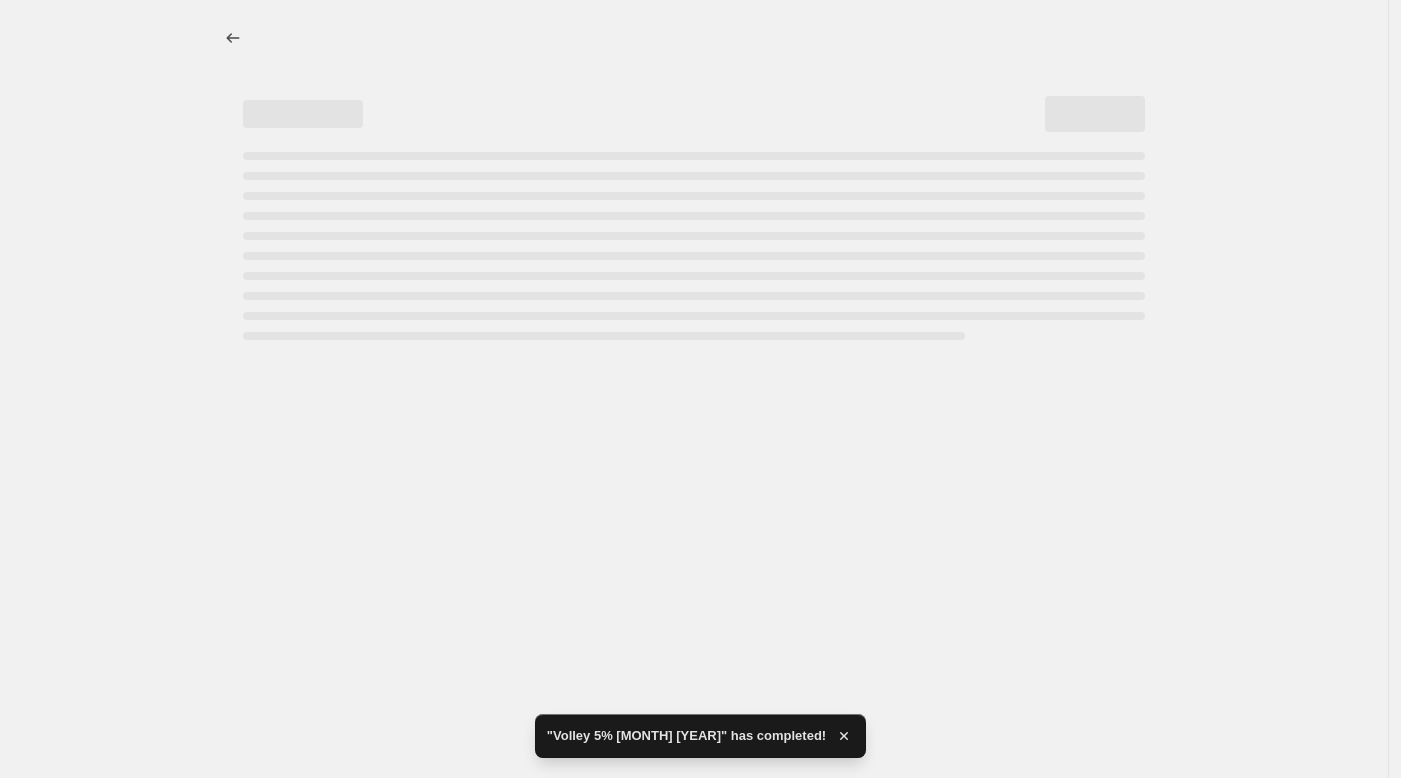 select on "percentage" 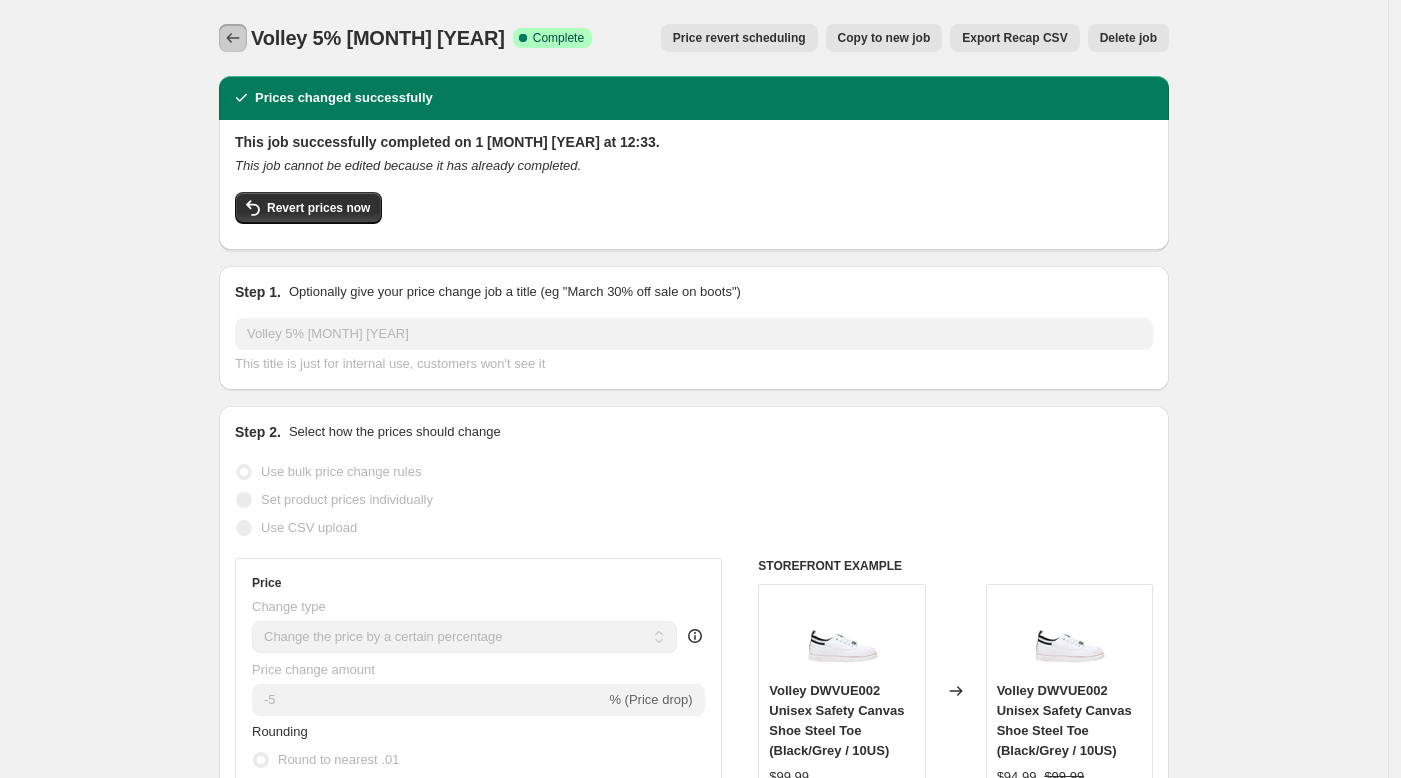 click 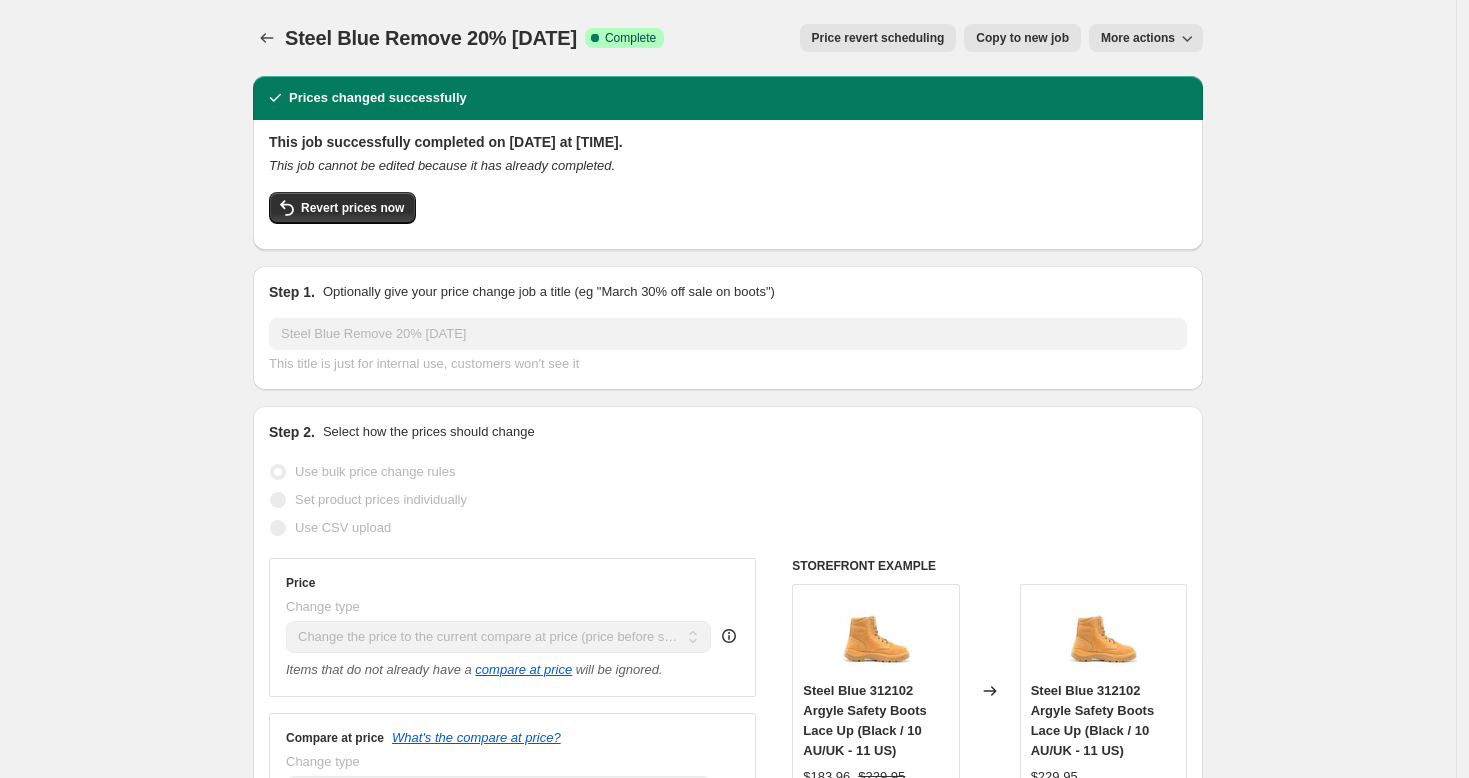 select on "ecap" 